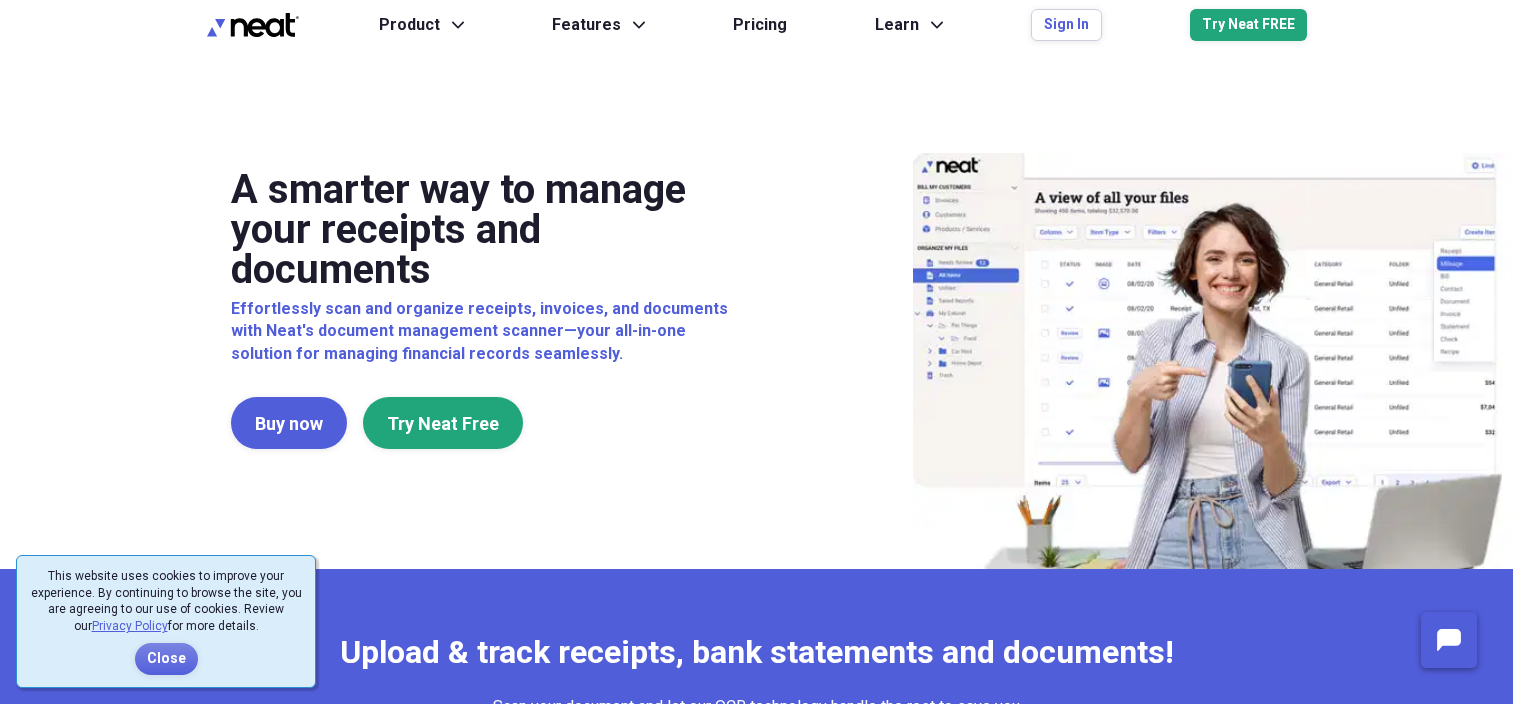 scroll, scrollTop: 0, scrollLeft: 0, axis: both 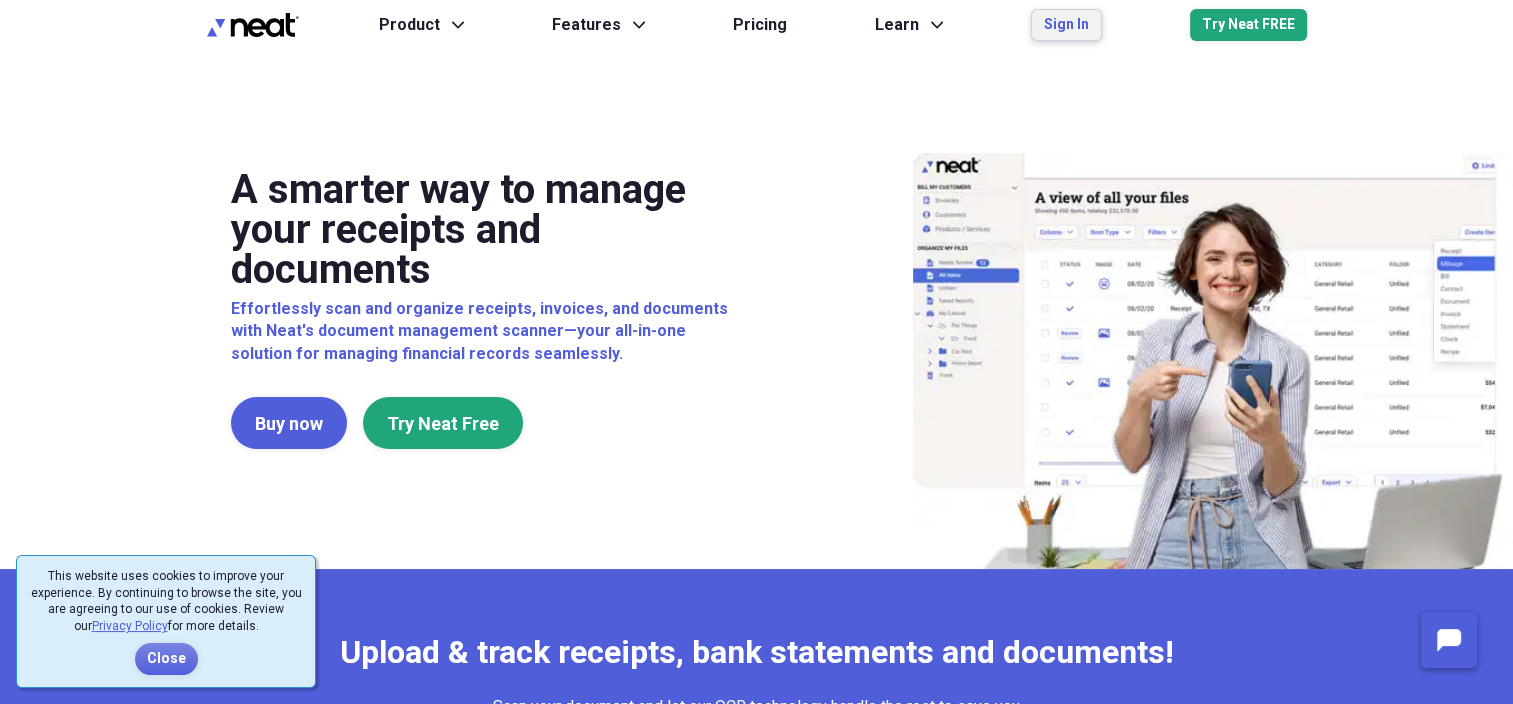 click on "Sign In" at bounding box center [1066, 25] 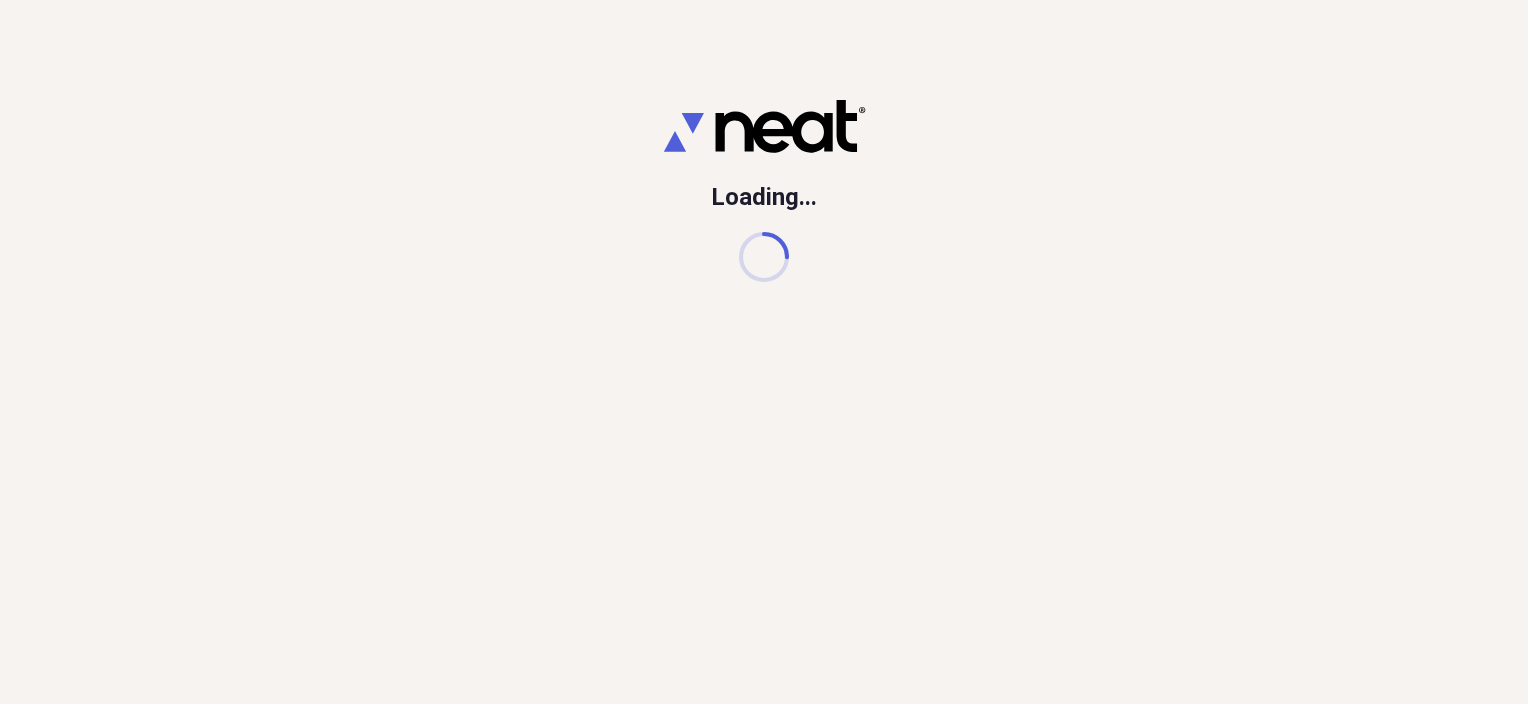 scroll, scrollTop: 0, scrollLeft: 0, axis: both 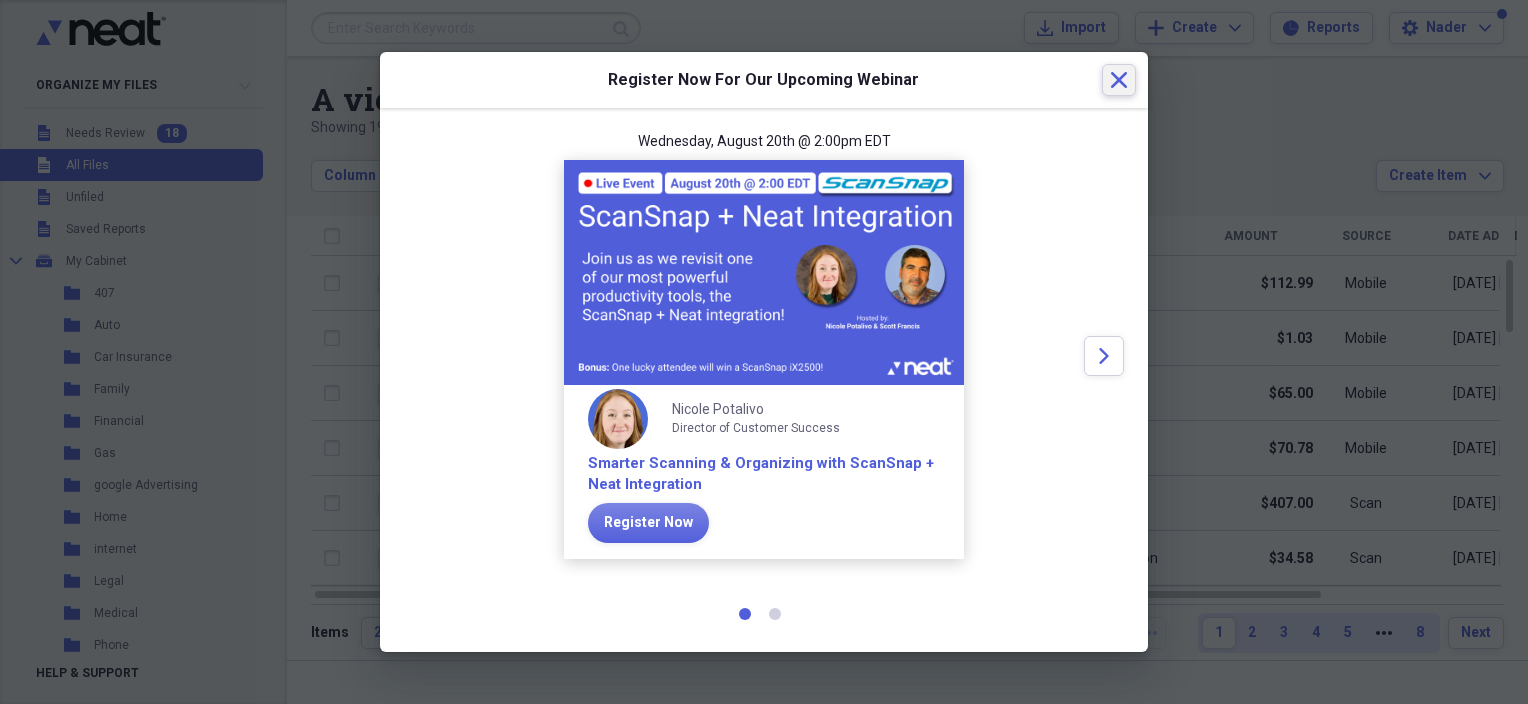 click on "Close" 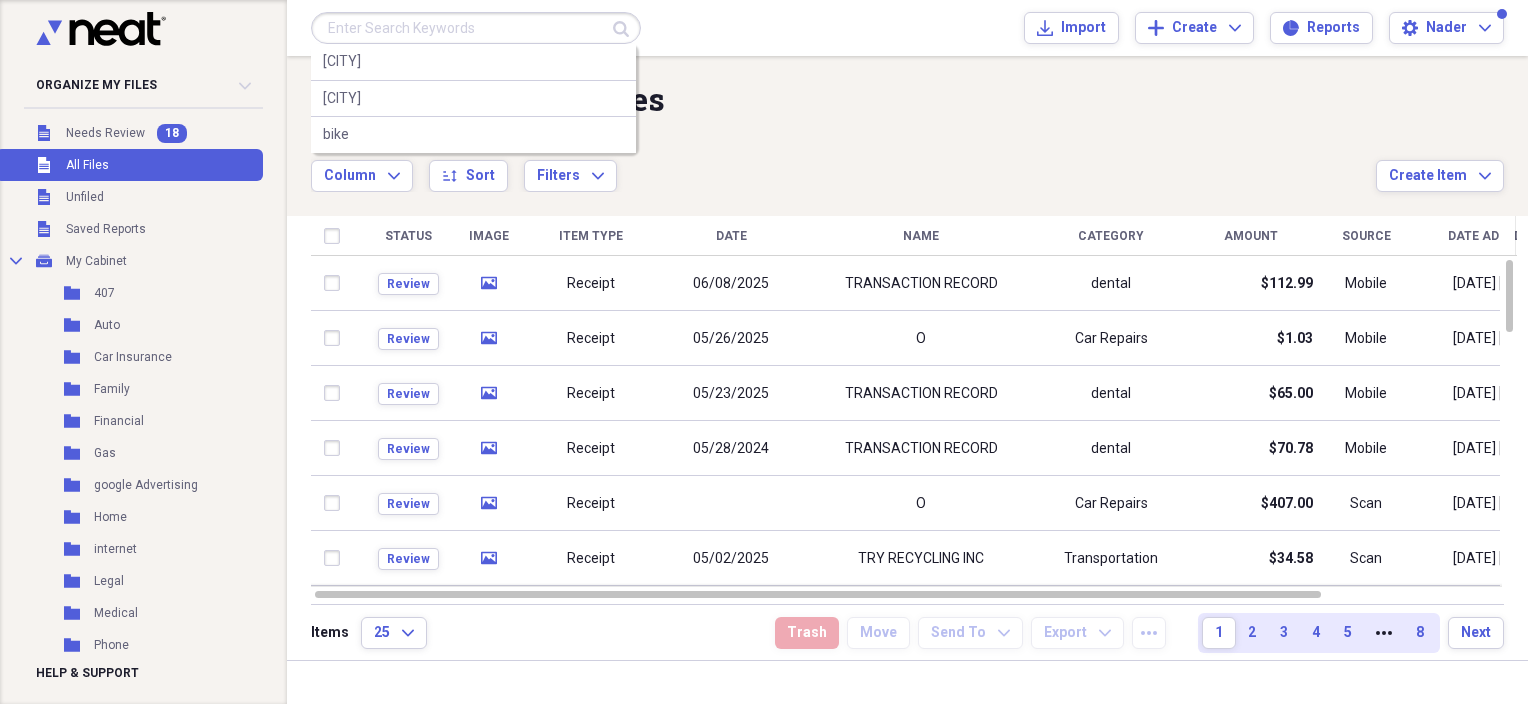 click at bounding box center (476, 28) 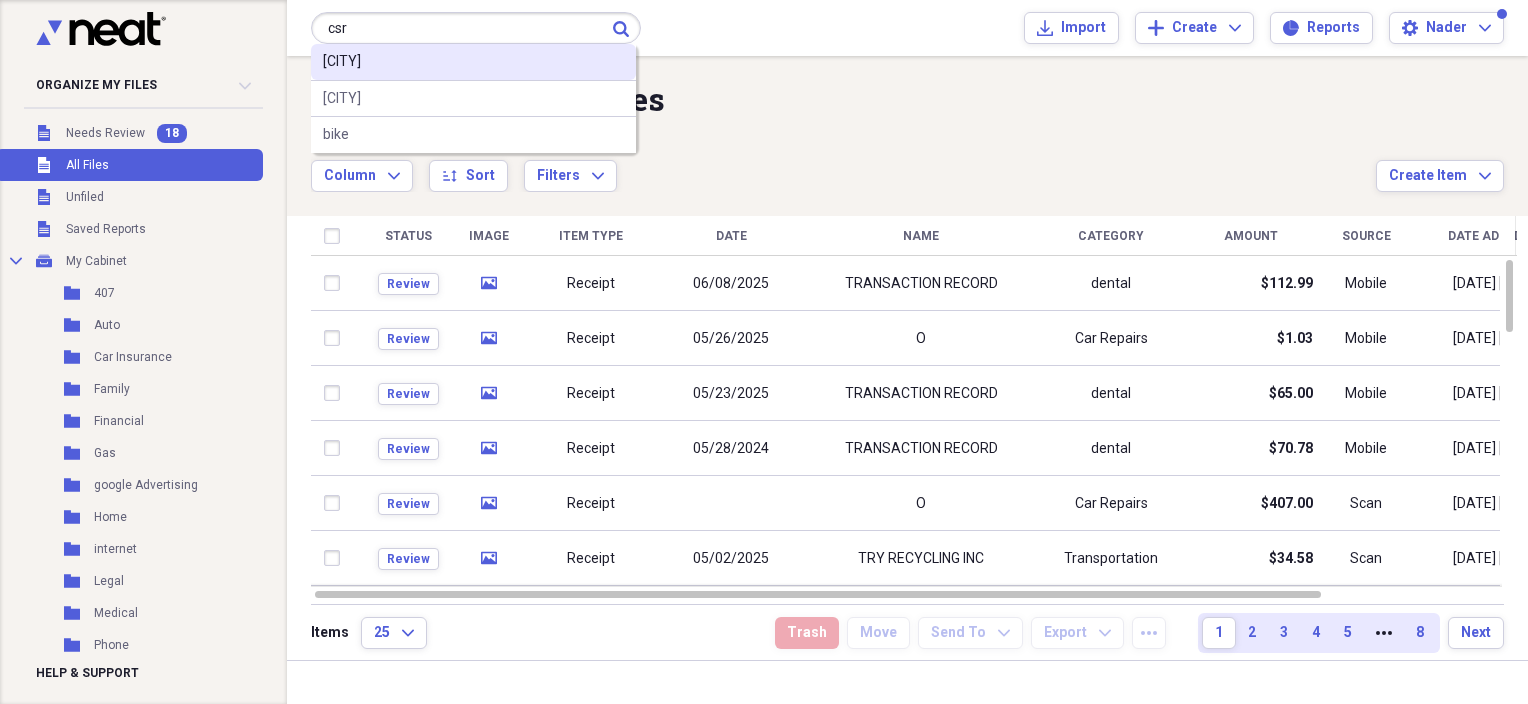 type on "csr" 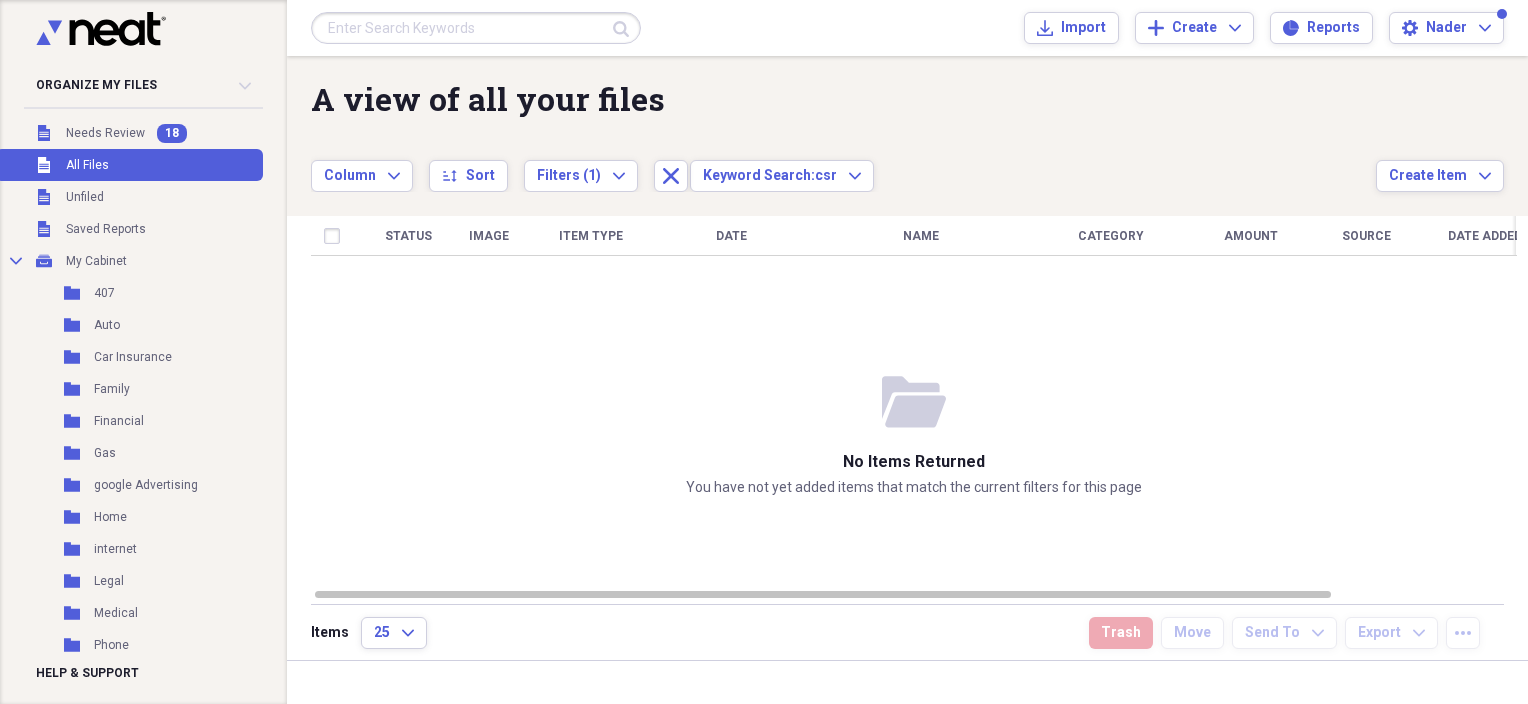 click on "Unfiled All Files" at bounding box center (129, 165) 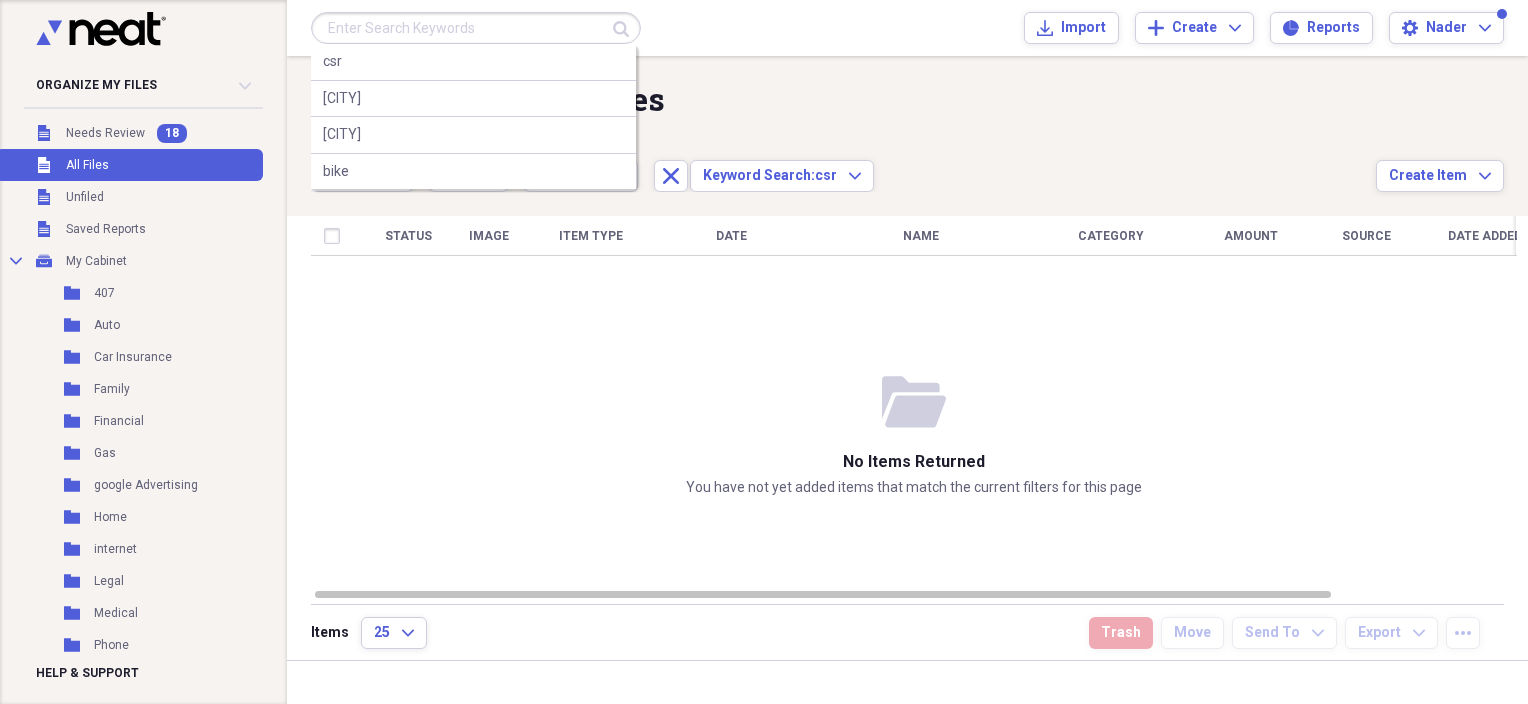 click at bounding box center (476, 28) 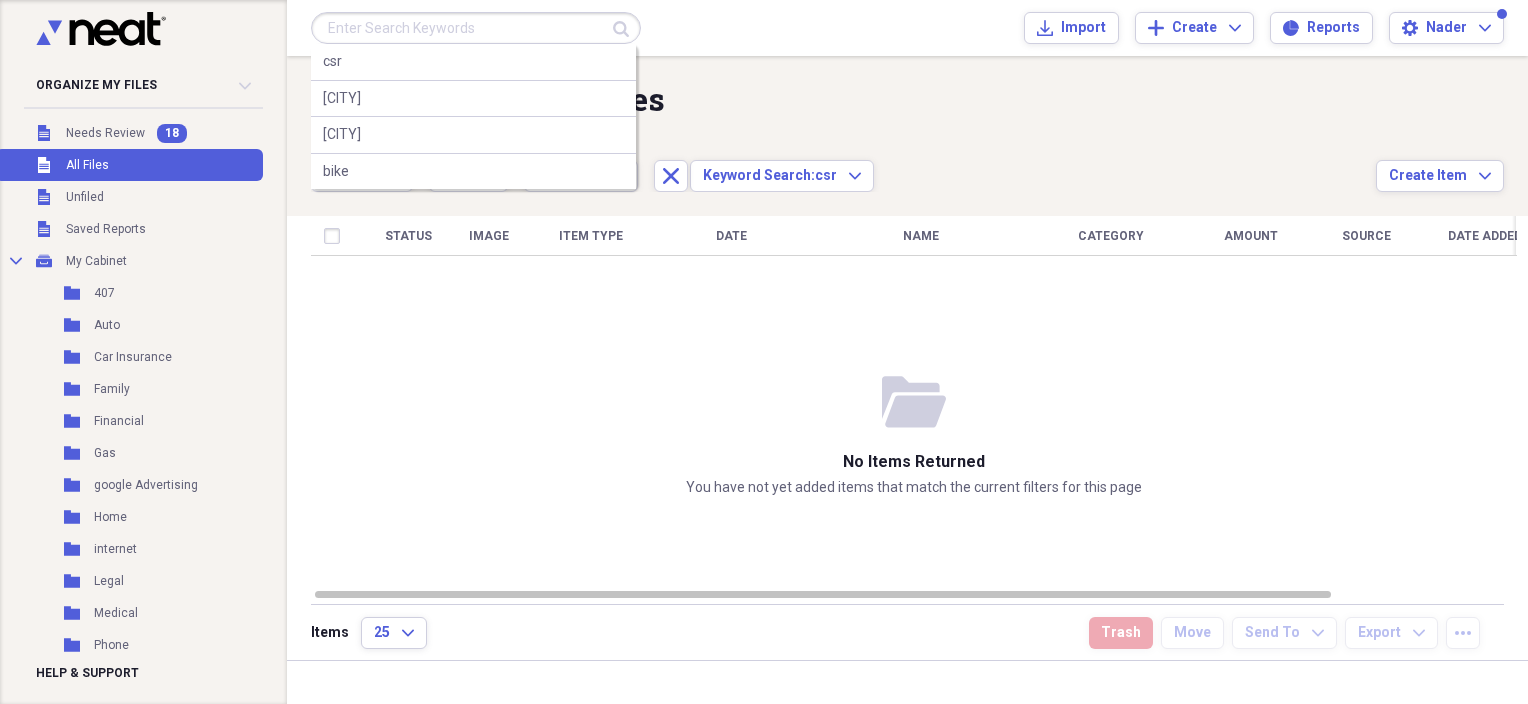 click at bounding box center (476, 28) 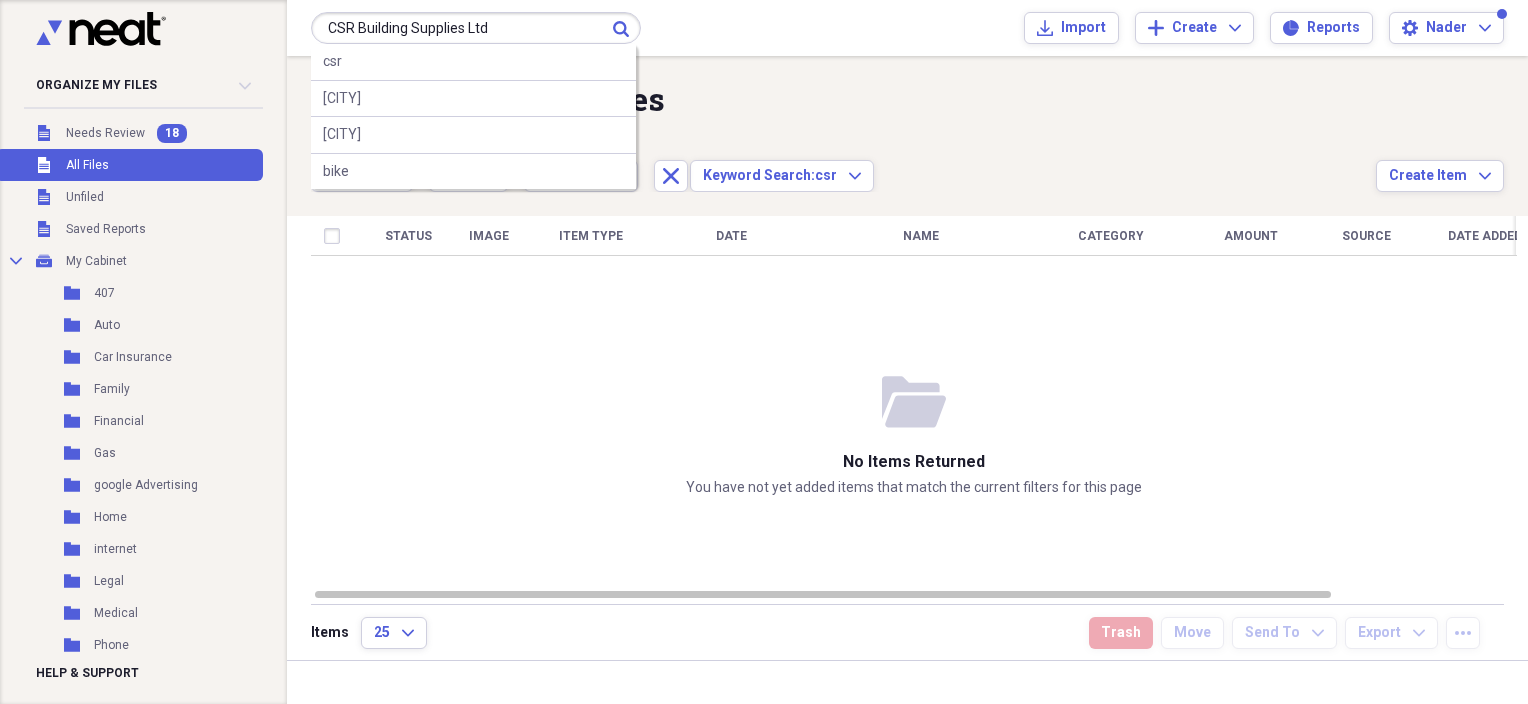 type on "CSR Building Supplies Ltd" 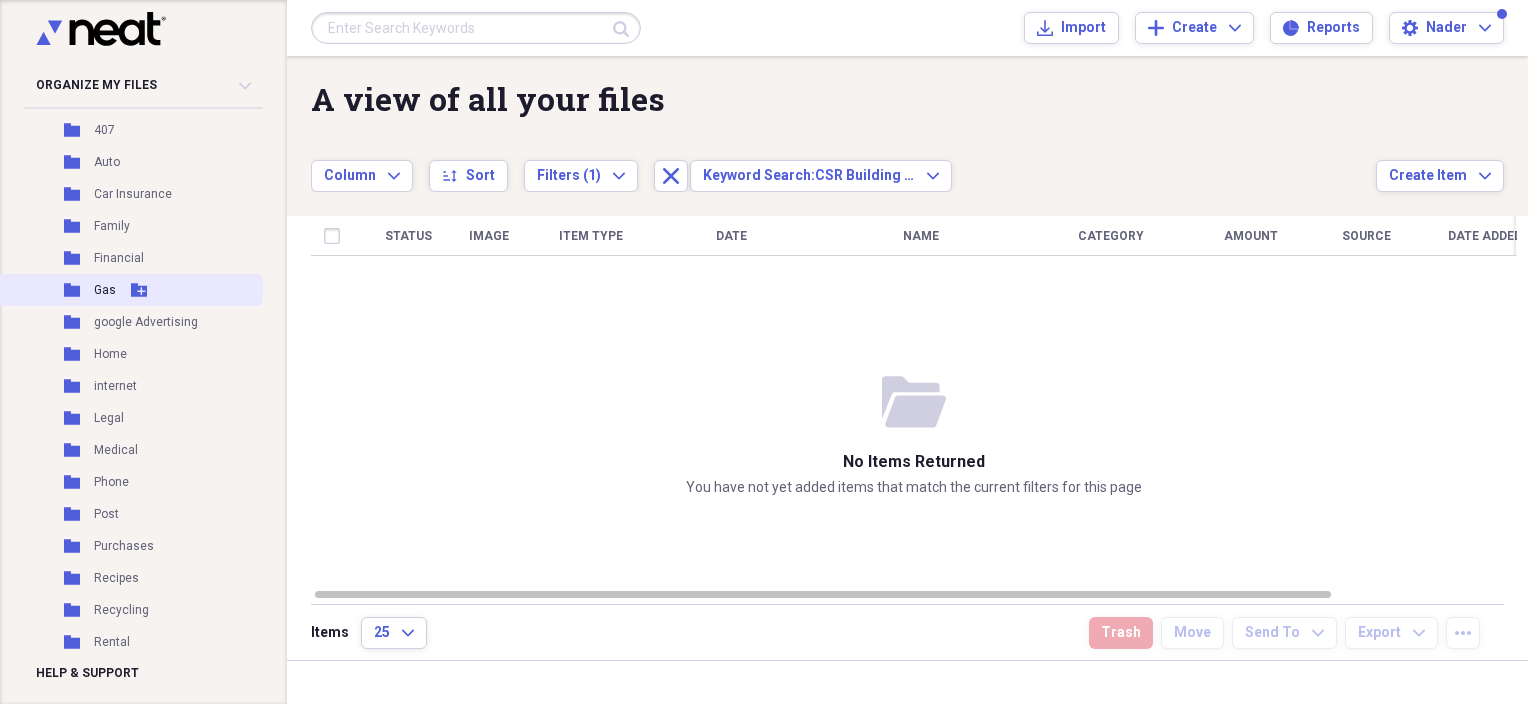 scroll, scrollTop: 168, scrollLeft: 0, axis: vertical 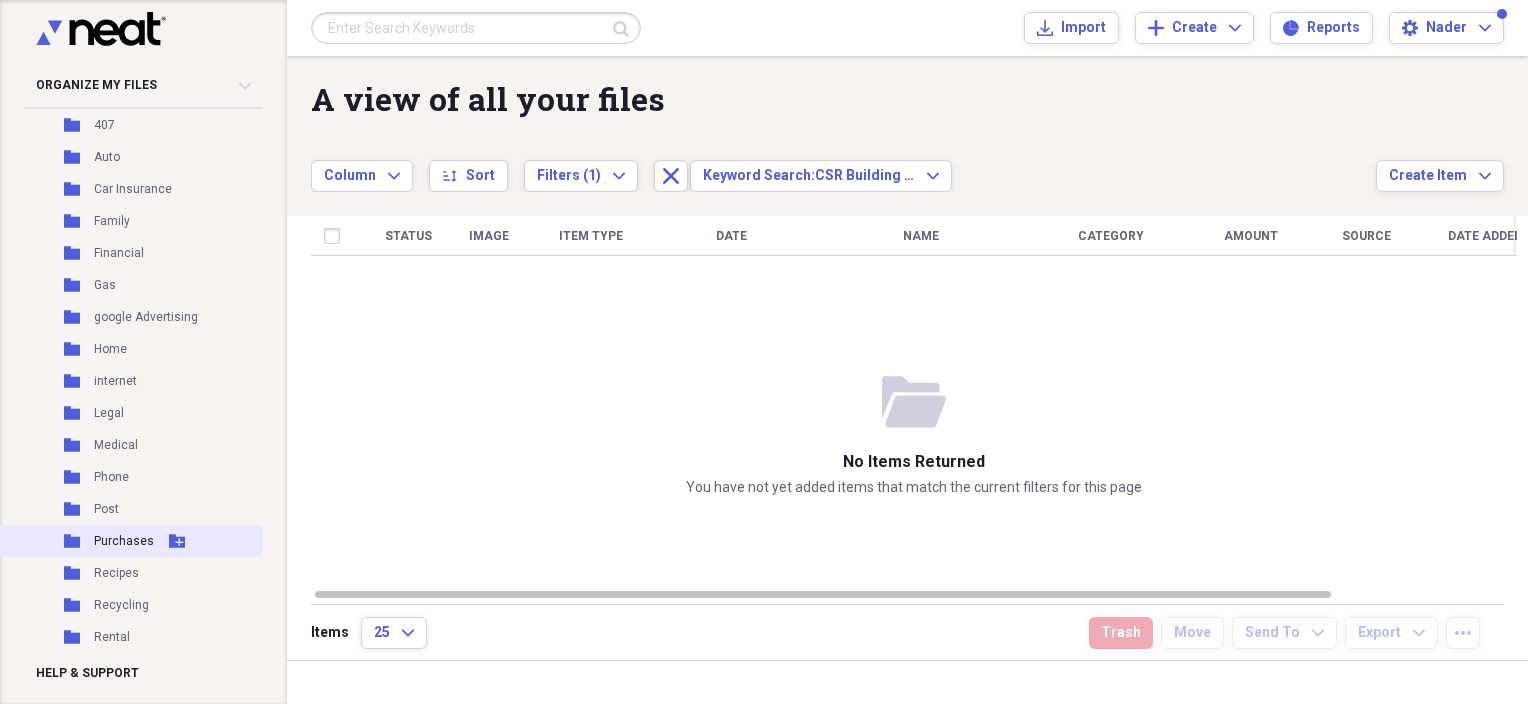 click on "Purchases" at bounding box center [124, 541] 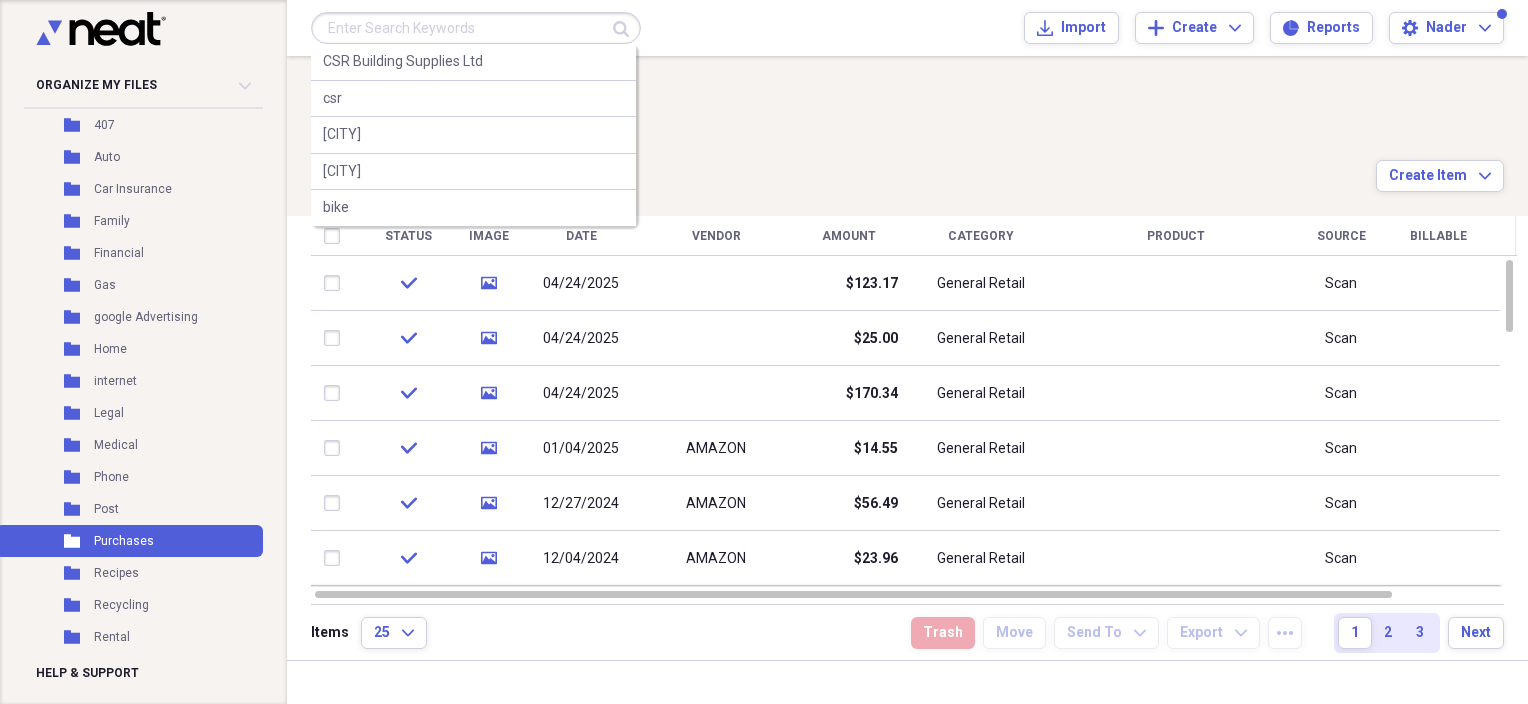 click at bounding box center (476, 28) 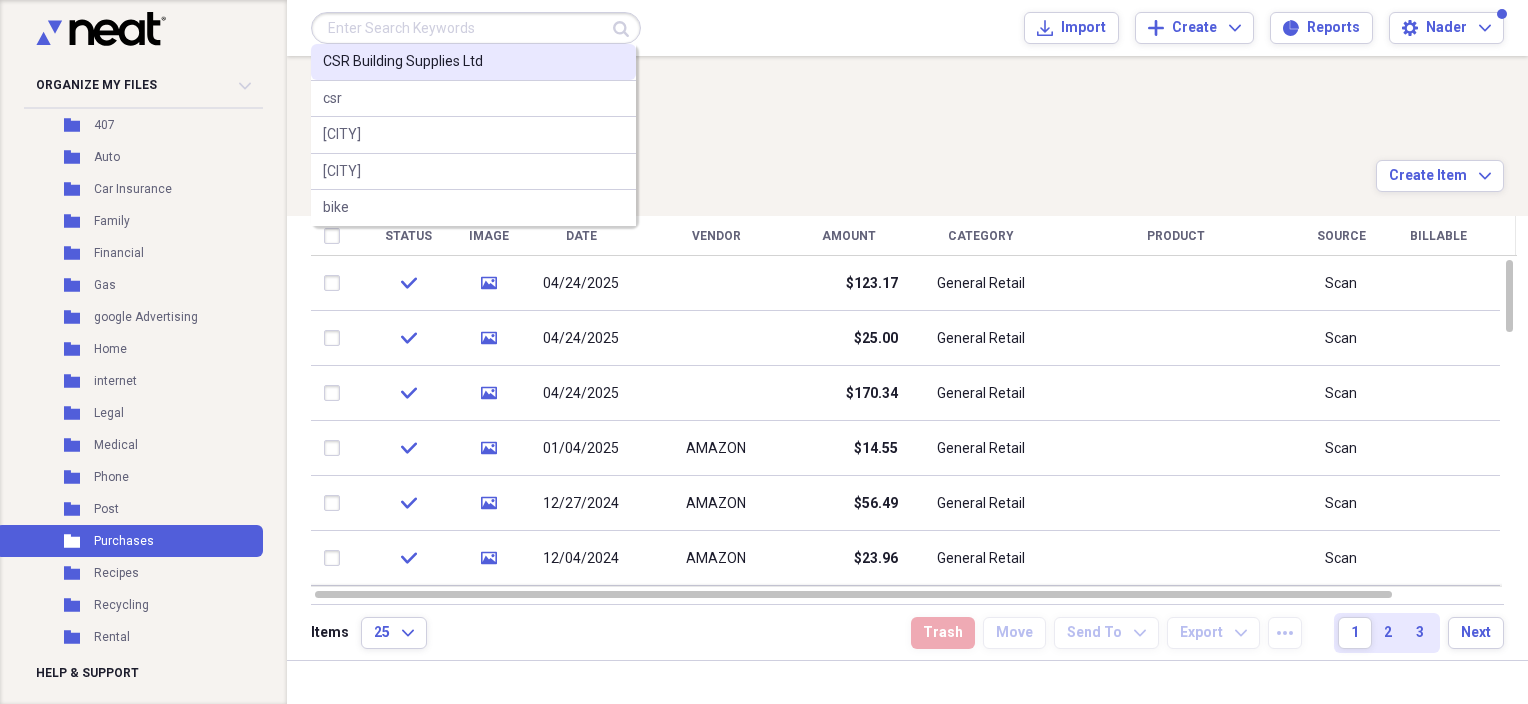 click on "CSR Building Supplies Ltd" at bounding box center [403, 62] 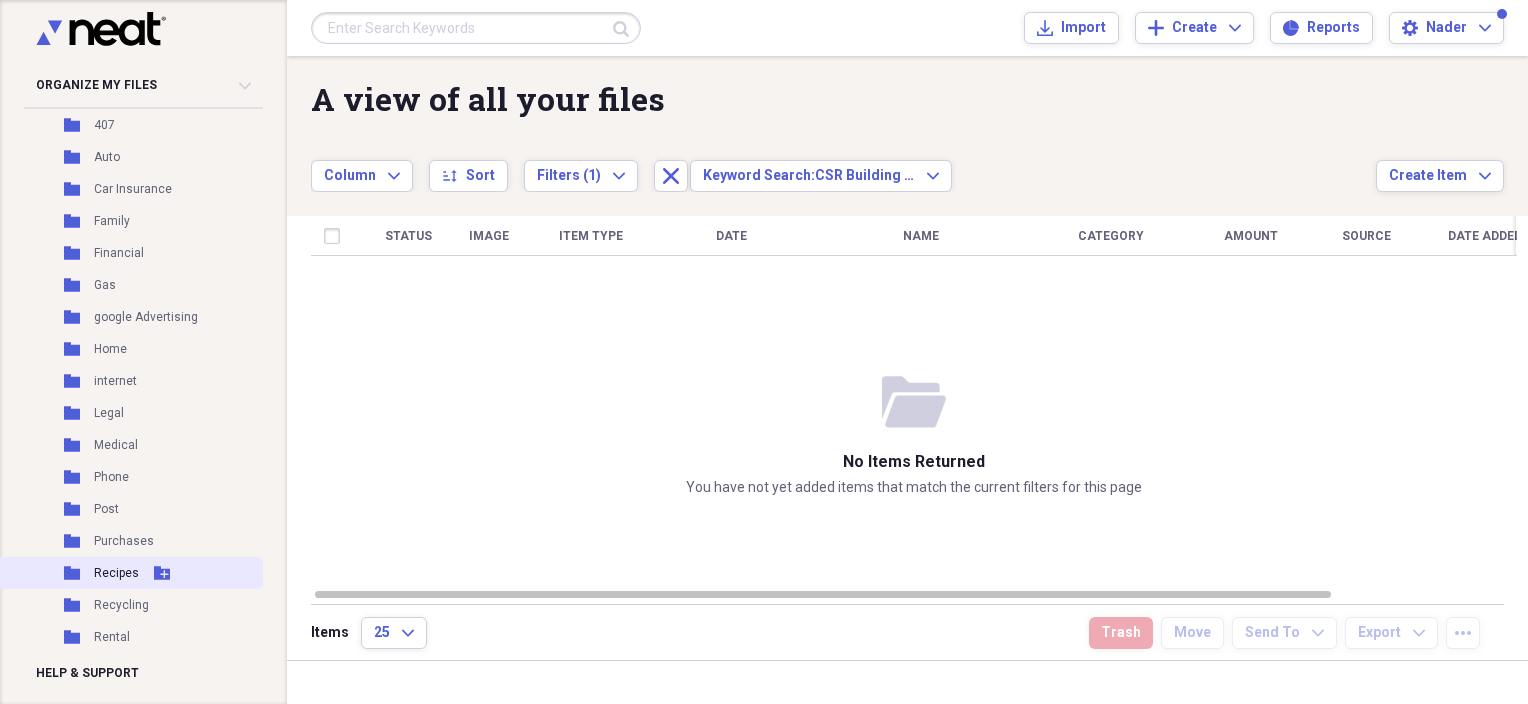 click on "Recipes" at bounding box center [116, 573] 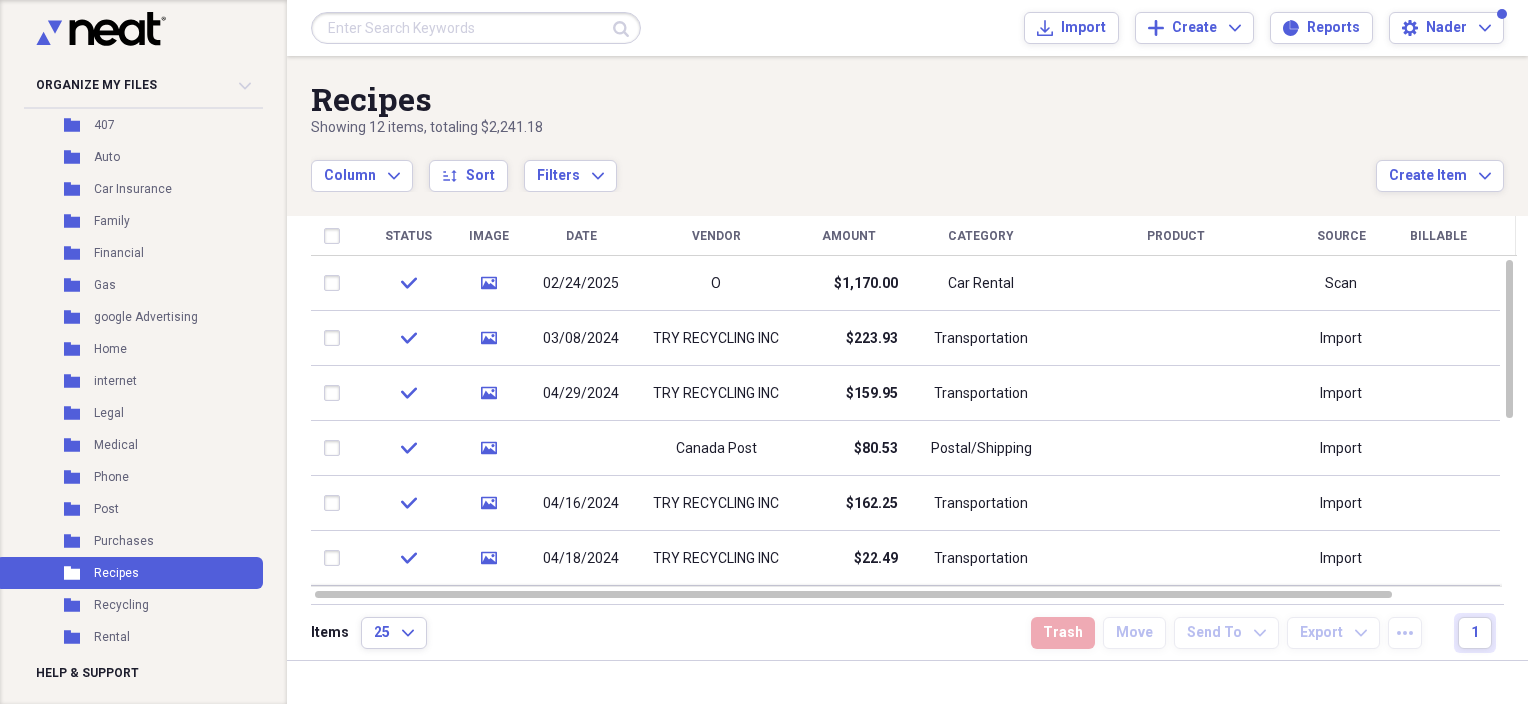 click at bounding box center (476, 28) 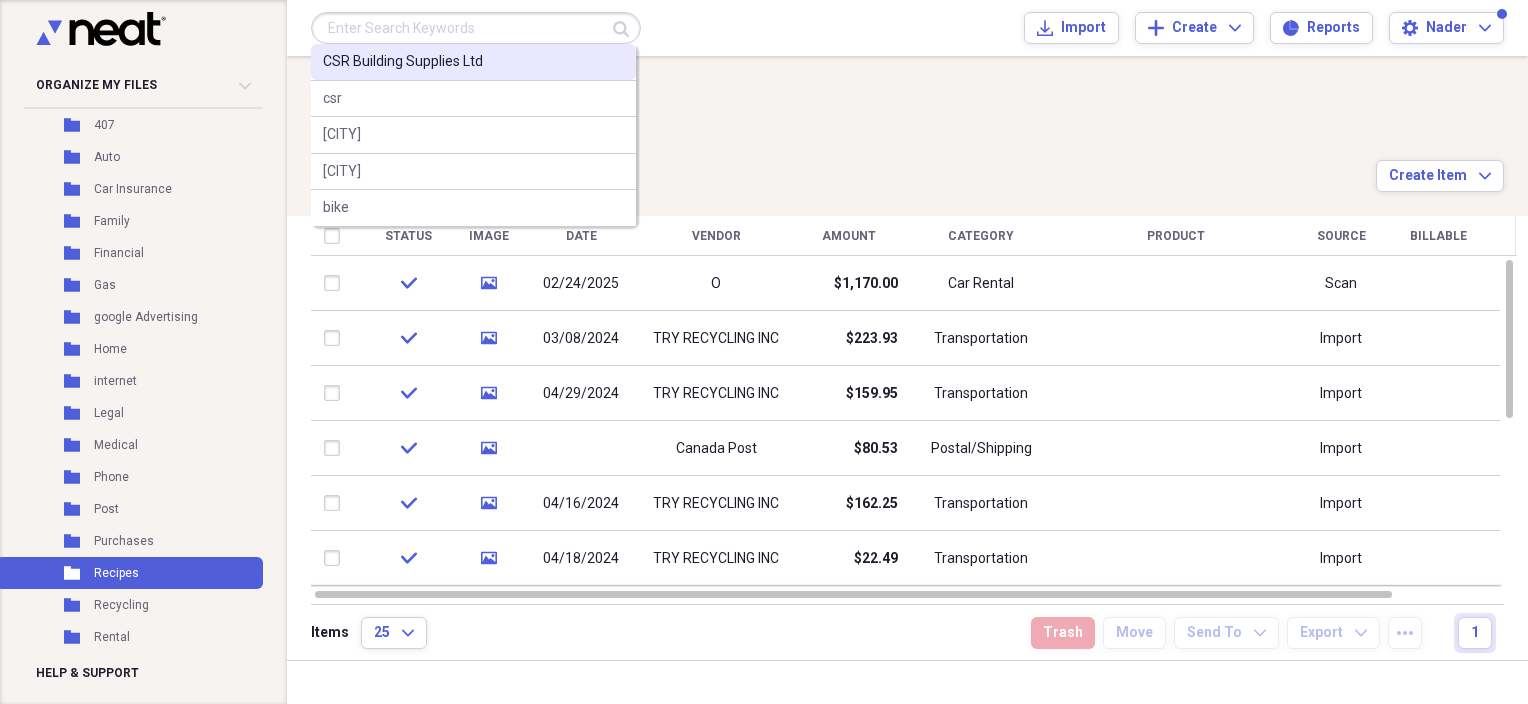 click on "CSR Building Supplies Ltd" at bounding box center [403, 62] 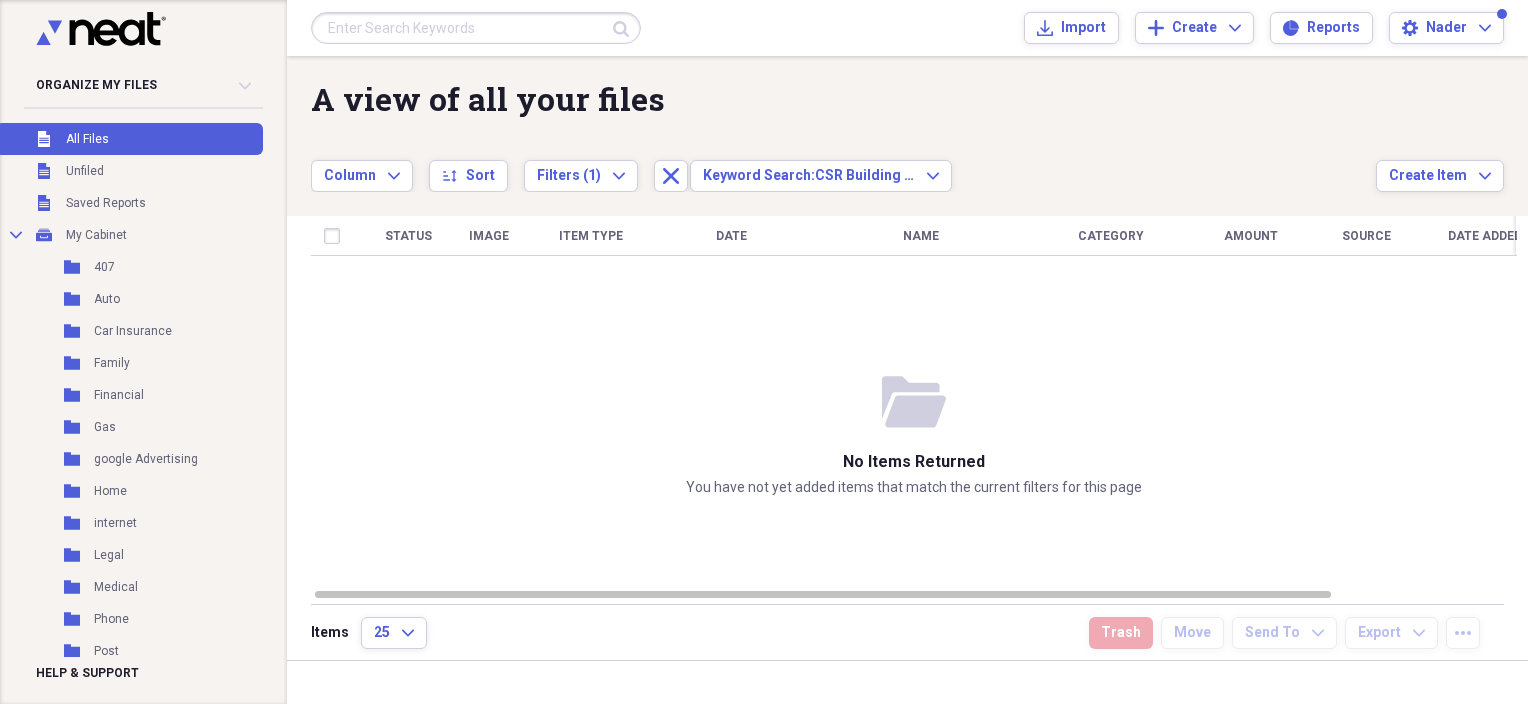 scroll, scrollTop: 0, scrollLeft: 0, axis: both 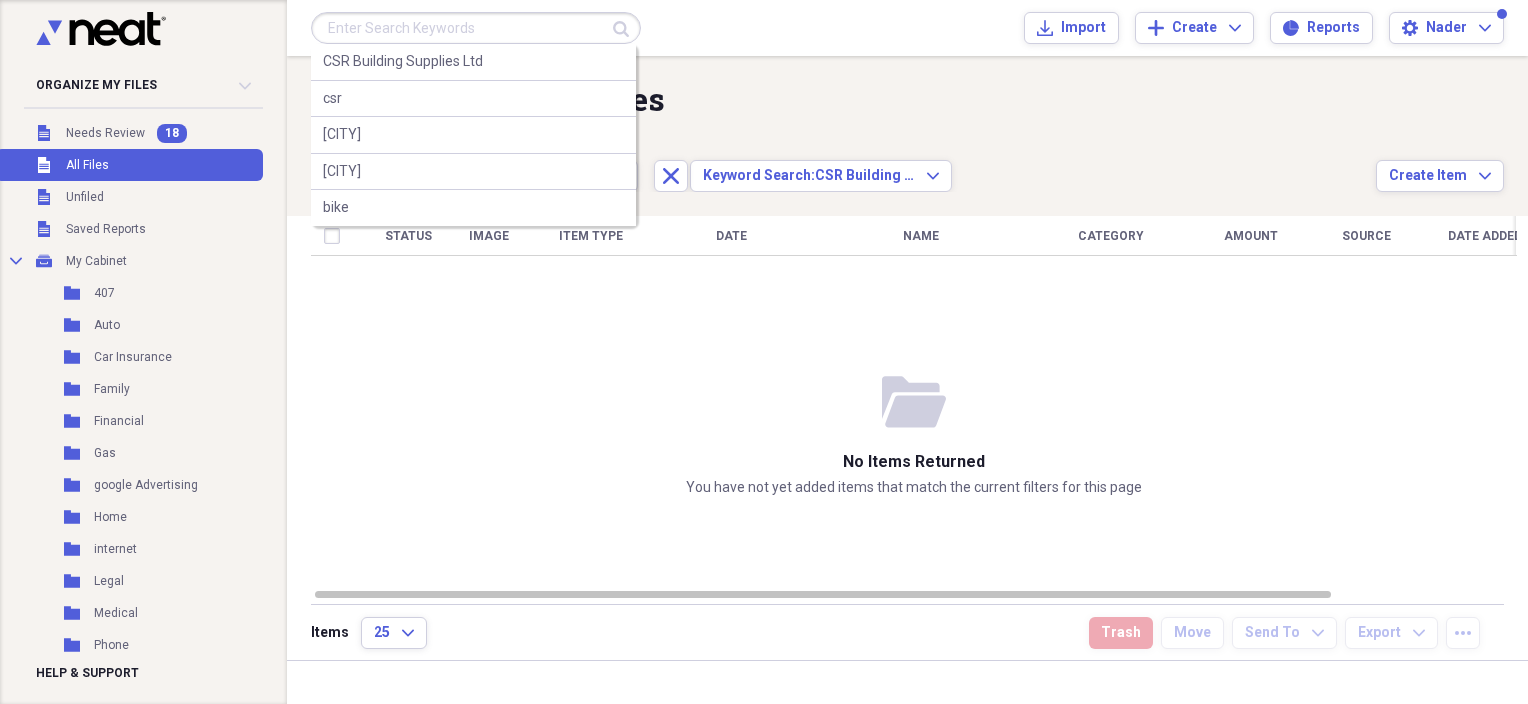 click at bounding box center [476, 28] 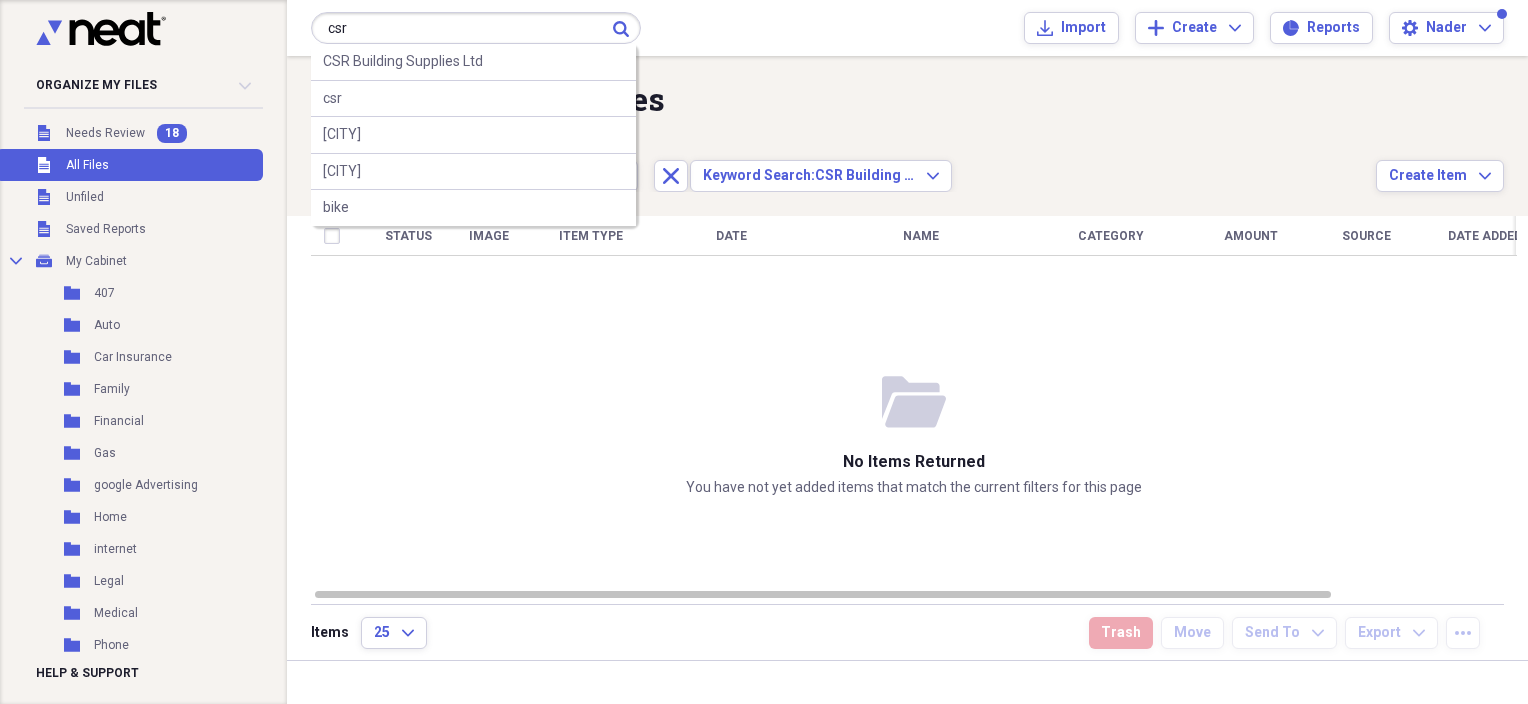 type on "csr" 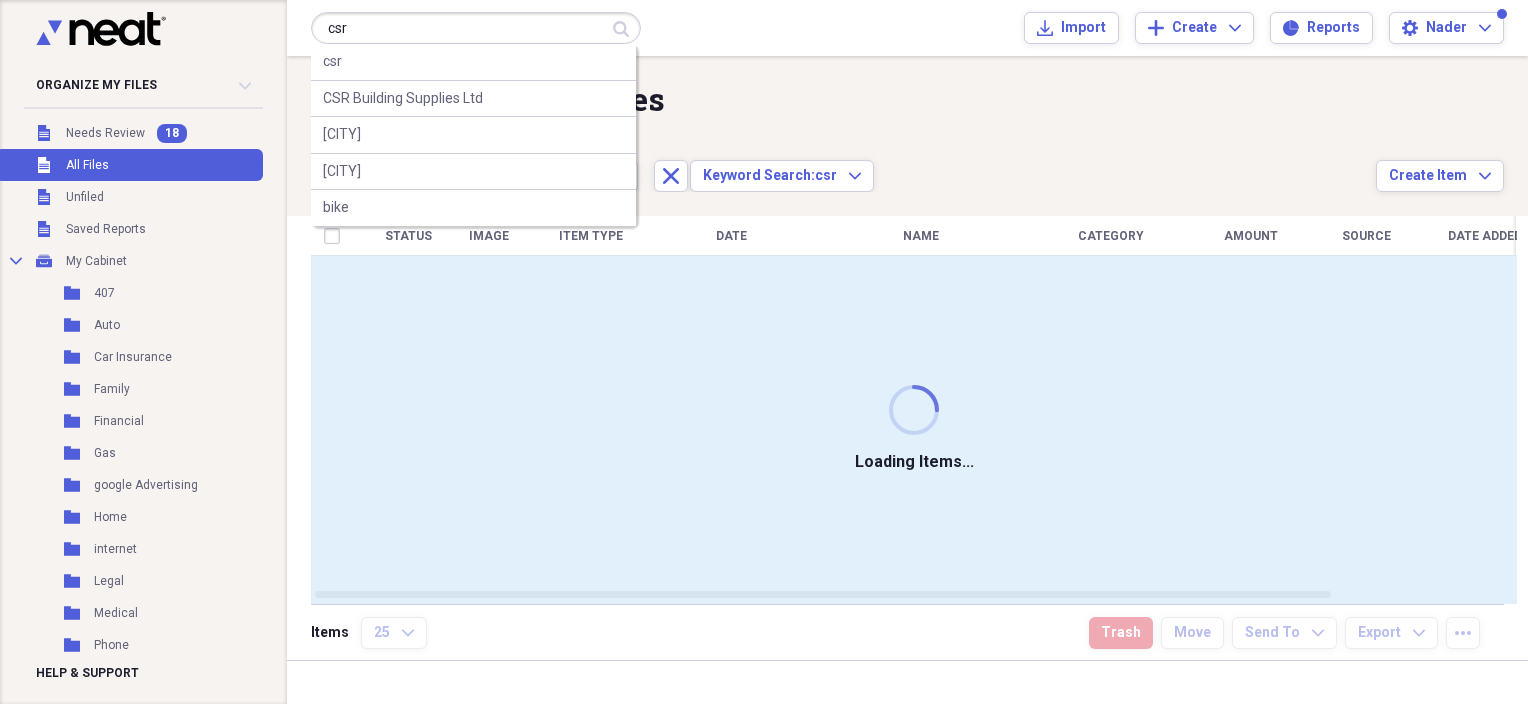 type 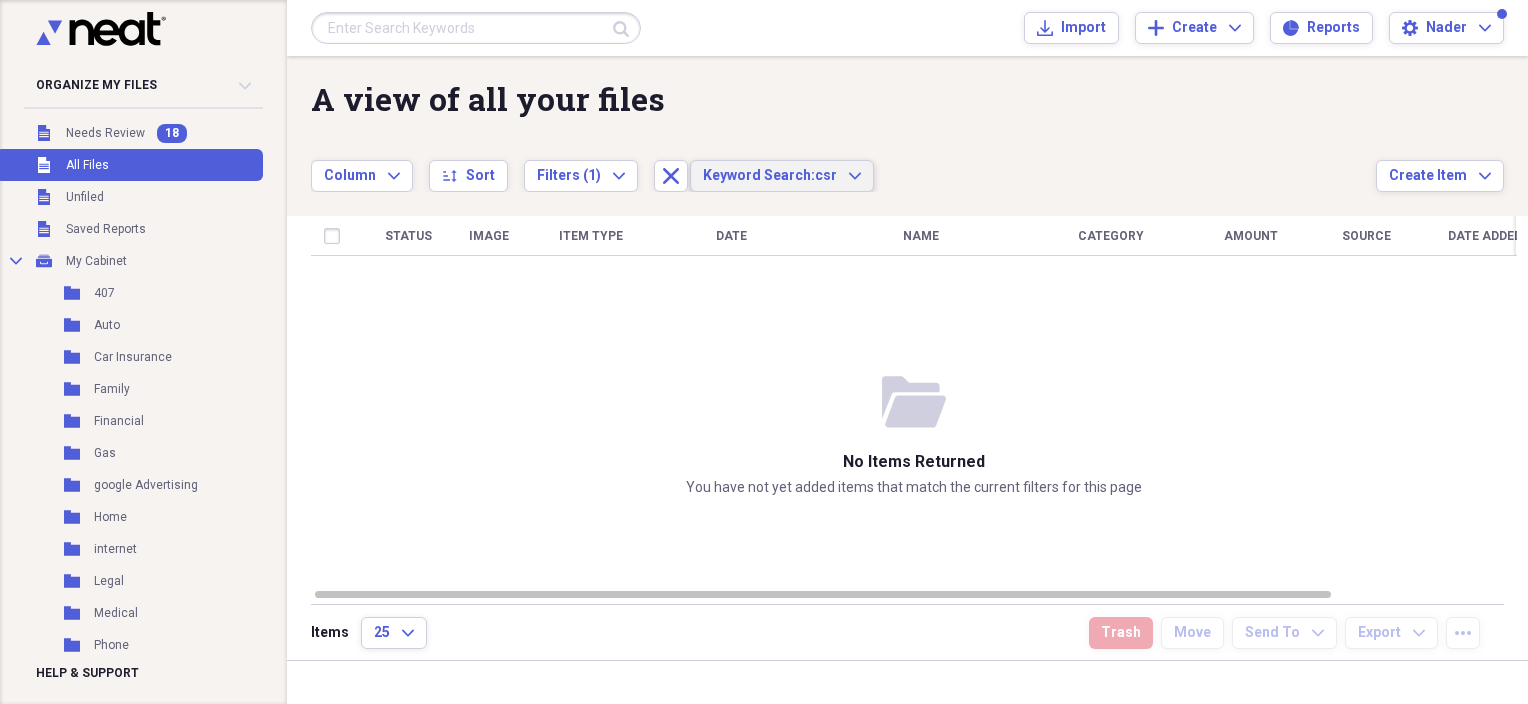 click on "Expand" 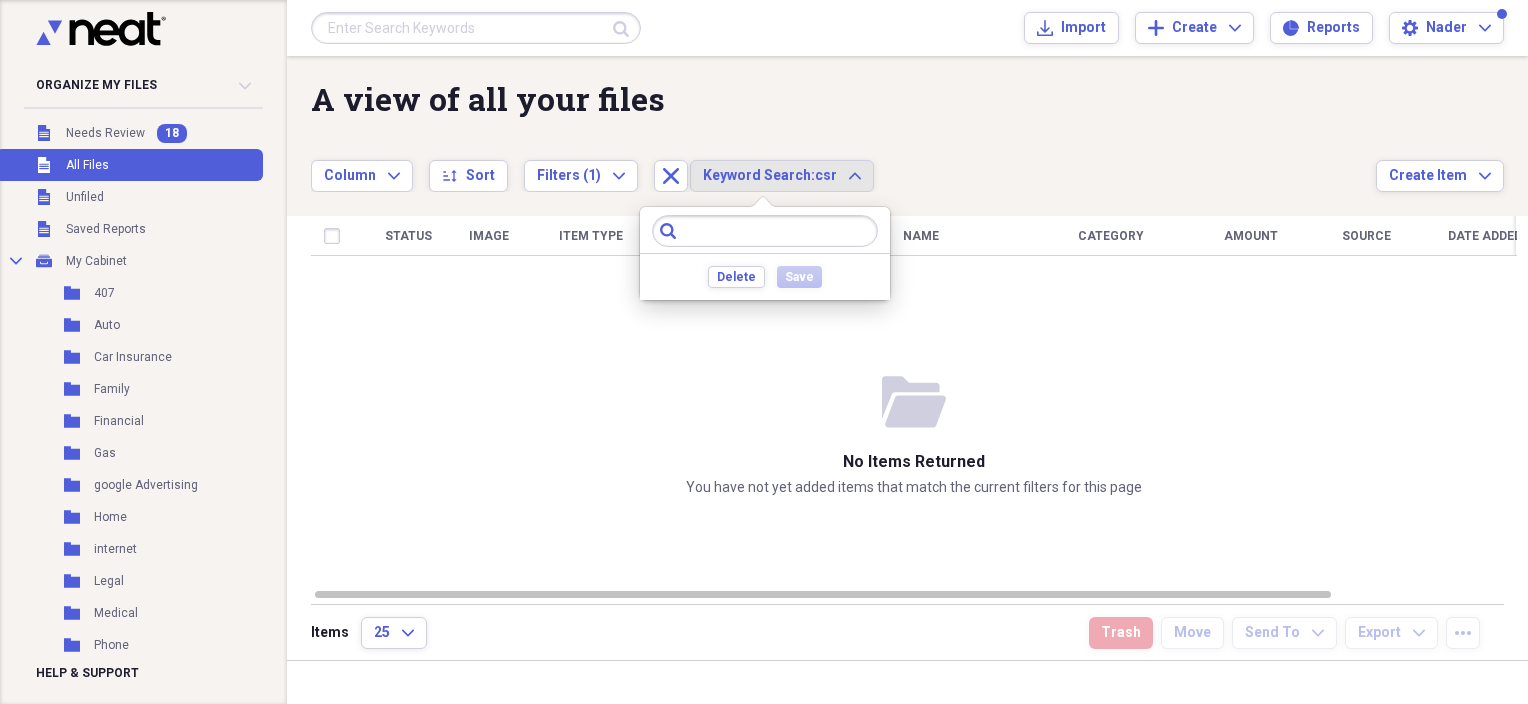 click on "Delete Save" at bounding box center (765, 276) 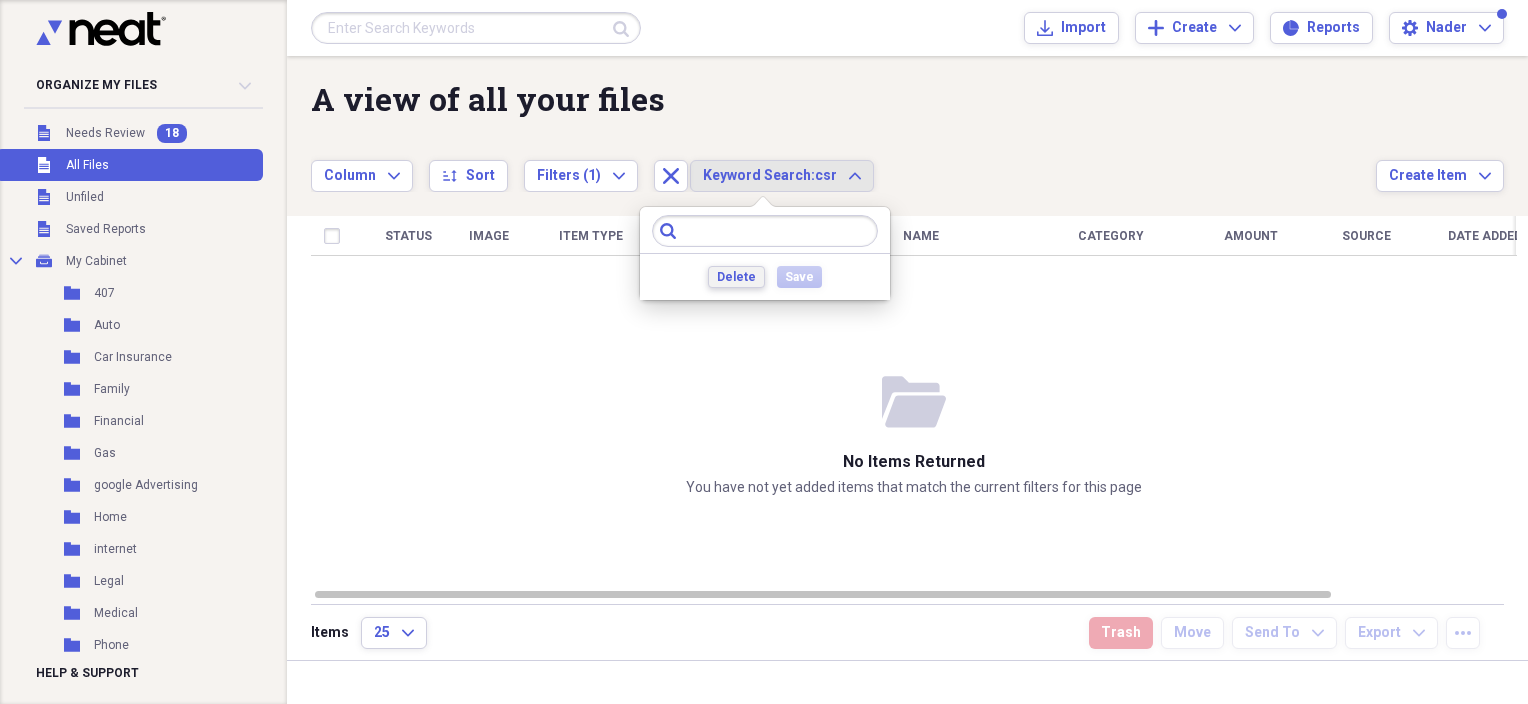 click on "Delete" at bounding box center (736, 277) 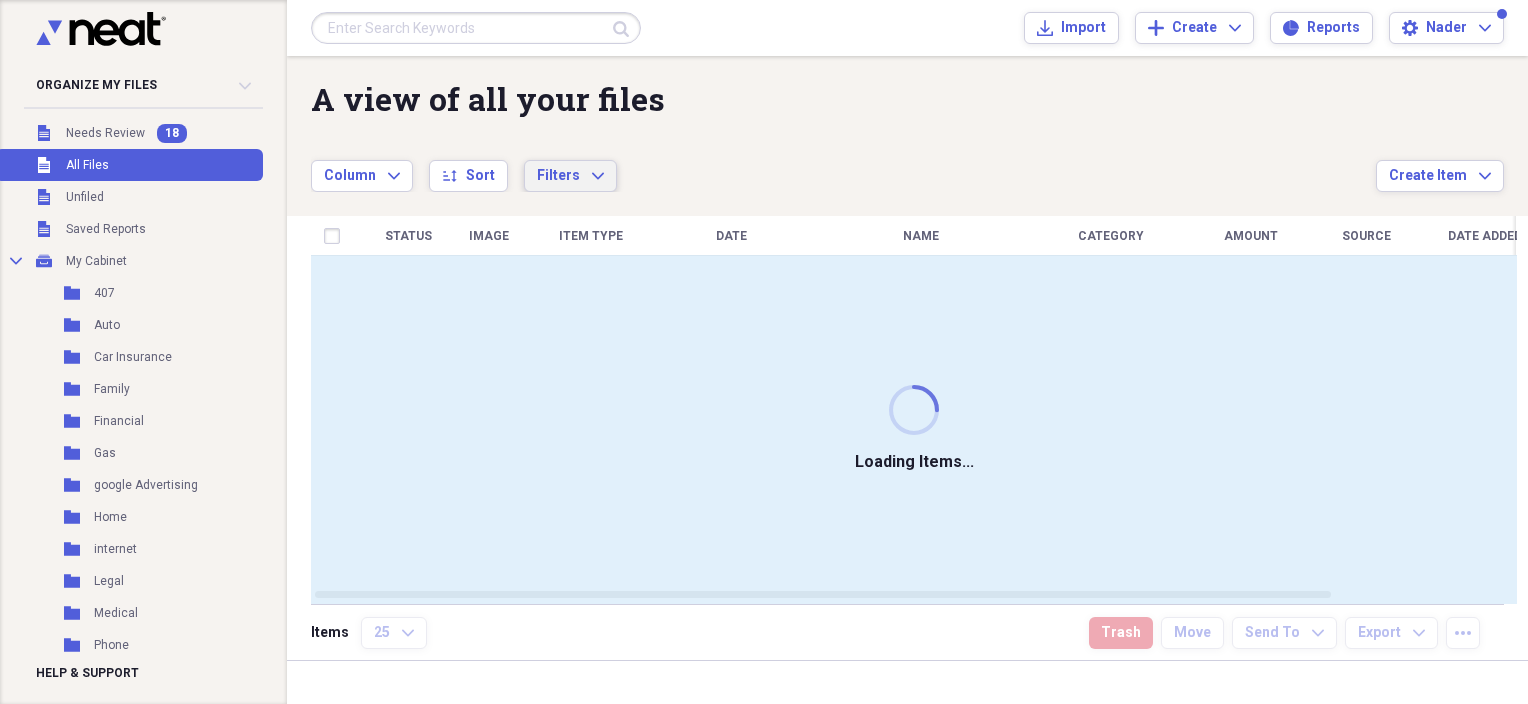 click on "Filters  Expand" at bounding box center [570, 176] 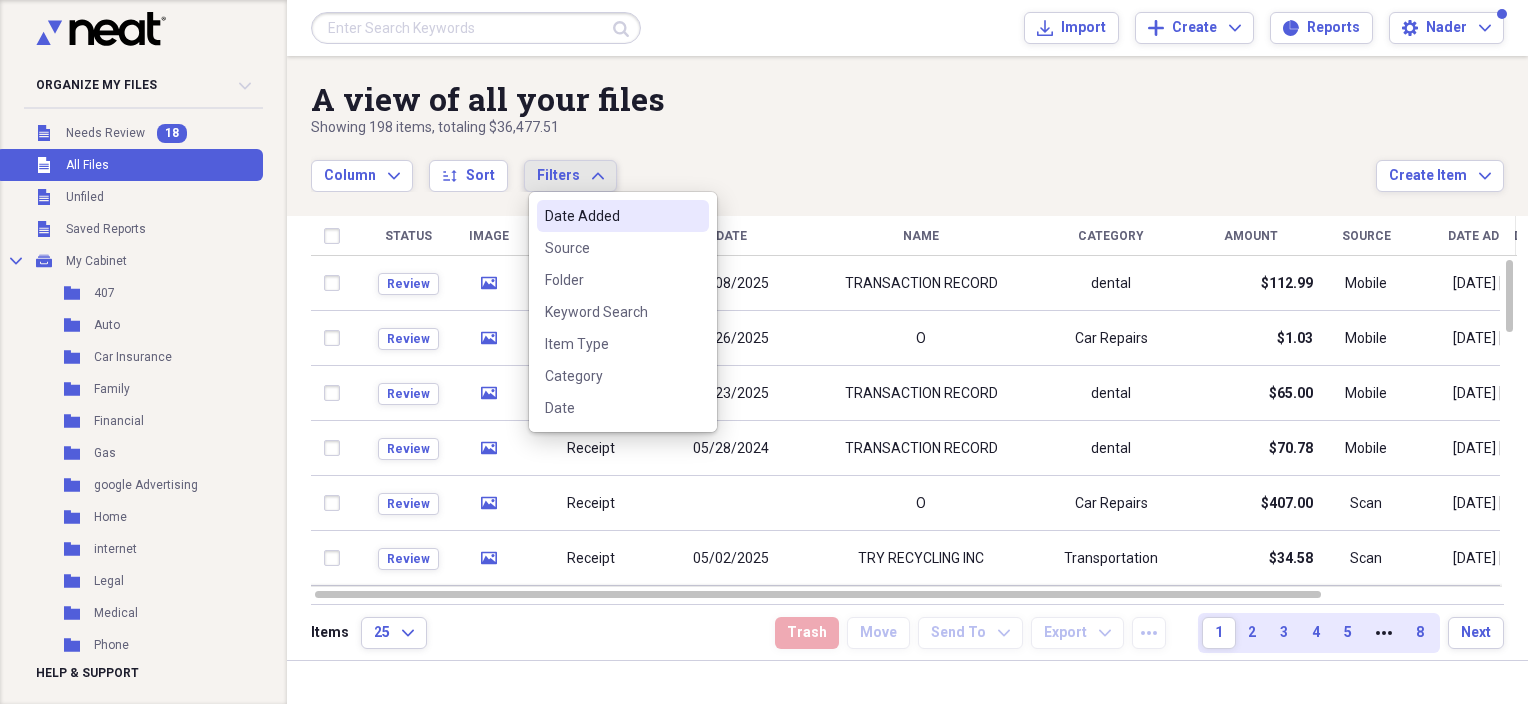 click on "sort Sort" at bounding box center (468, 165) 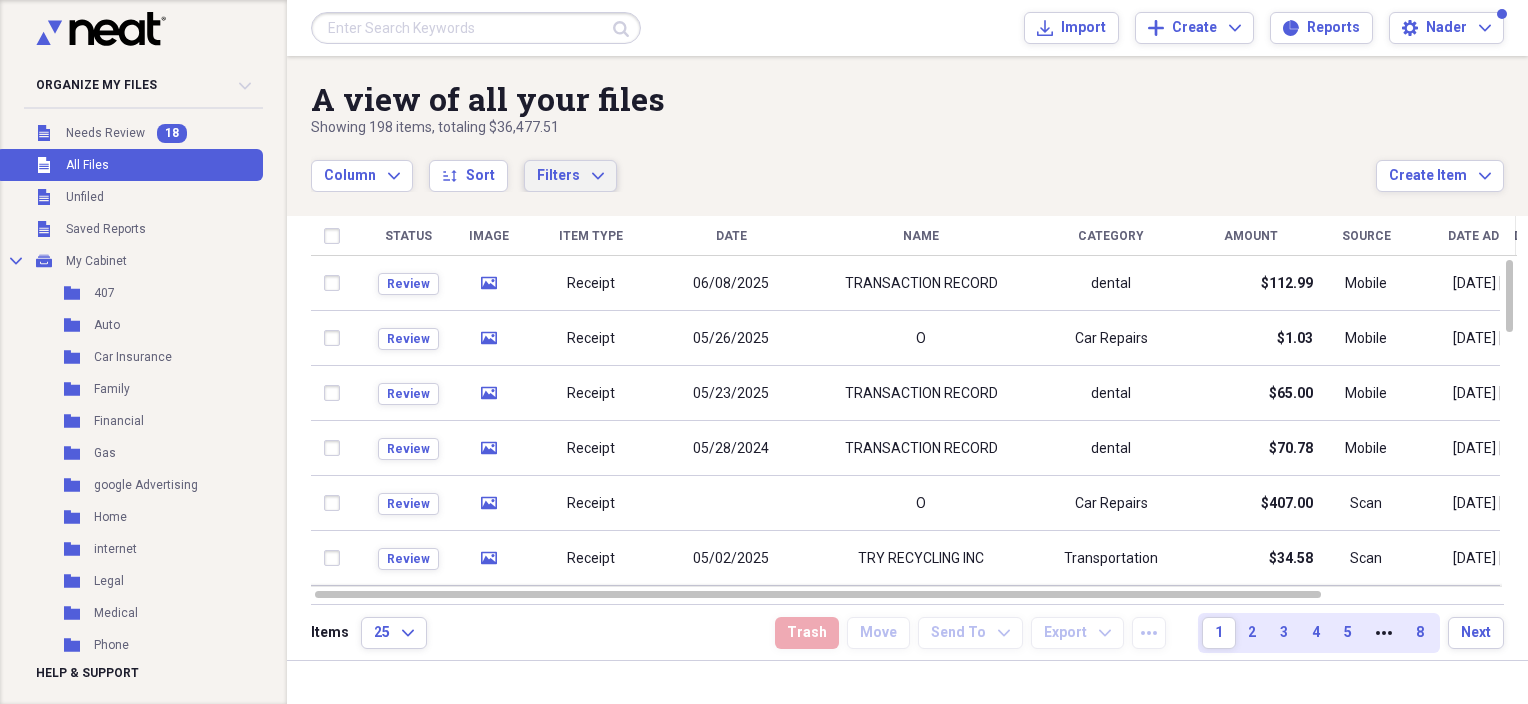 click on "Filters  Expand" at bounding box center [570, 176] 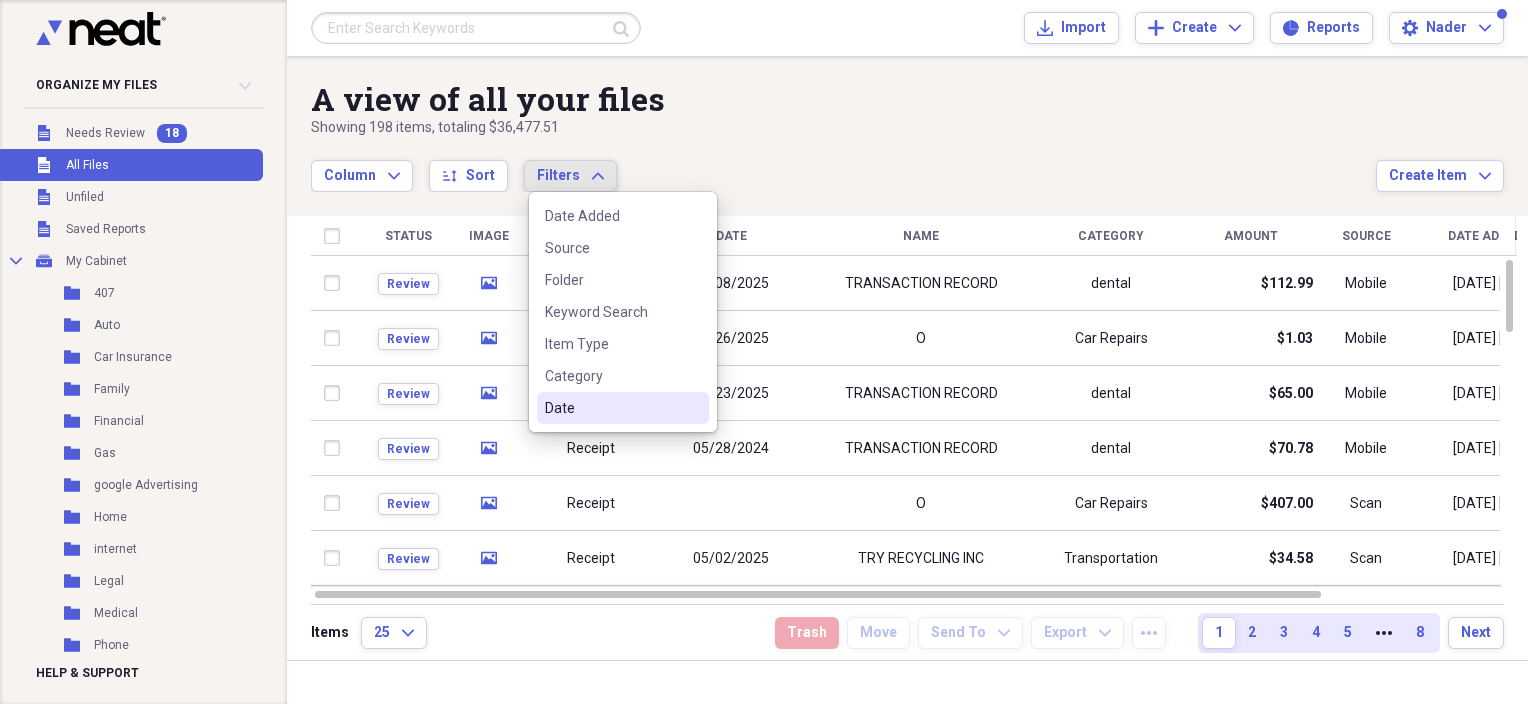 click on "Date" at bounding box center [611, 408] 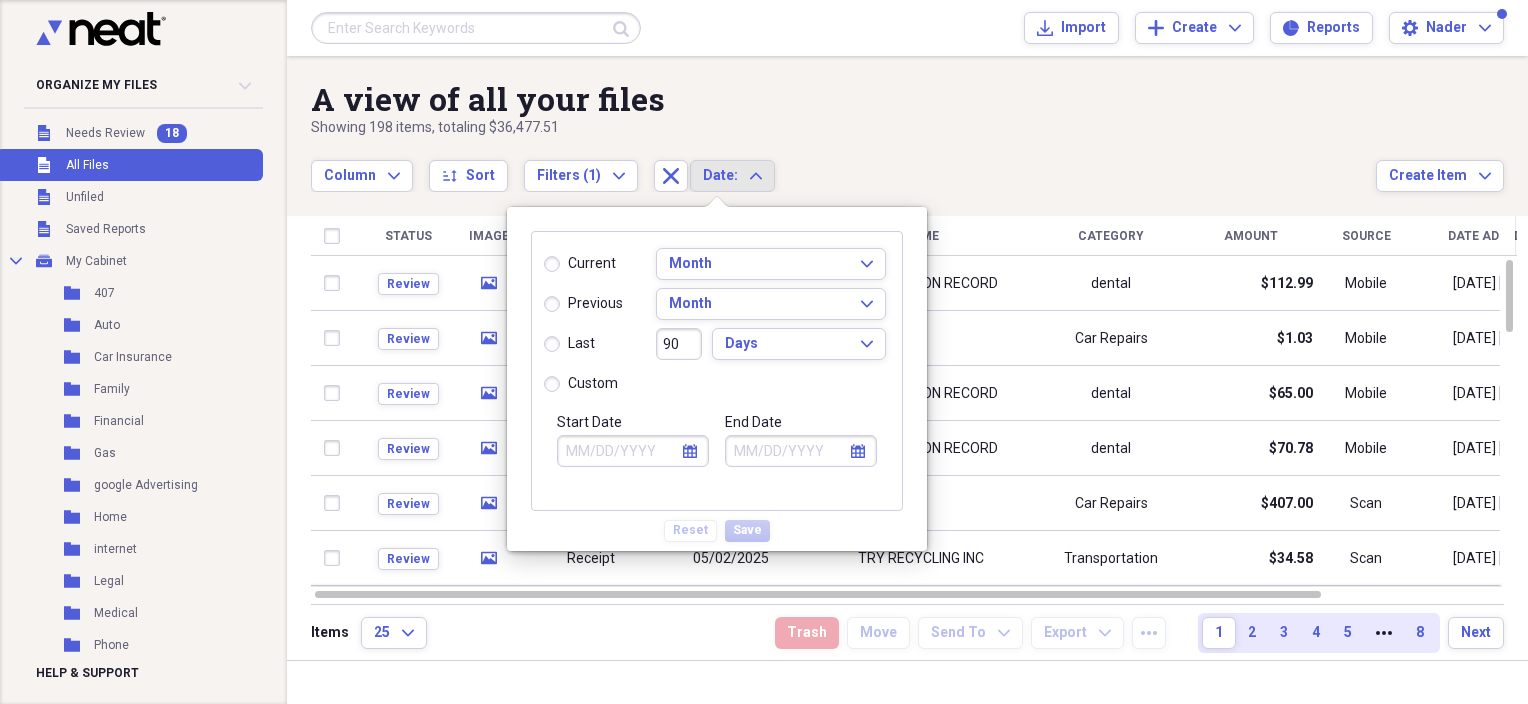 click on "custom" at bounding box center [593, 384] 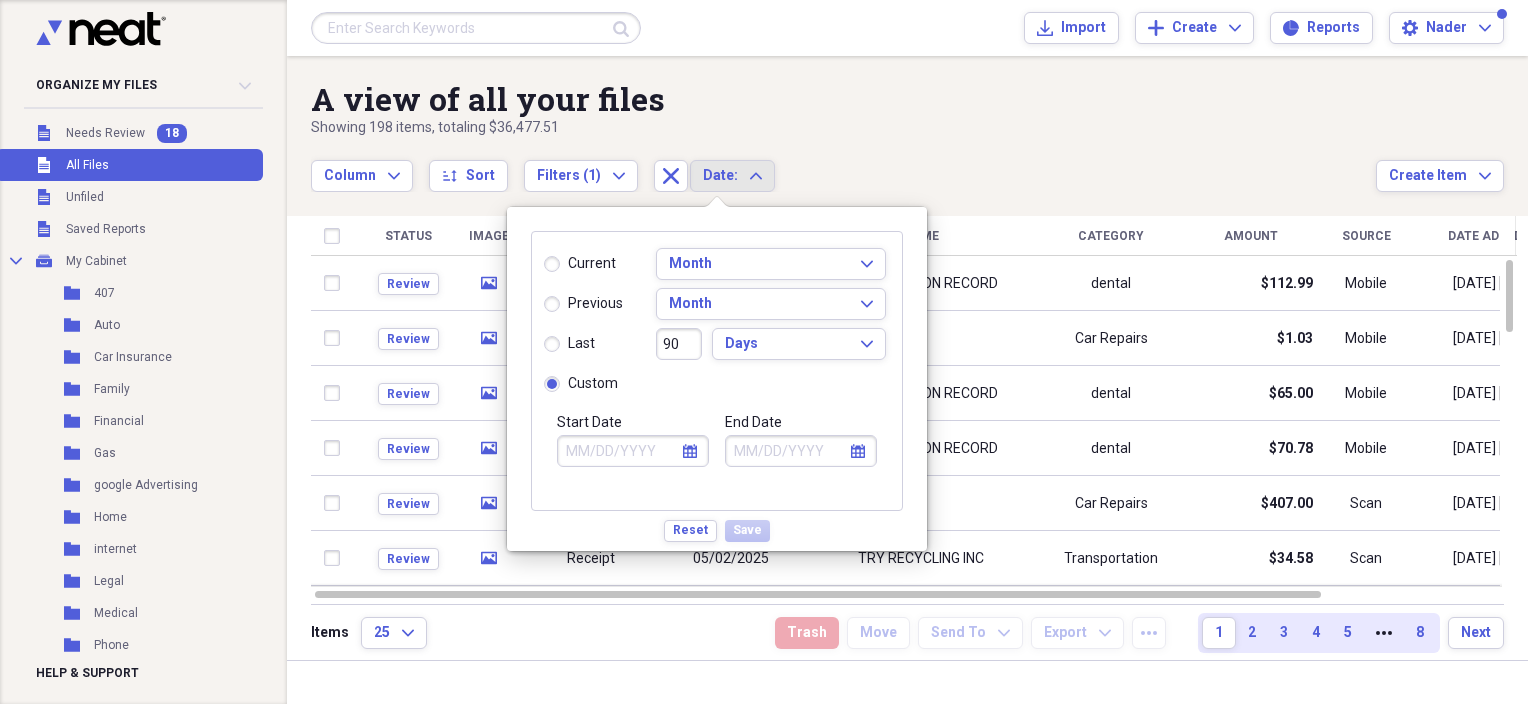 click 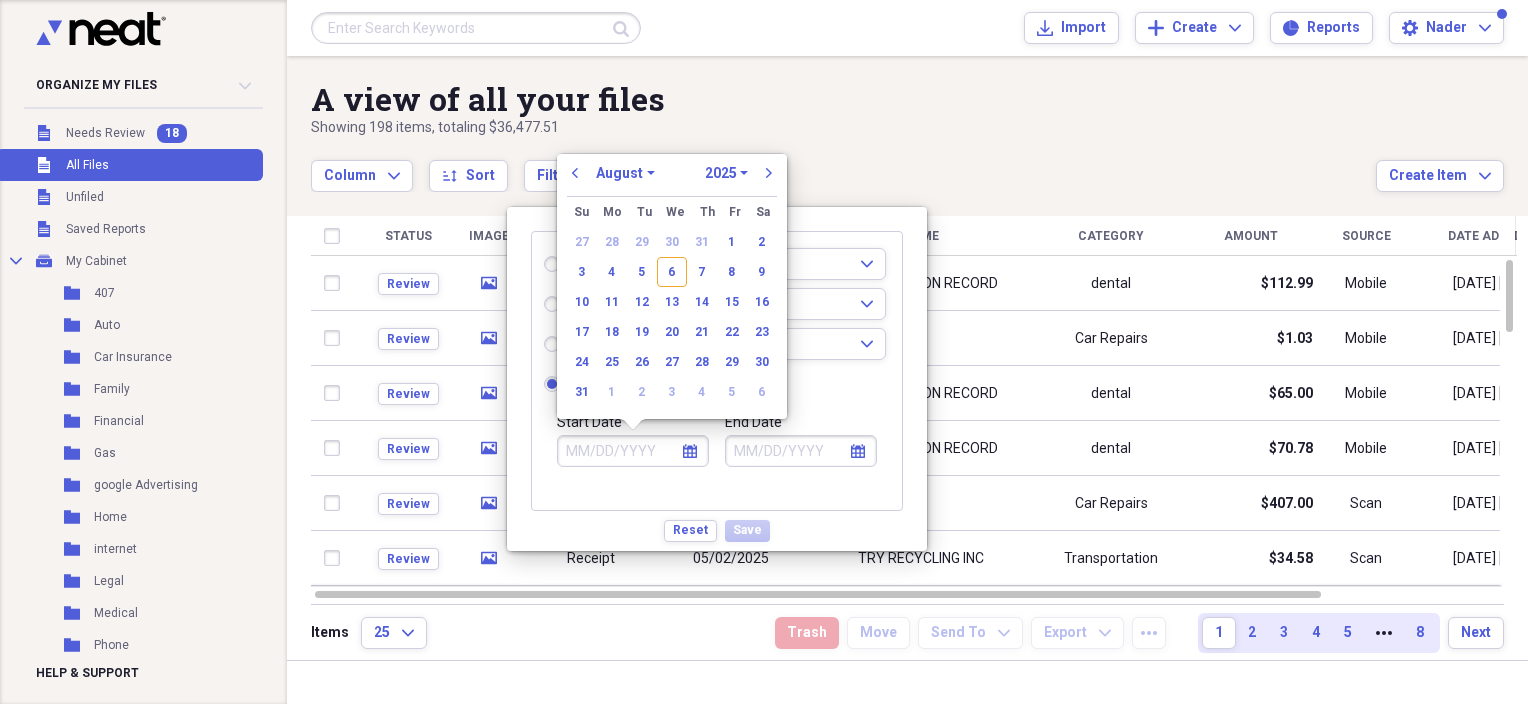 click on "1970 1971 1972 1973 1974 1975 1976 1977 1978 1979 1980 1981 1982 1983 1984 1985 1986 1987 1988 1989 1990 1991 1992 1993 1994 1995 1996 1997 1998 1999 2000 2001 2002 2003 2004 2005 2006 2007 2008 2009 2010 2011 2012 2013 2014 2015 2016 2017 2018 2019 2020 2021 2022 2023 2024 2025 2026 2027 2028 2029 2030 2031 2032 2033 2034 2035" at bounding box center (726, 173) 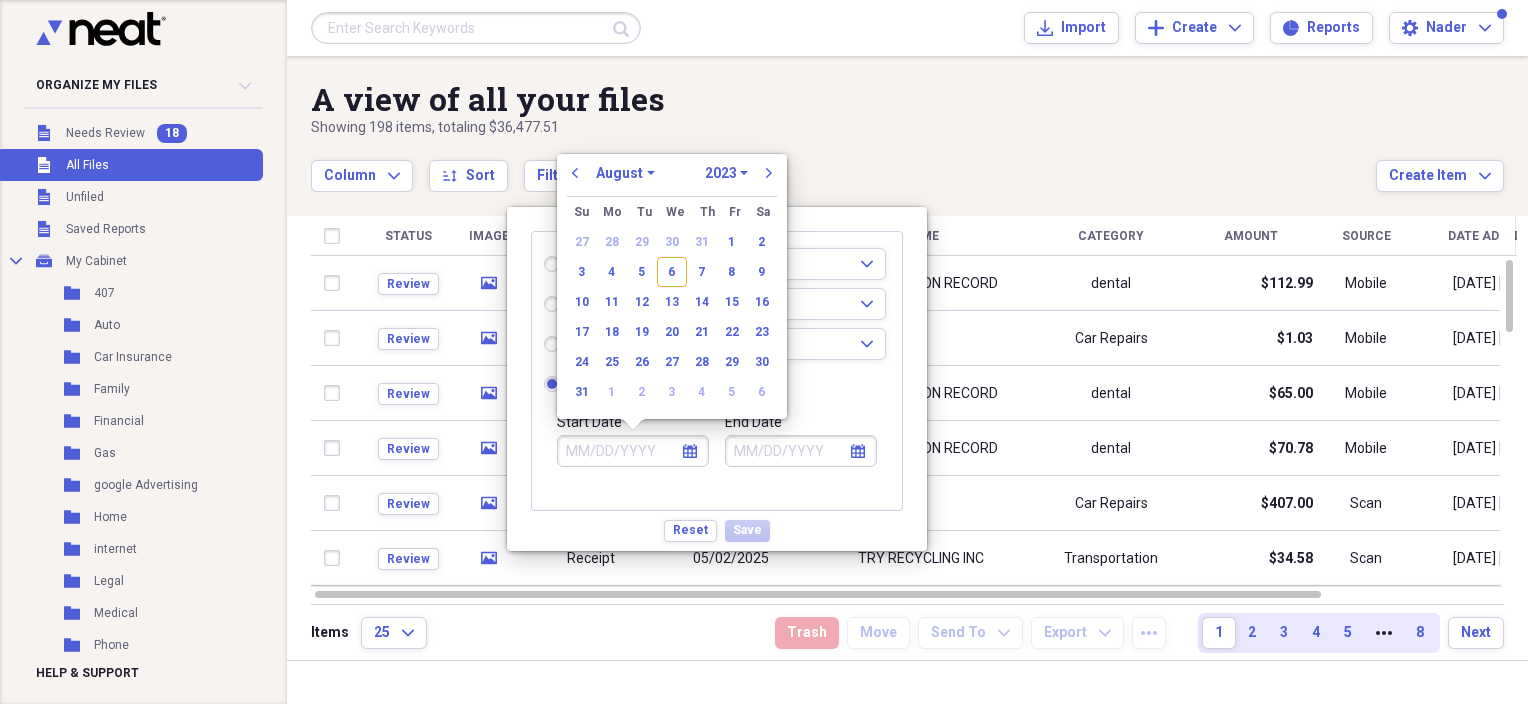 click on "1970 1971 1972 1973 1974 1975 1976 1977 1978 1979 1980 1981 1982 1983 1984 1985 1986 1987 1988 1989 1990 1991 1992 1993 1994 1995 1996 1997 1998 1999 2000 2001 2002 2003 2004 2005 2006 2007 2008 2009 2010 2011 2012 2013 2014 2015 2016 2017 2018 2019 2020 2021 2022 2023 2024 2025 2026 2027 2028 2029 2030 2031 2032 2033 2034 2035" at bounding box center (726, 173) 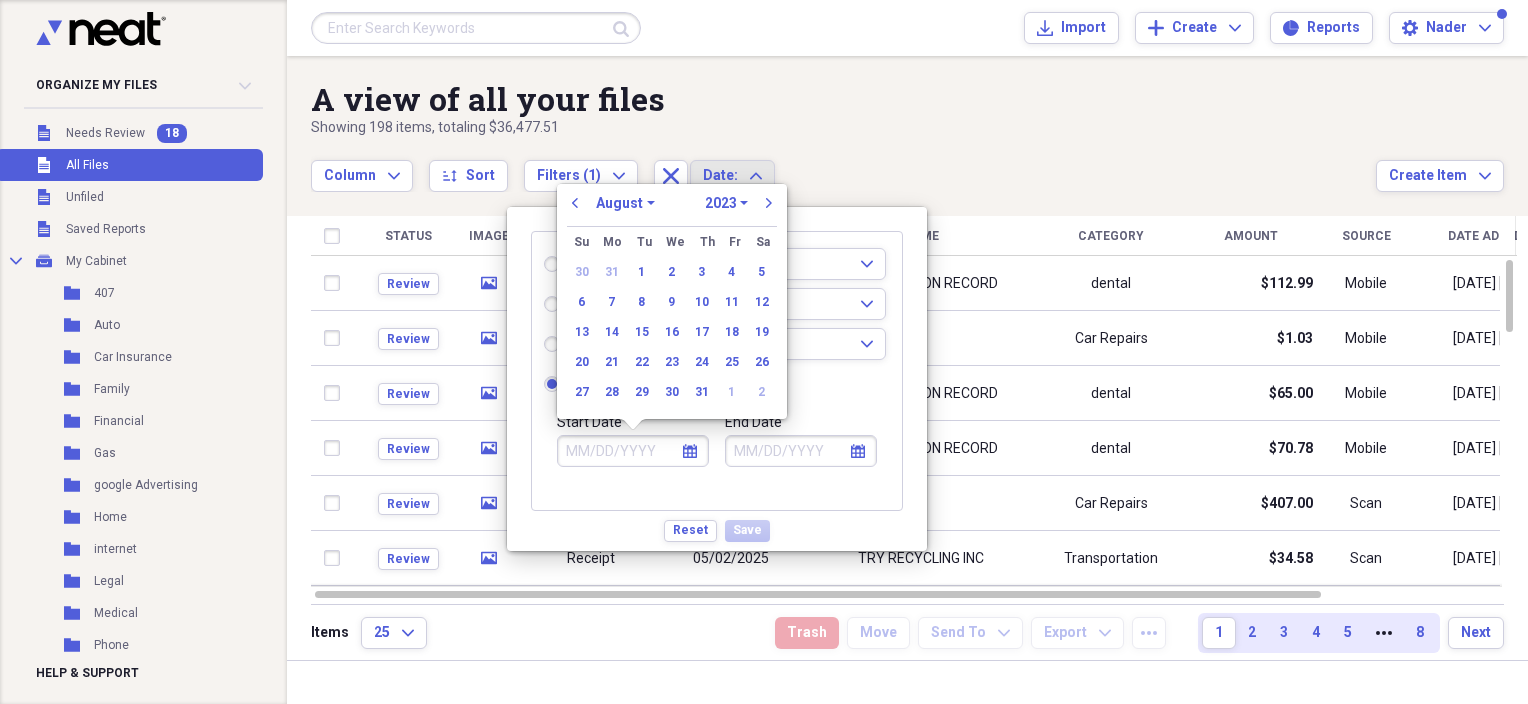 click on "January February March April May June July August September October November December" at bounding box center [625, 203] 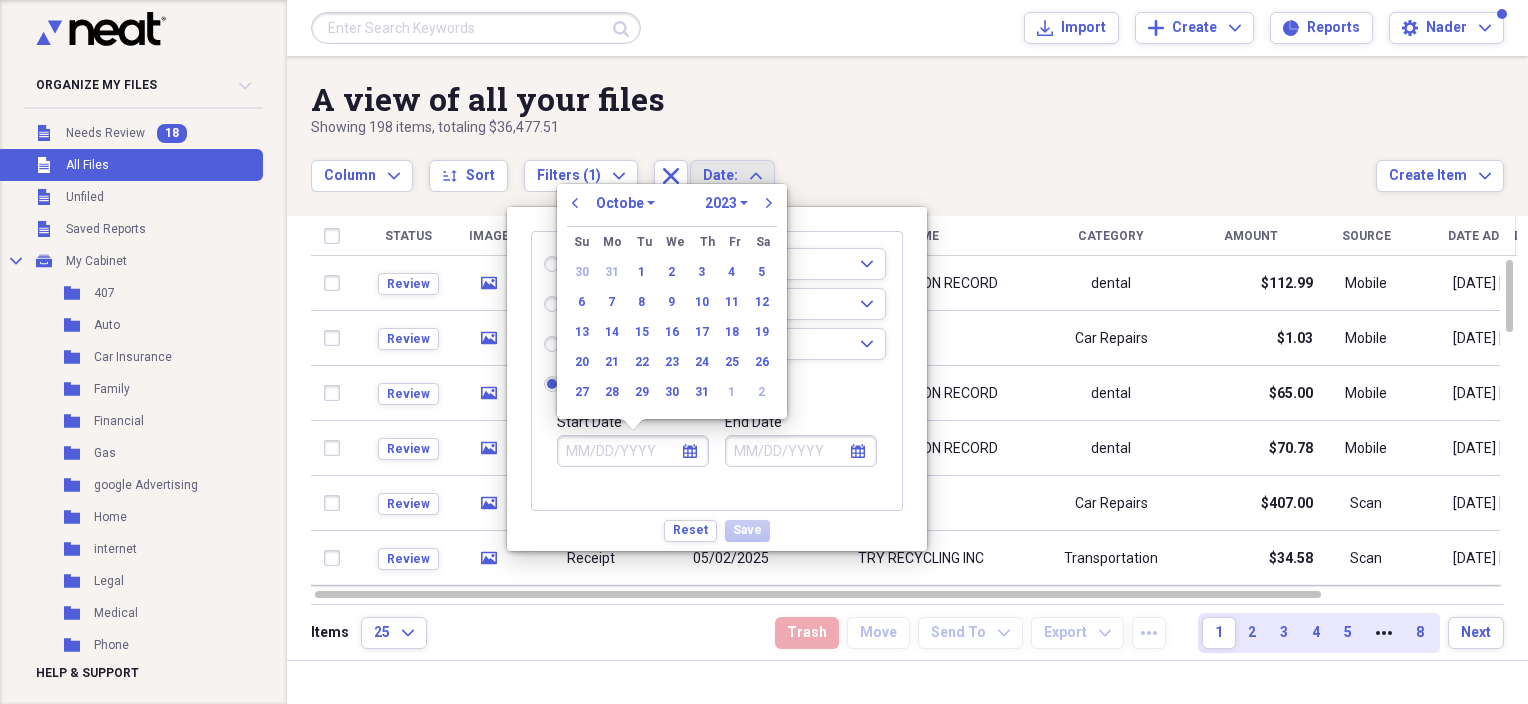 click on "January February March April May June July August September October November December" at bounding box center [625, 203] 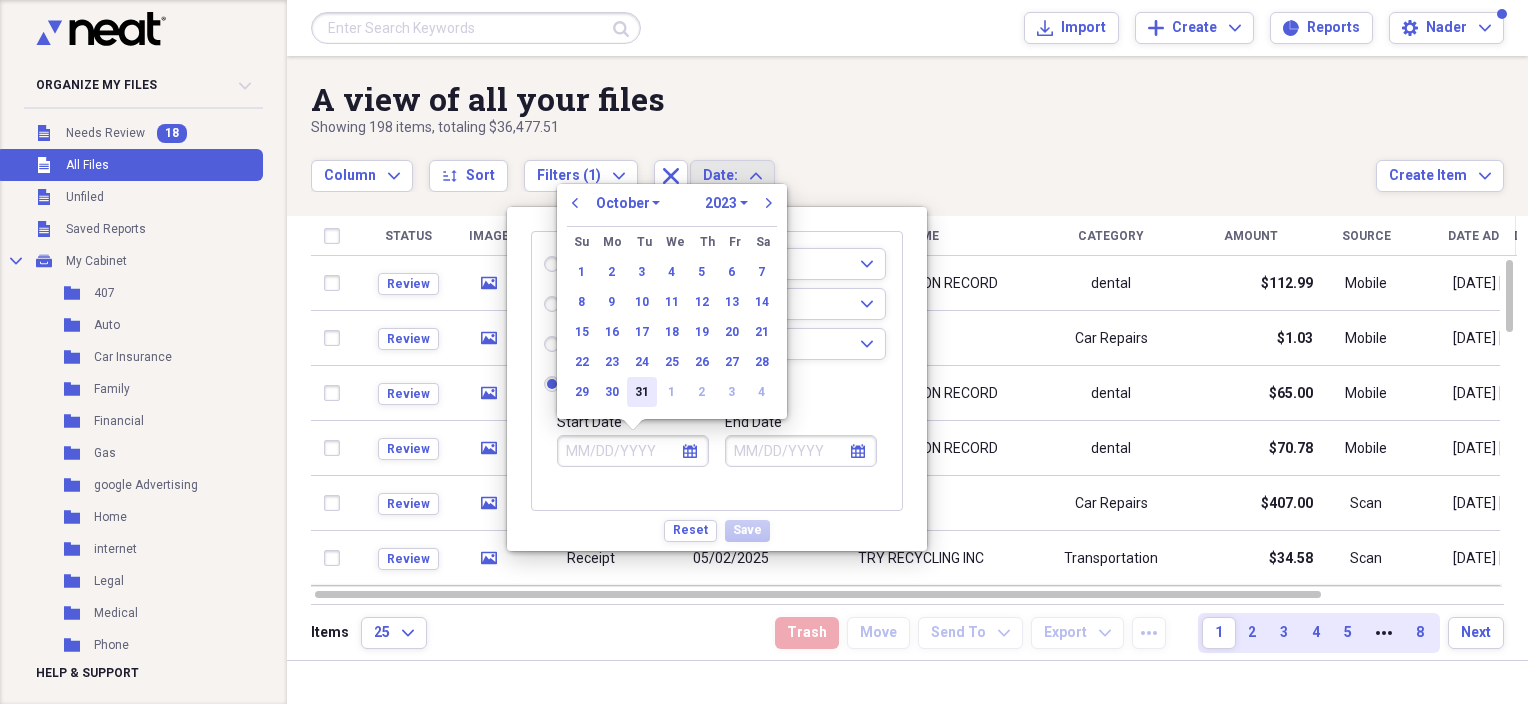 click on "31" at bounding box center [642, 392] 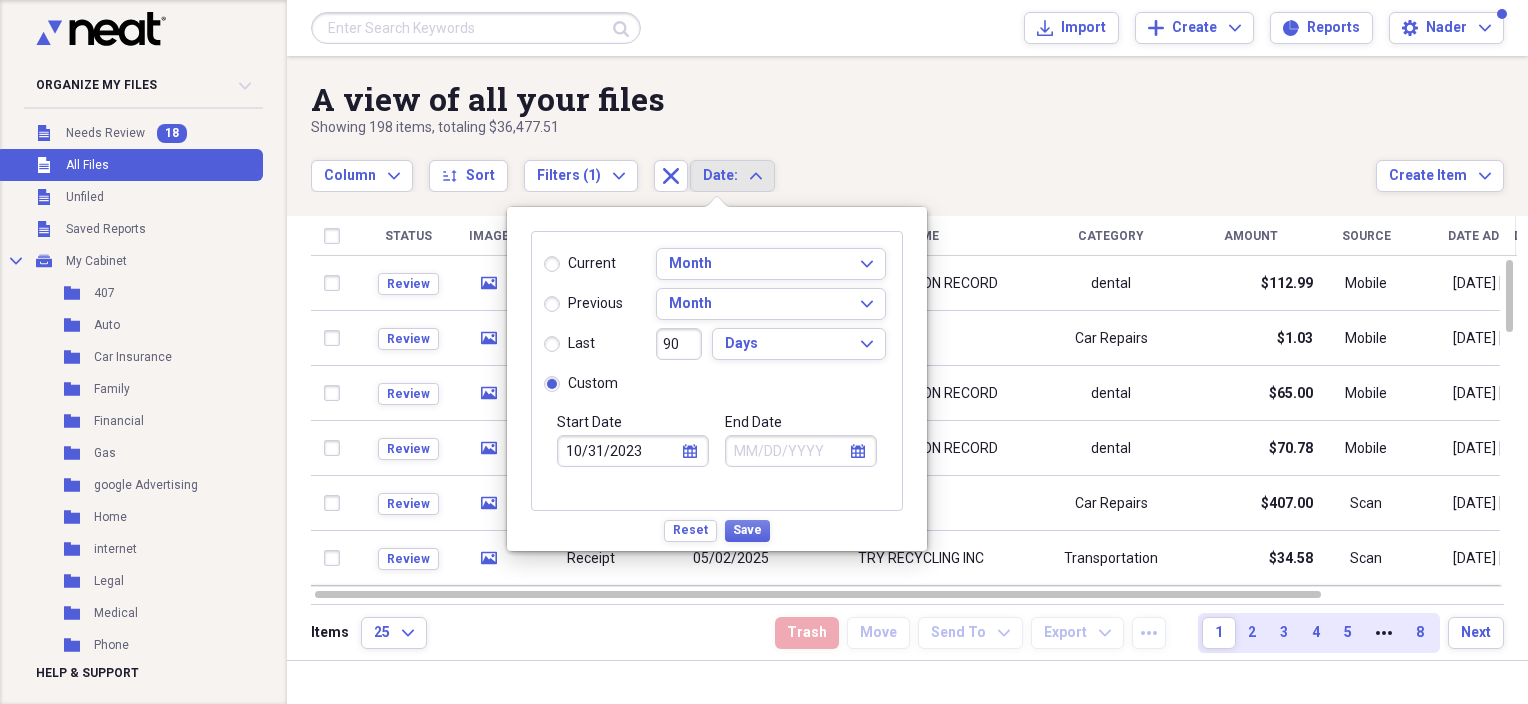 click on "End Date" at bounding box center (801, 451) 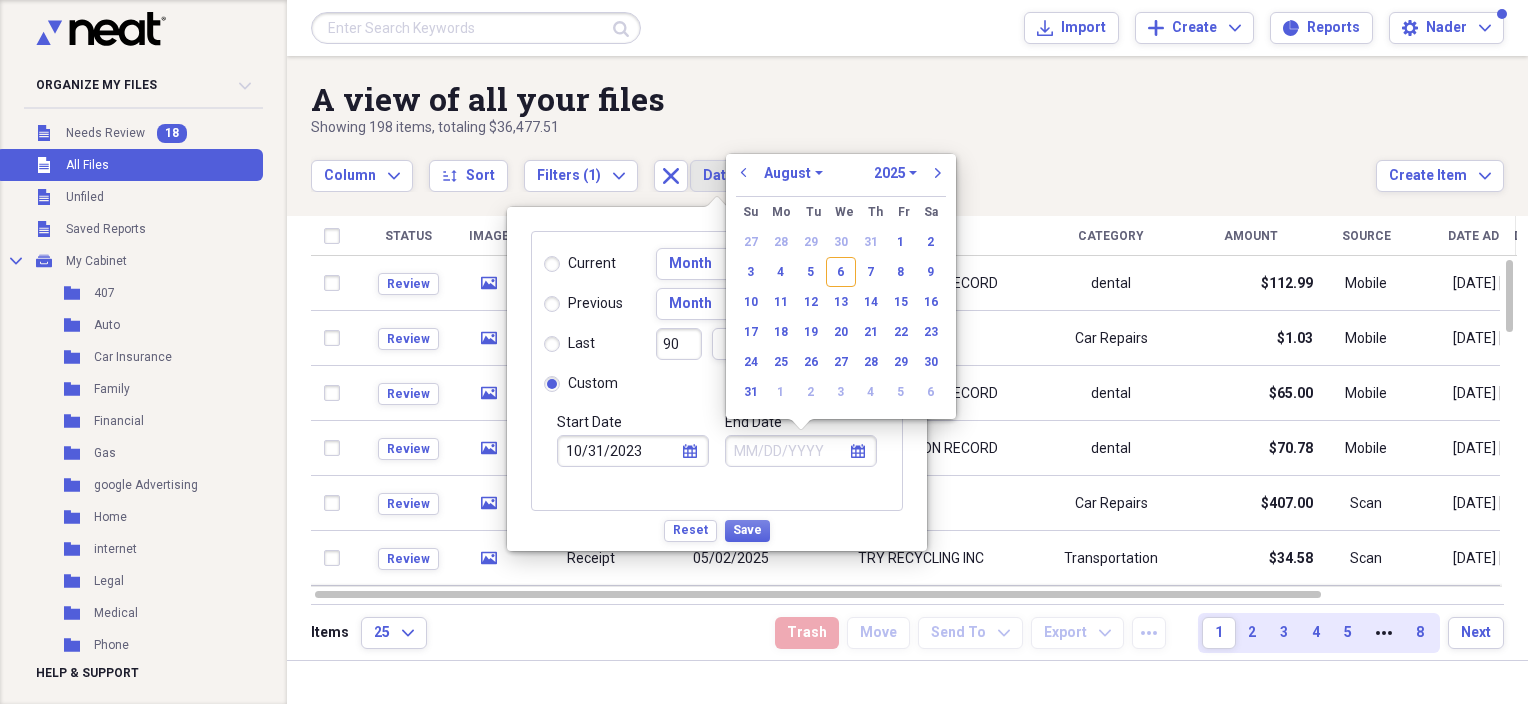 click on "January February March April May June July August September October November December" at bounding box center [793, 173] 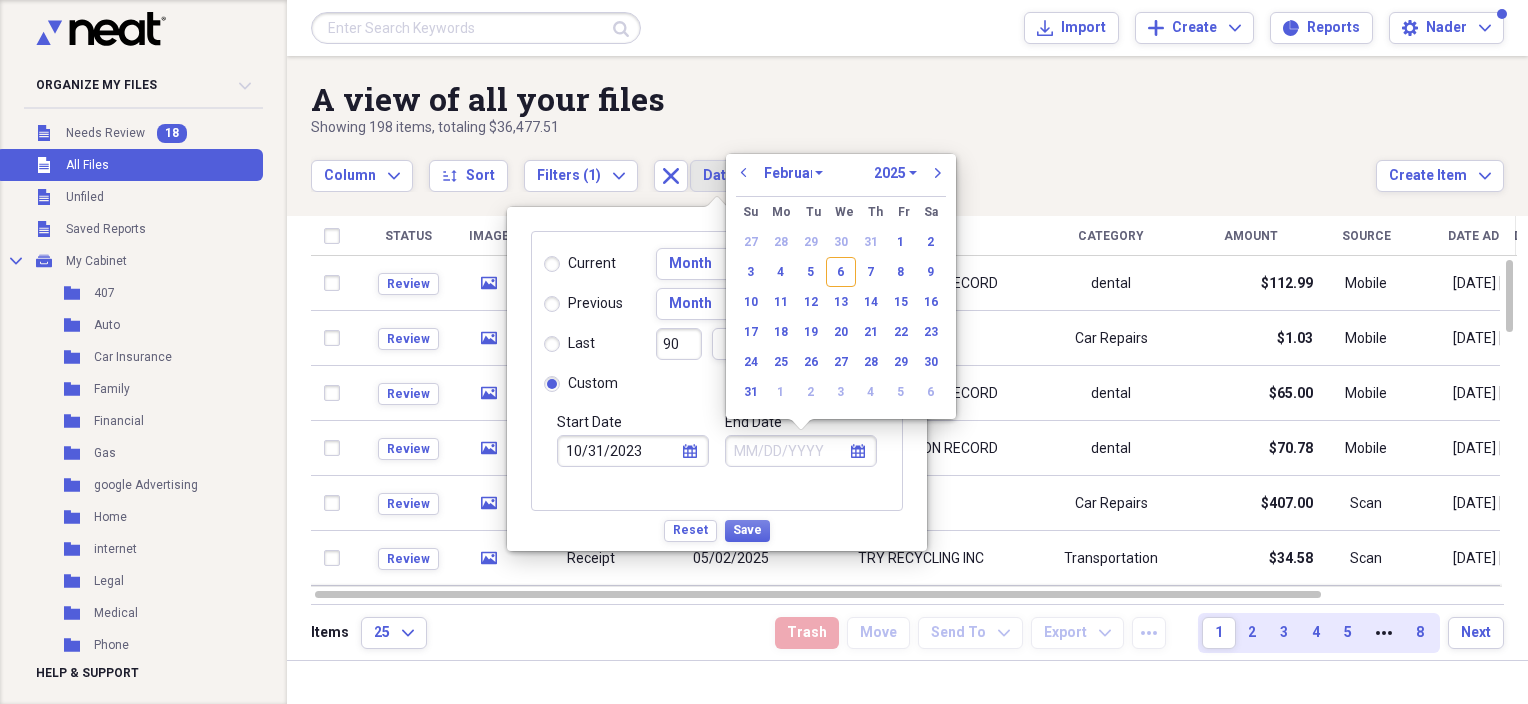 click on "January February March April May June July August September October November December" at bounding box center [793, 173] 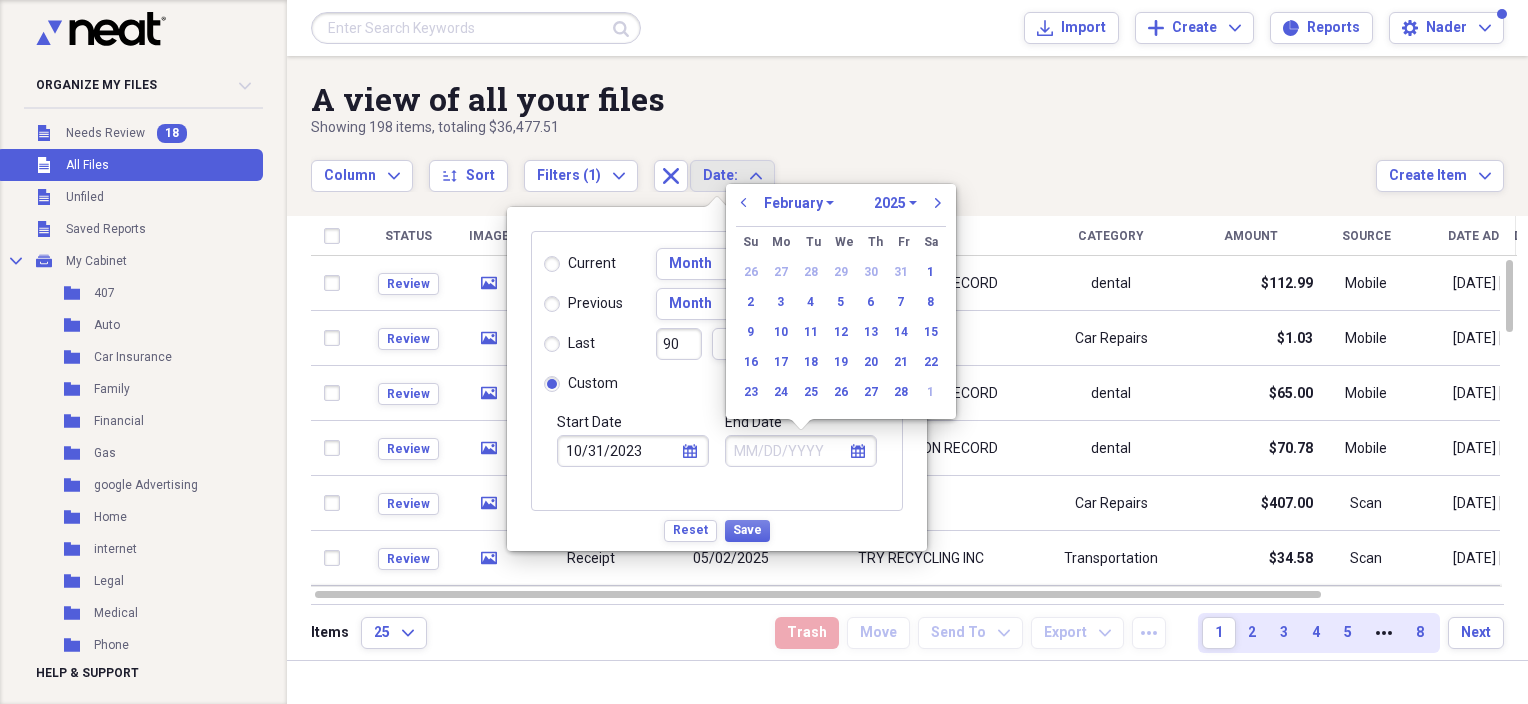 click on "previous January February March April May June July August September October November December 1970 1971 1972 1973 1974 1975 1976 1977 1978 1979 1980 1981 1982 1983 1984 1985 1986 1987 1988 1989 1990 1991 1992 1993 1994 1995 1996 1997 1998 1999 2000 2001 2002 2003 2004 2005 2006 2007 2008 2009 2010 2011 2012 2013 2014 2015 2016 2017 2018 2019 2020 2021 2022 2023 2024 2025 2026 2027 2028 2029 2030 2031 2032 2033 2034 2035 next" at bounding box center [841, 209] 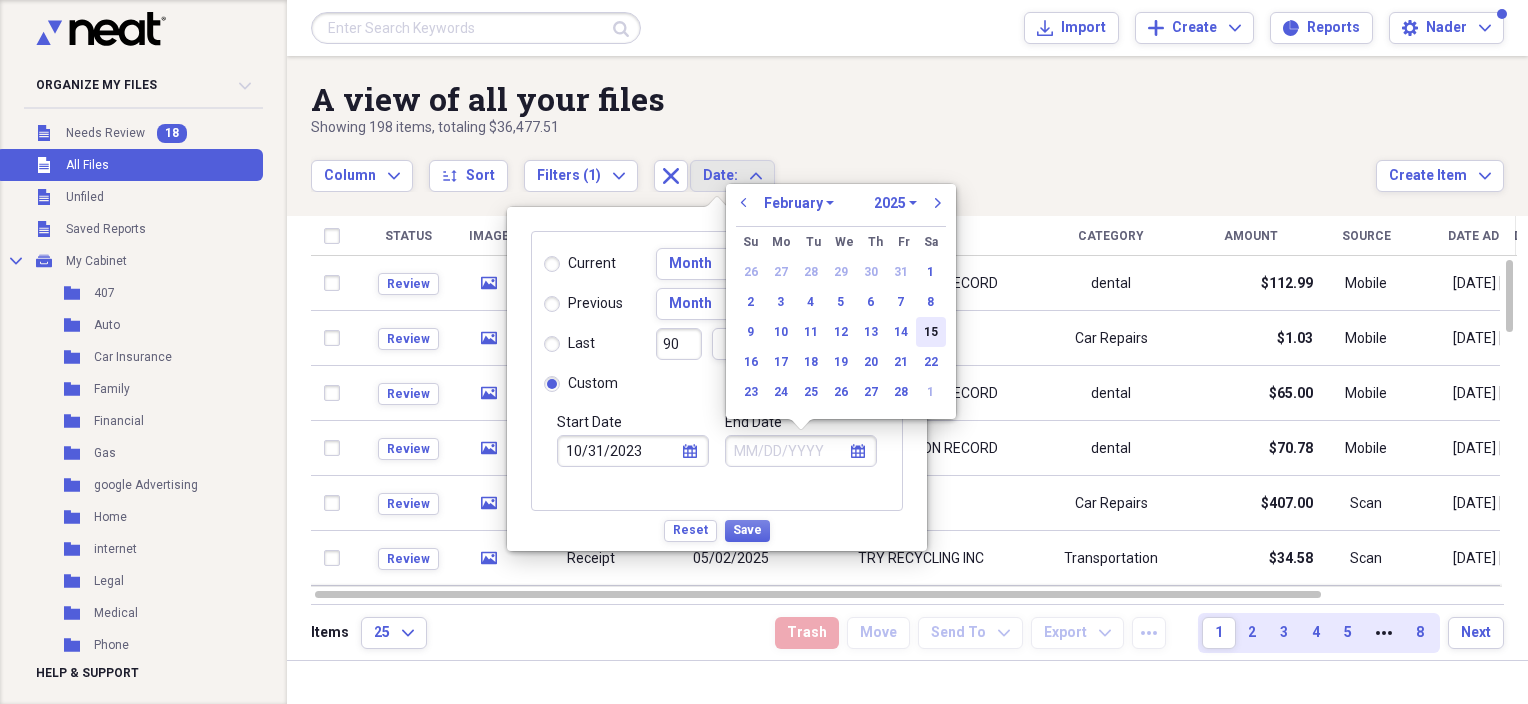 select on "2024" 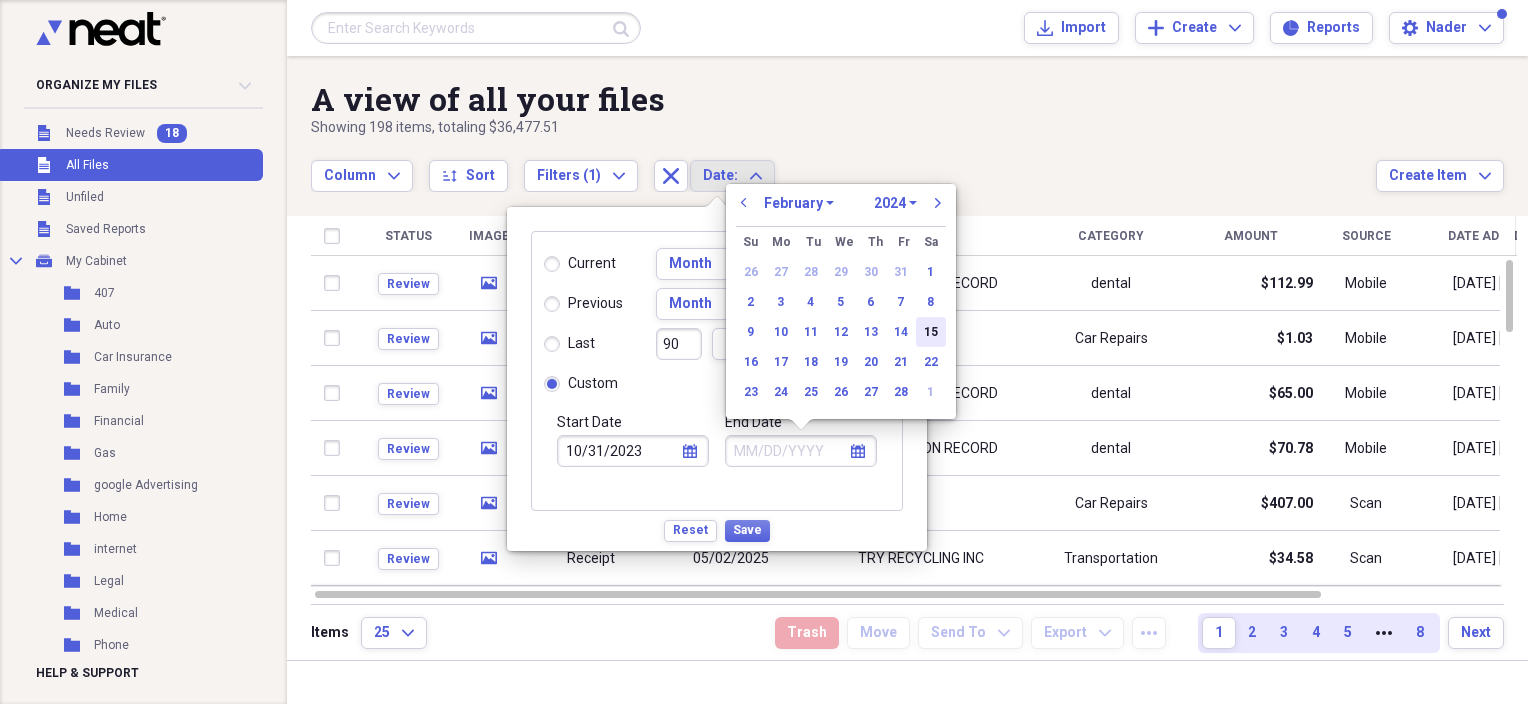 click on "1970 1971 1972 1973 1974 1975 1976 1977 1978 1979 1980 1981 1982 1983 1984 1985 1986 1987 1988 1989 1990 1991 1992 1993 1994 1995 1996 1997 1998 1999 2000 2001 2002 2003 2004 2005 2006 2007 2008 2009 2010 2011 2012 2013 2014 2015 2016 2017 2018 2019 2020 2021 2022 2023 2024 2025 2026 2027 2028 2029 2030 2031 2032 2033 2034 2035" at bounding box center [895, 203] 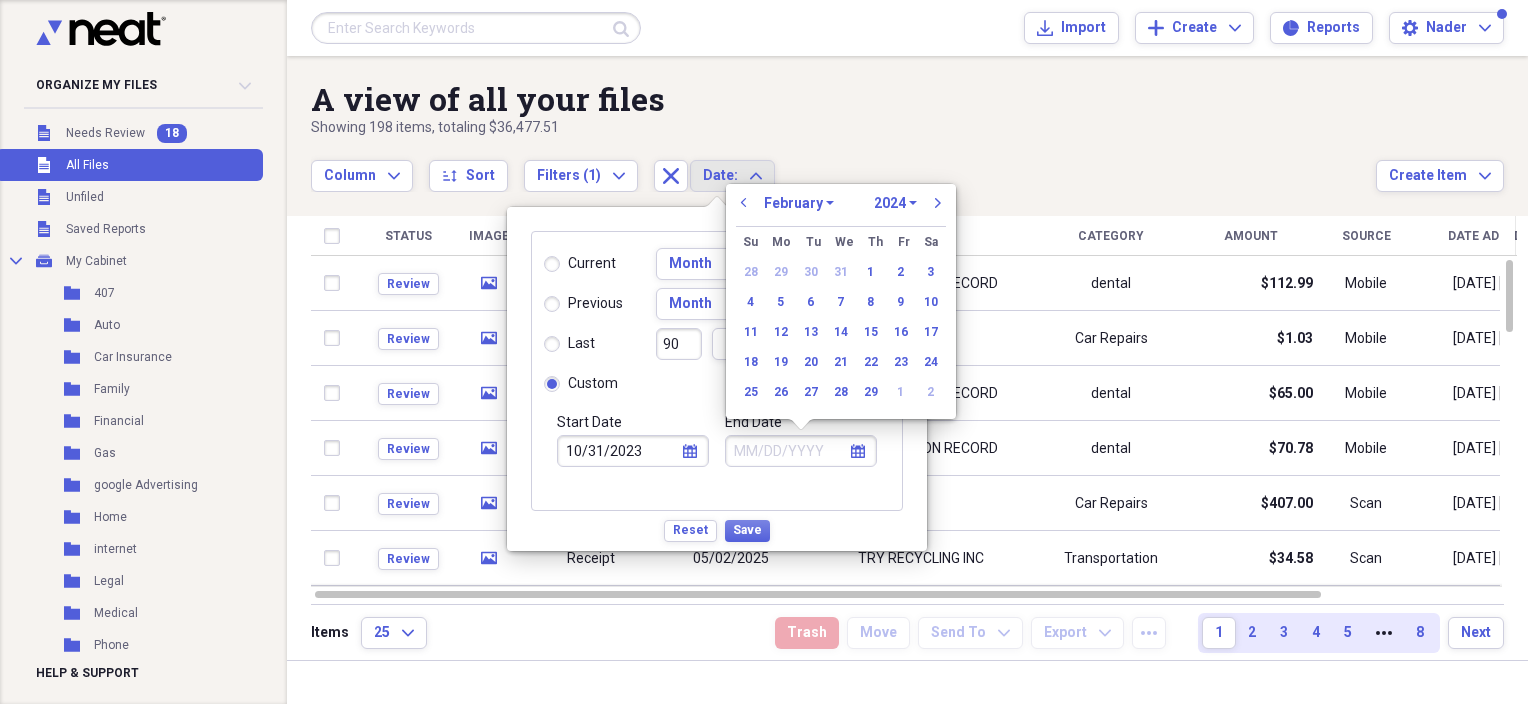 click on "End Date calendar Calendar previous January February March April May June July August September October November December 1970 1971 1972 1973 1974 1975 1976 1977 1978 1979 1980 1981 1982 1983 1984 1985 1986 1987 1988 1989 1990 1991 1992 1993 1994 1995 1996 1997 1998 1999 2000 2001 2002 2003 2004 2005 2006 2007 2008 2009 2010 2011 2012 2013 2014 2015 2016 2017 2018 2019 2020 2021 2022 2023 2024 2025 2026 2027 2028 2029 2030 2031 2032 2033 2034 2035 next Su Sunday Mo Monday Tu Tuesday We Wednesday Th Thursday Fr Friday Sa Saturday 28 29 30 31 1 2 3 4 5 6 7 8 9 10 11 12 13 14 15 16 17 18 19 20 21 22 23 24 25 26 27 28 29 1 2" at bounding box center [801, 461] 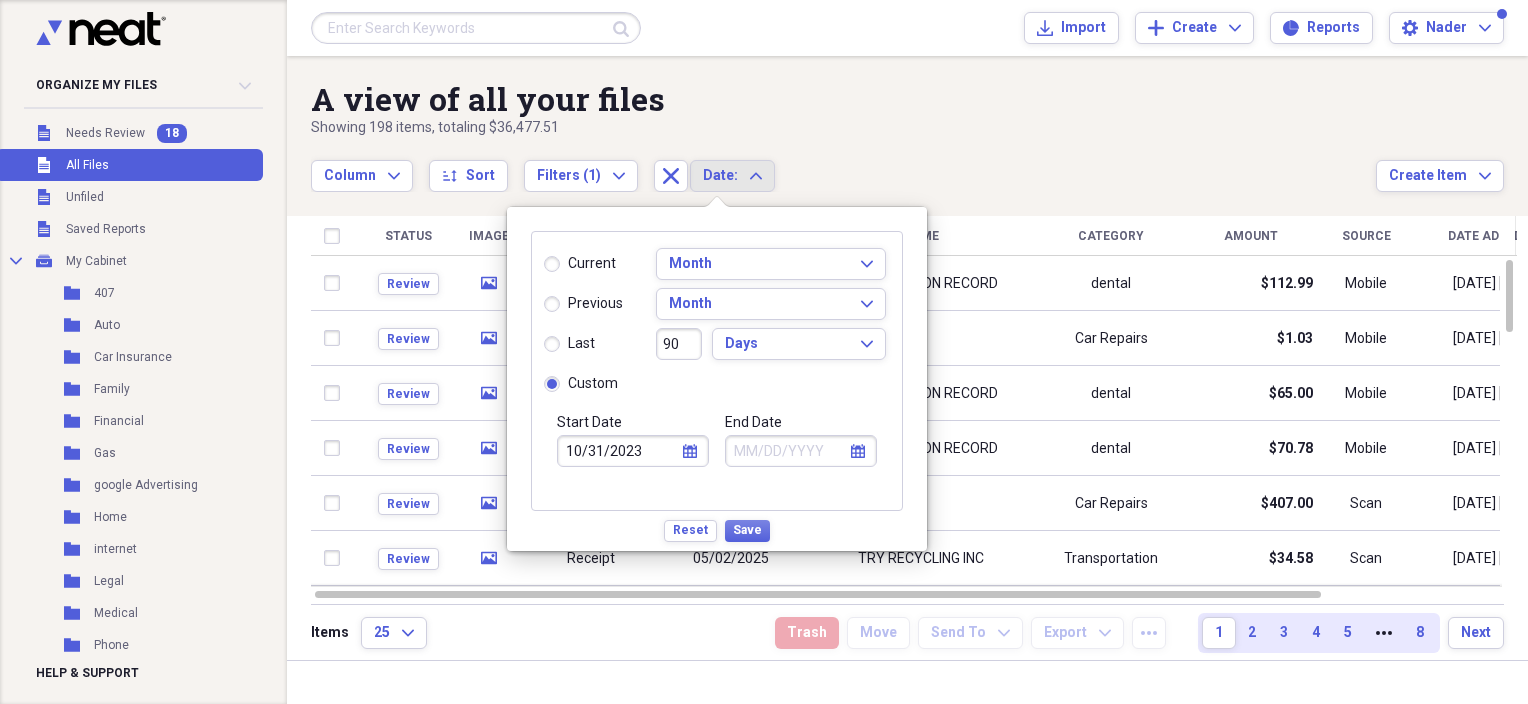 click on "calendar Calendar" at bounding box center [858, 451] 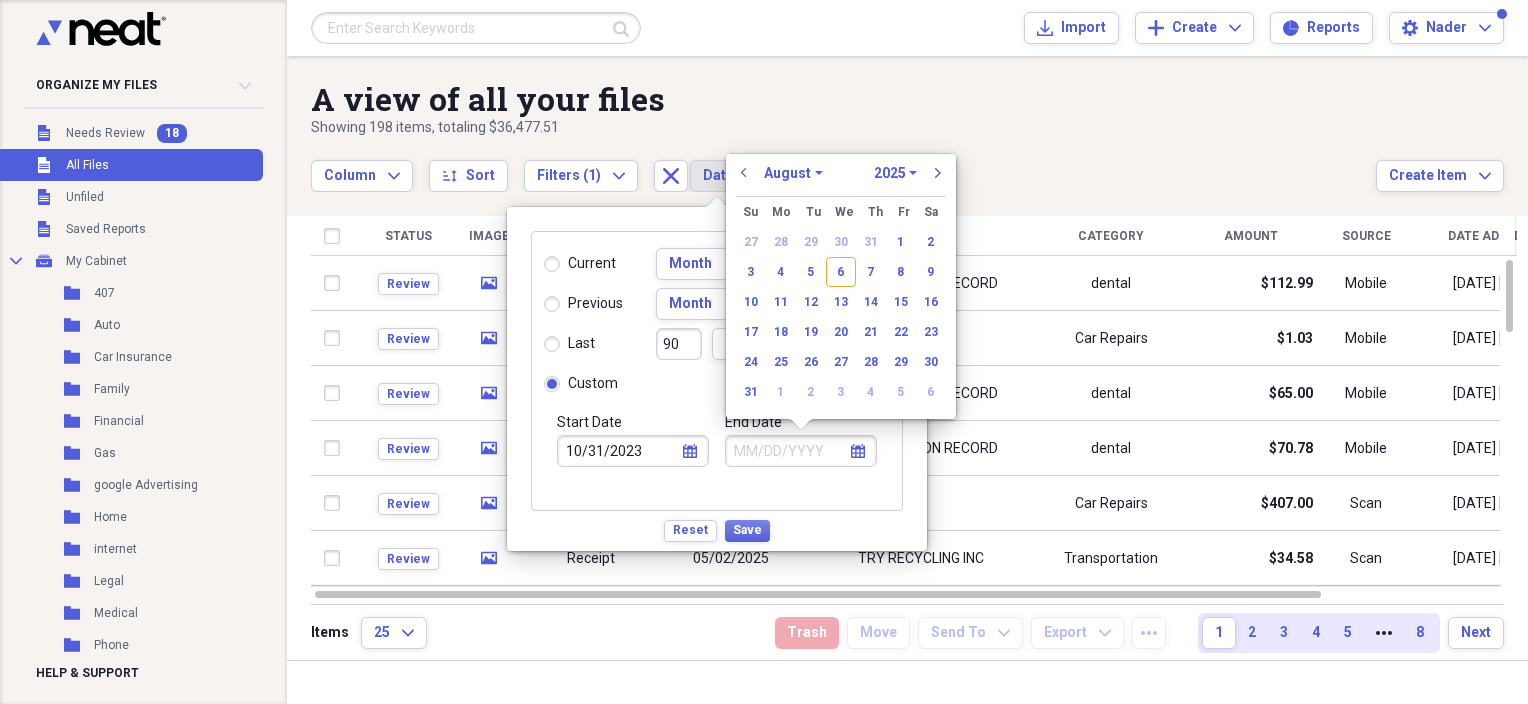 click on "previous January February March April May June July August September October November December 1970 1971 1972 1973 1974 1975 1976 1977 1978 1979 1980 1981 1982 1983 1984 1985 1986 1987 1988 1989 1990 1991 1992 1993 1994 1995 1996 1997 1998 1999 2000 2001 2002 2003 2004 2005 2006 2007 2008 2009 2010 2011 2012 2013 2014 2015 2016 2017 2018 2019 2020 2021 2022 2023 2024 2025 2026 2027 2028 2029 2030 2031 2032 2033 2034 2035 next Su Sunday Mo Monday Tu Tuesday We Wednesday Th Thursday Fr Friday Sa Saturday 27 28 29 30 31 1 2 3 4 5 6 7 8 9 10 11 12 13 14 15 16 17 18 19 20 21 22 23 24 25 26 27 28 29 30 31 1 2 3 4 5 6" at bounding box center (841, 280) 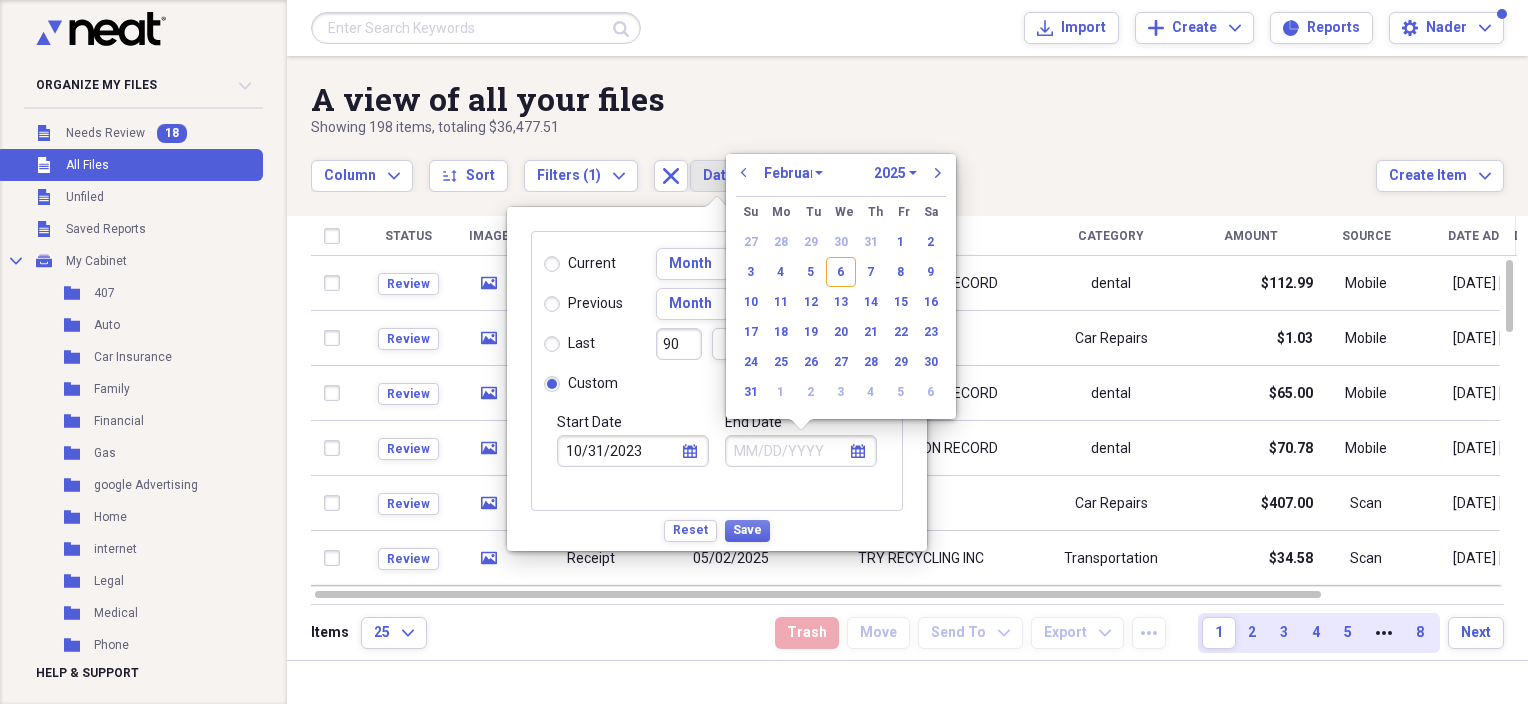 click on "January February March April May June July August September October November December" at bounding box center (793, 173) 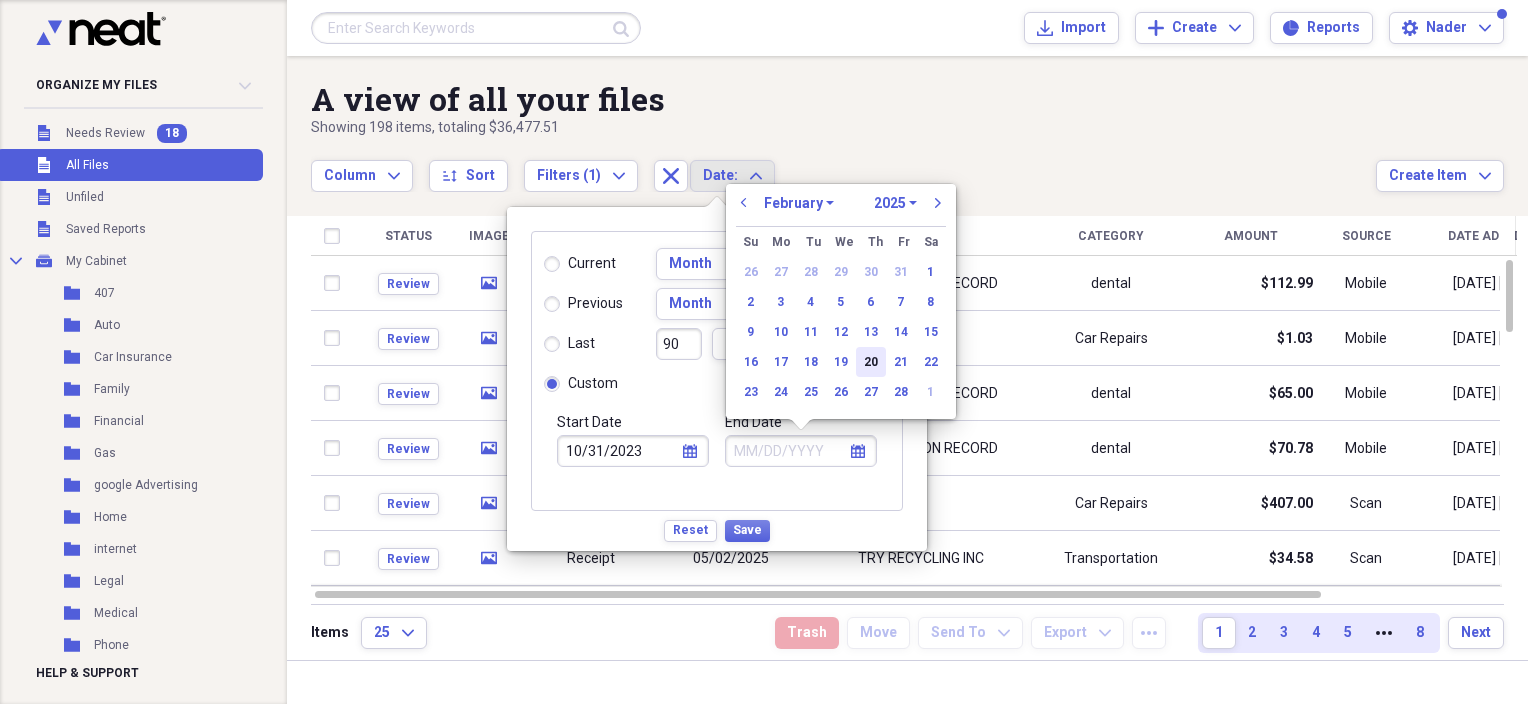 click on "20" at bounding box center [871, 362] 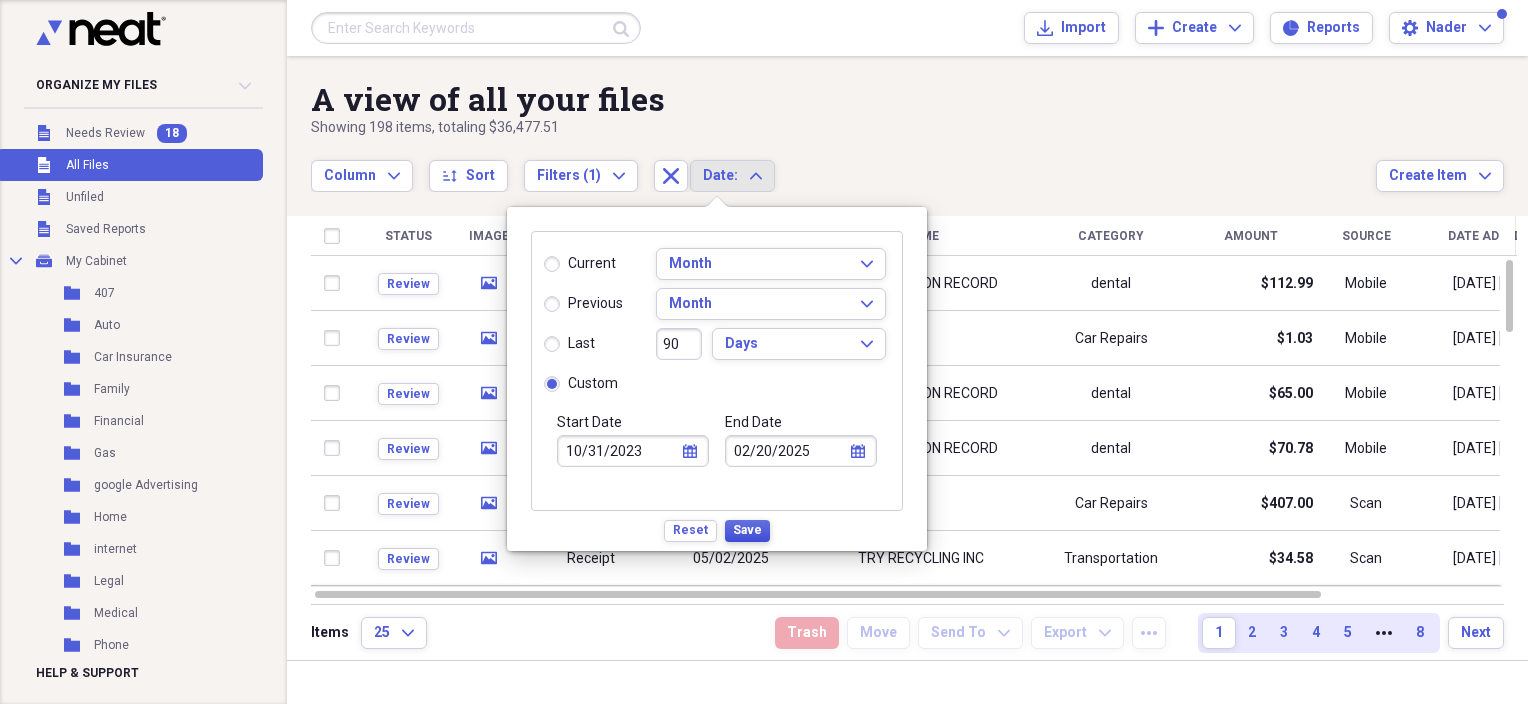 click on "Save" at bounding box center (747, 530) 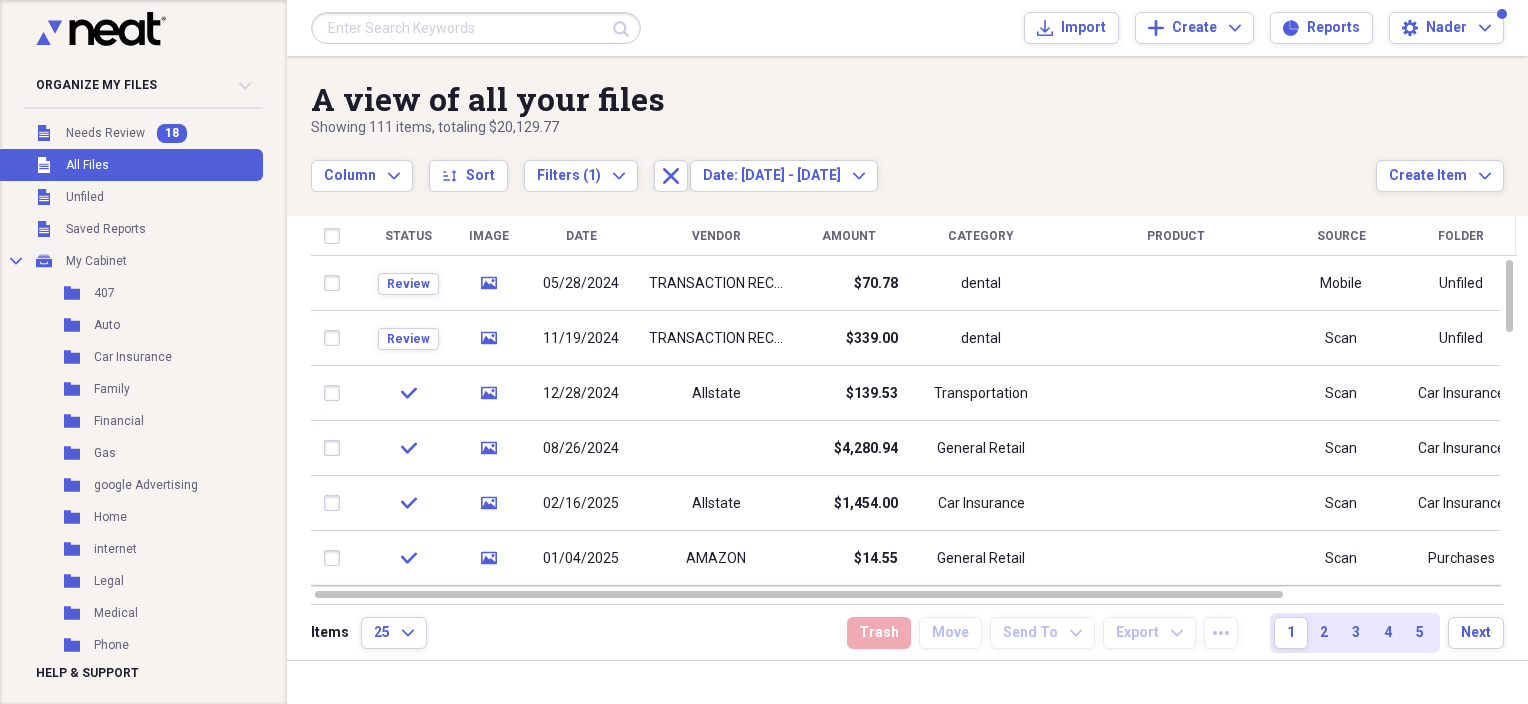 click on "Amount" at bounding box center (848, 236) 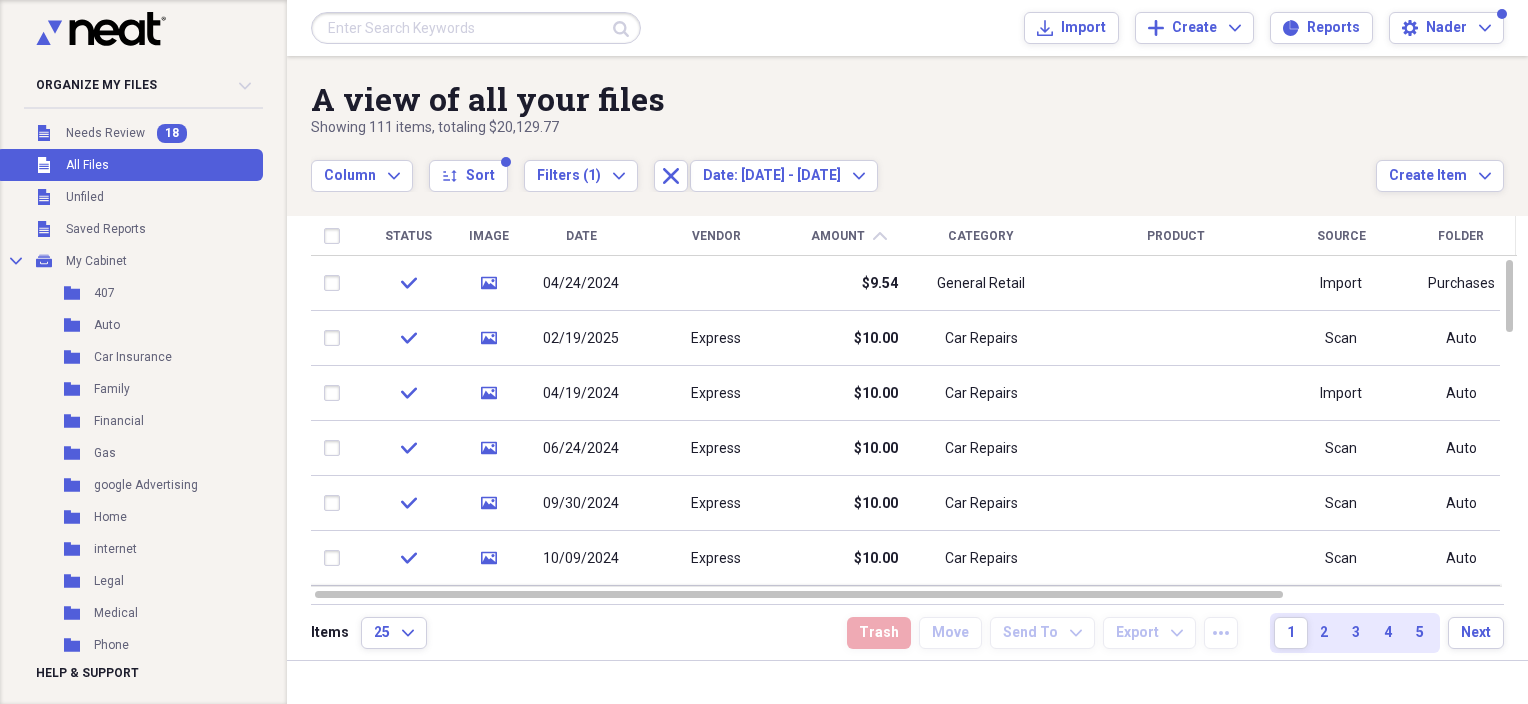 click on "chevron-up" 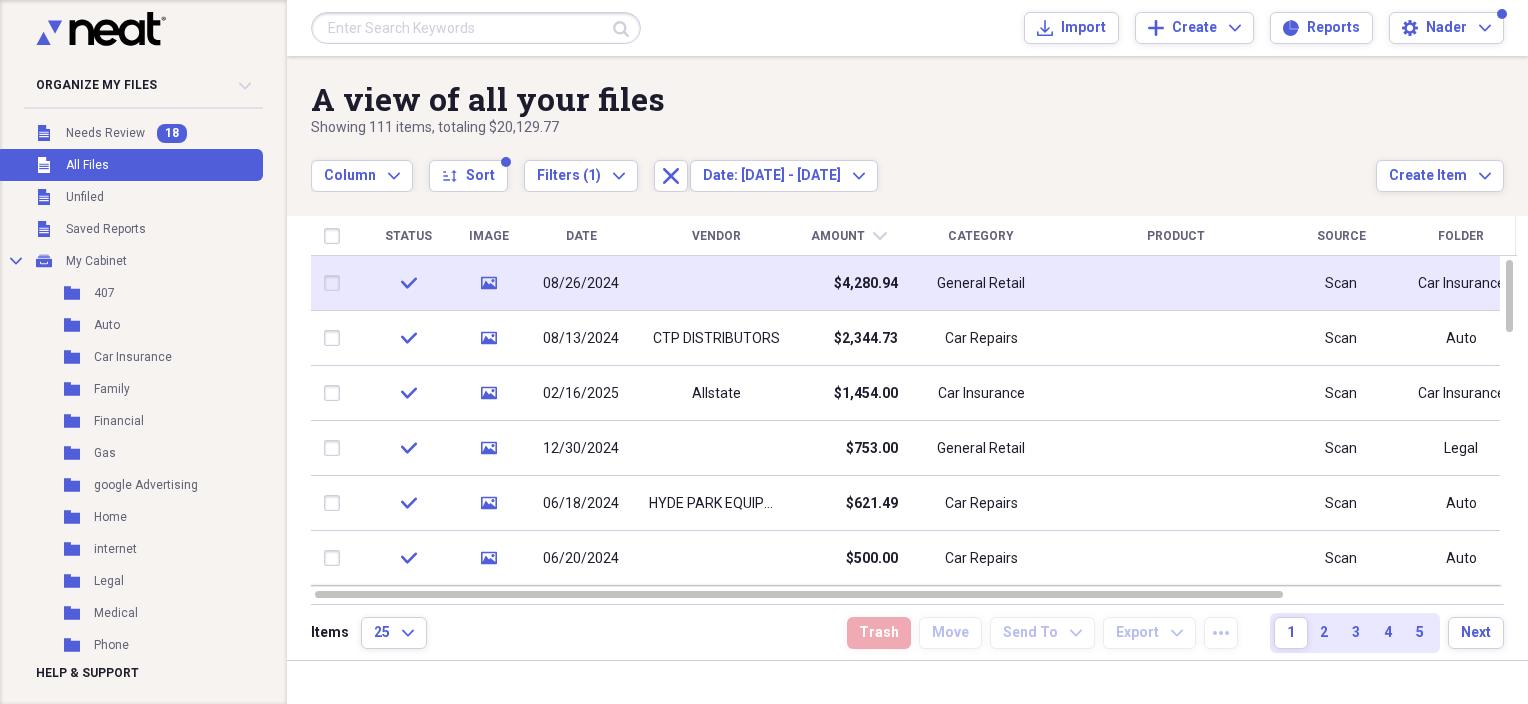 click at bounding box center [716, 283] 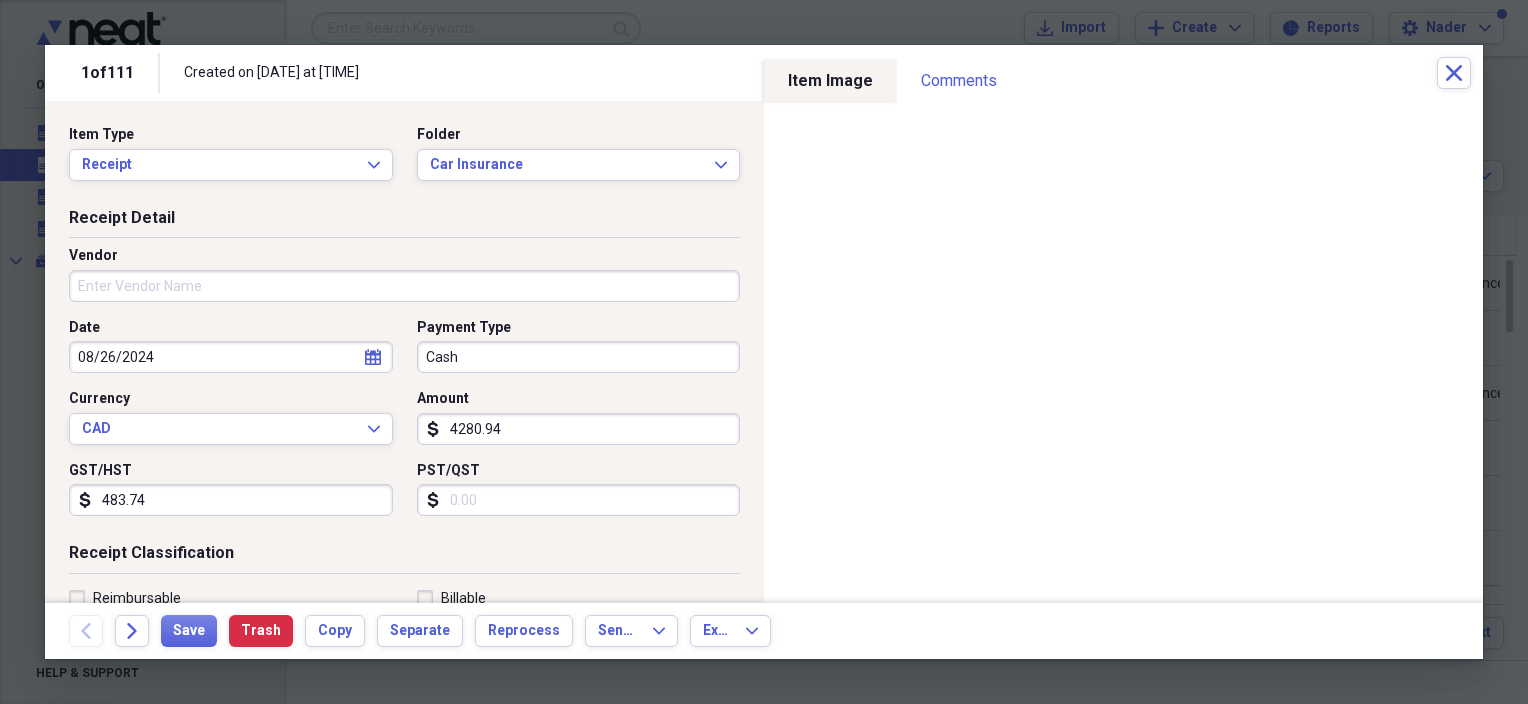 click on "1  of  111 Created on 04/25/2025 at 8:38 pm Close" at bounding box center [764, 73] 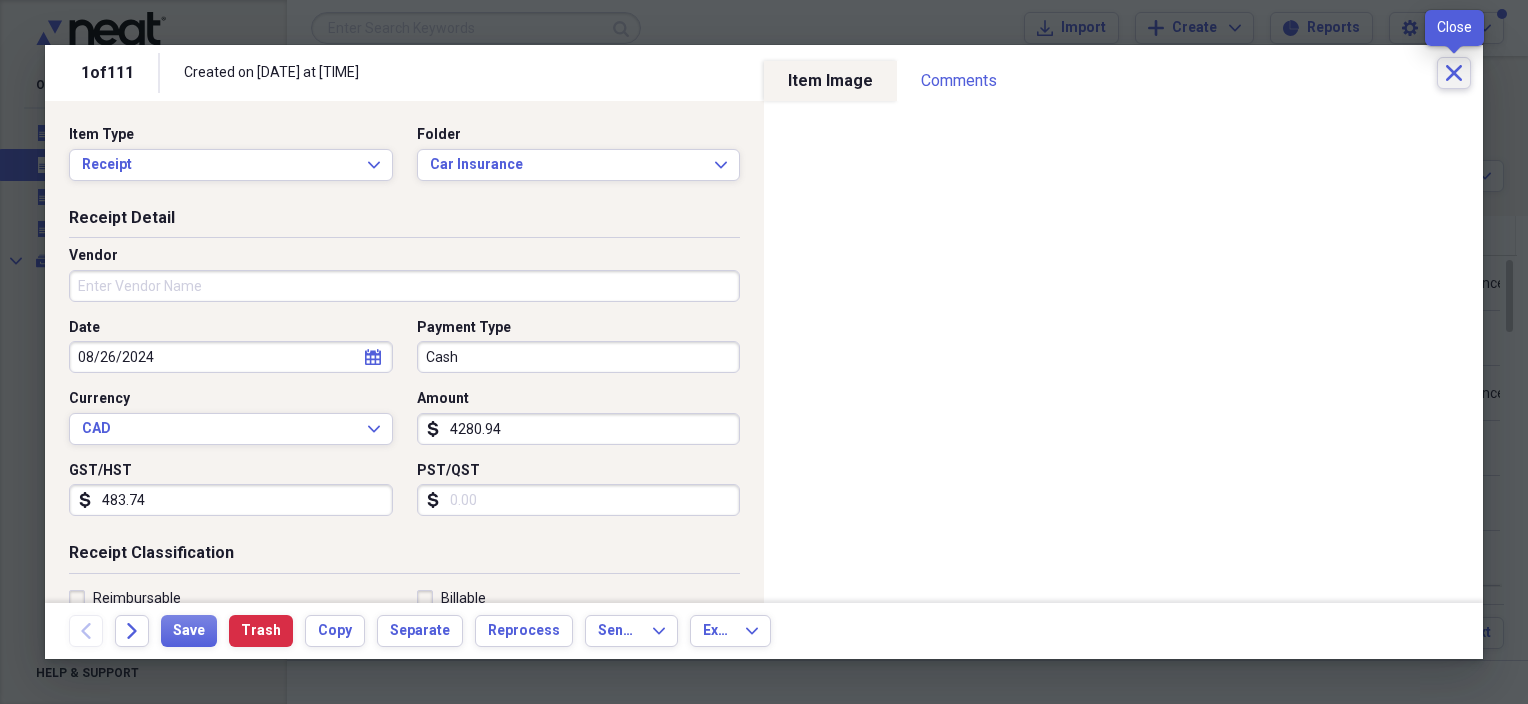 click 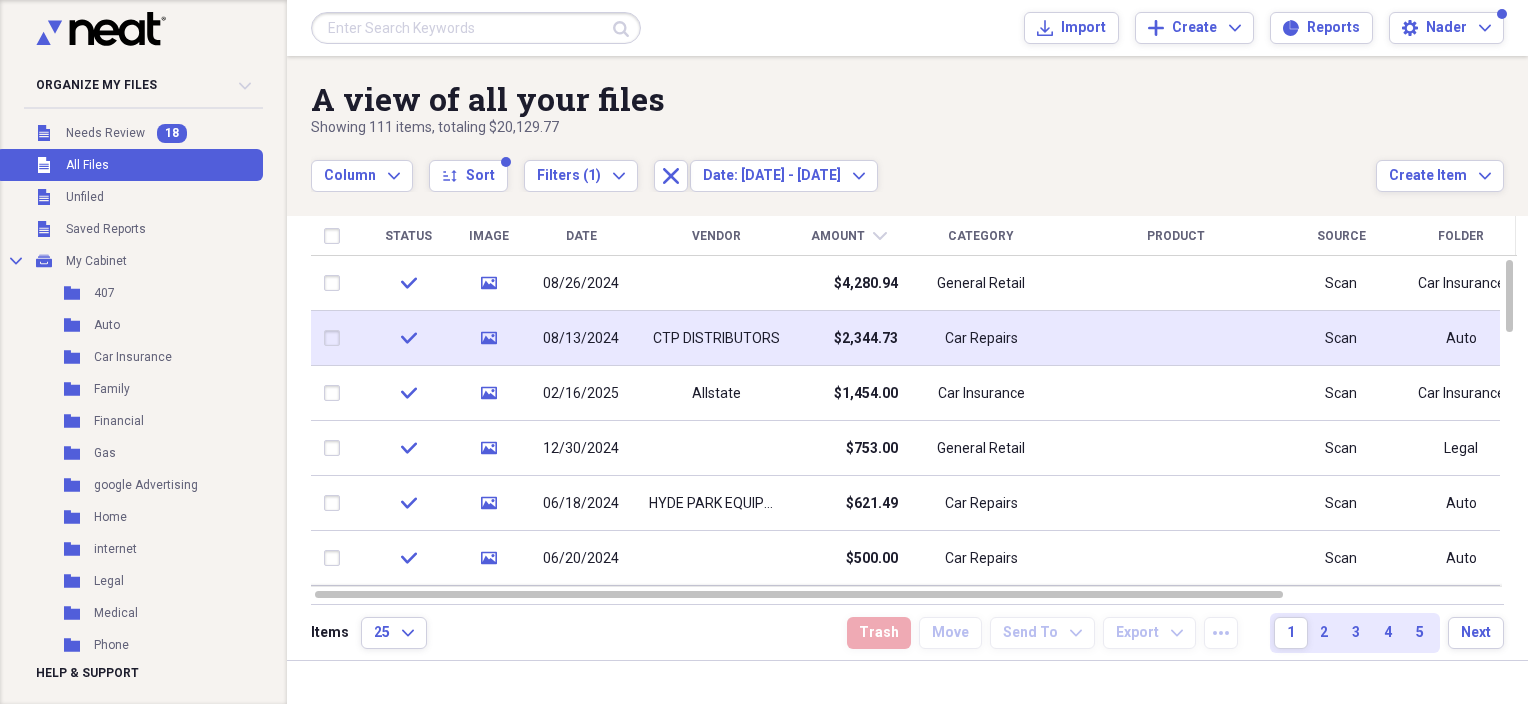 click at bounding box center (1176, 338) 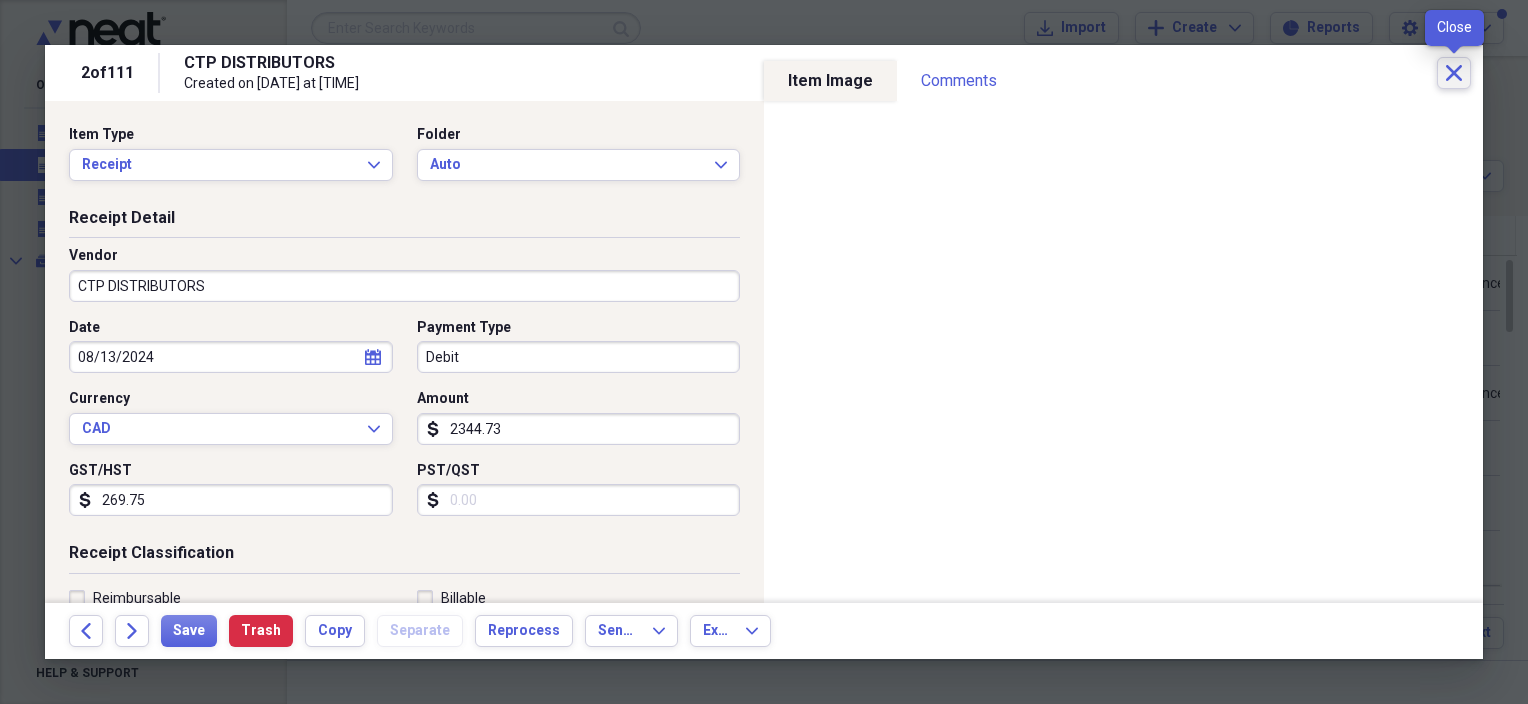 click 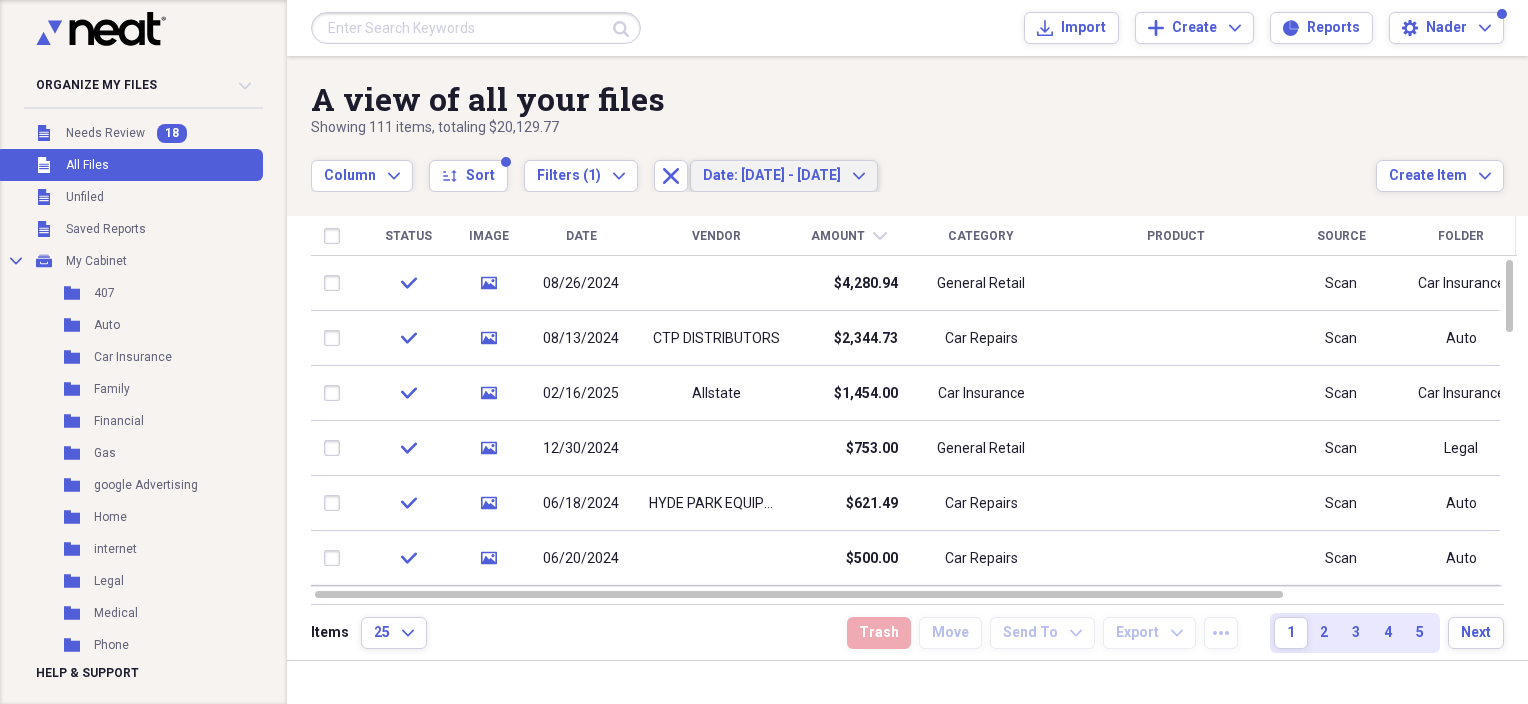 click on "Date: 10/31/23 - 02/20/25" at bounding box center [772, 175] 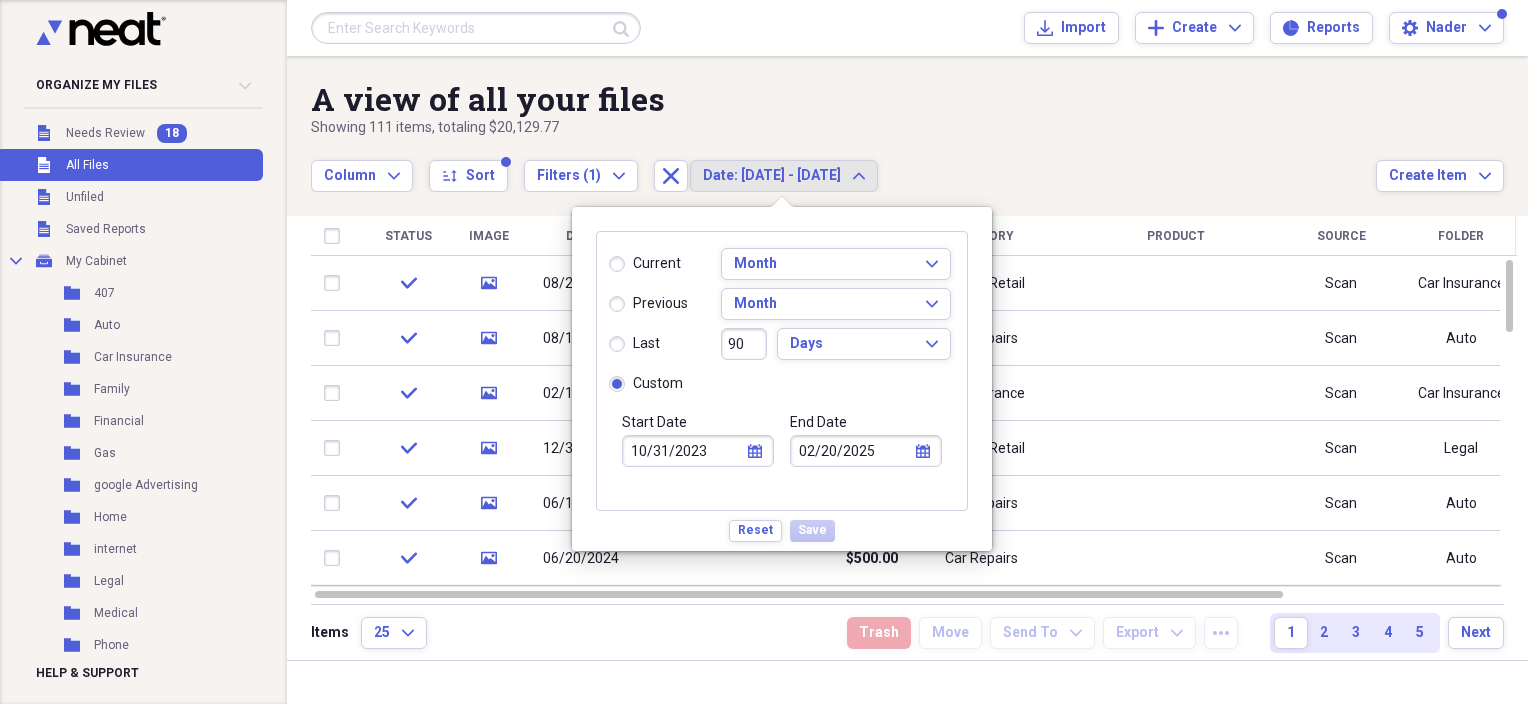 click on "02/20/2025" at bounding box center (866, 451) 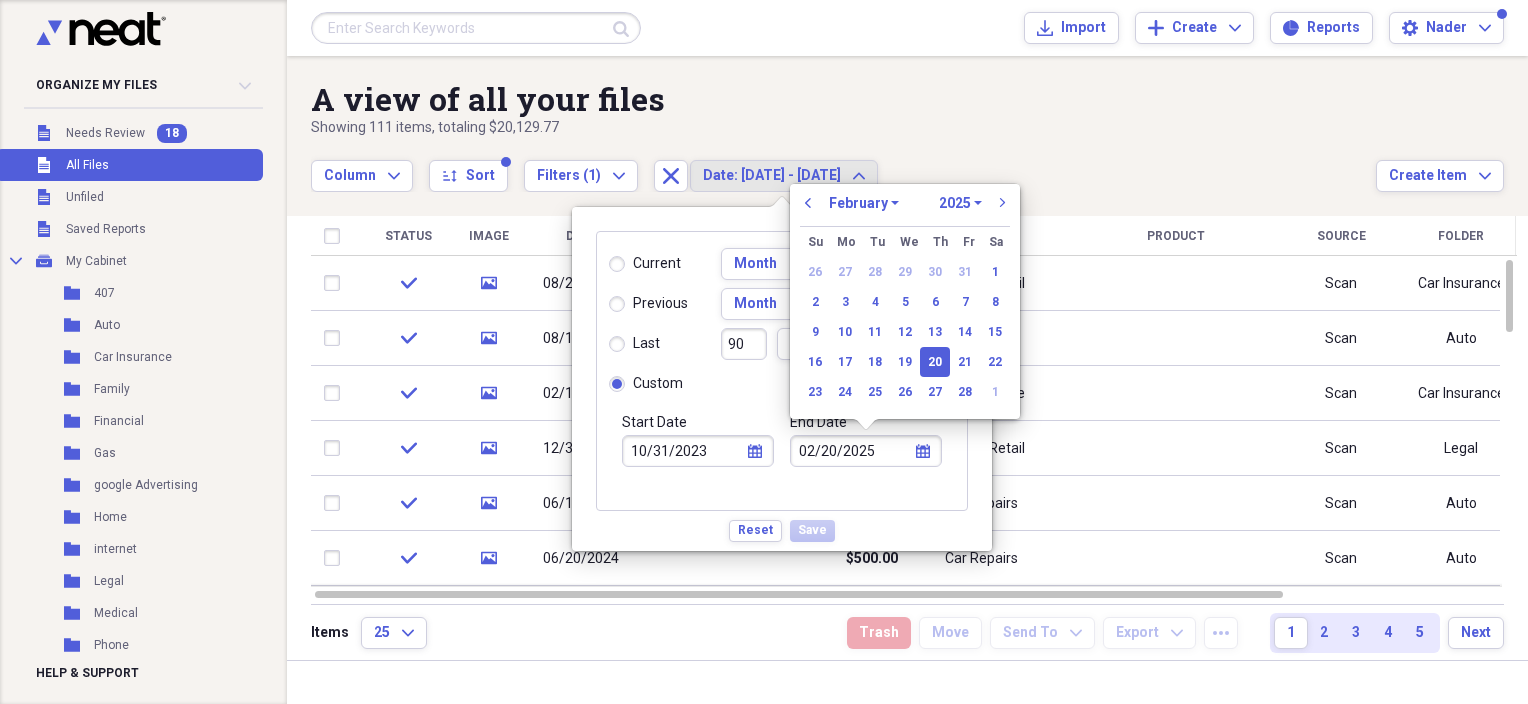 click on "1970 1971 1972 1973 1974 1975 1976 1977 1978 1979 1980 1981 1982 1983 1984 1985 1986 1987 1988 1989 1990 1991 1992 1993 1994 1995 1996 1997 1998 1999 2000 2001 2002 2003 2004 2005 2006 2007 2008 2009 2010 2011 2012 2013 2014 2015 2016 2017 2018 2019 2020 2021 2022 2023 2024 2025 2026 2027 2028 2029 2030 2031 2032 2033 2034 2035" at bounding box center [960, 203] 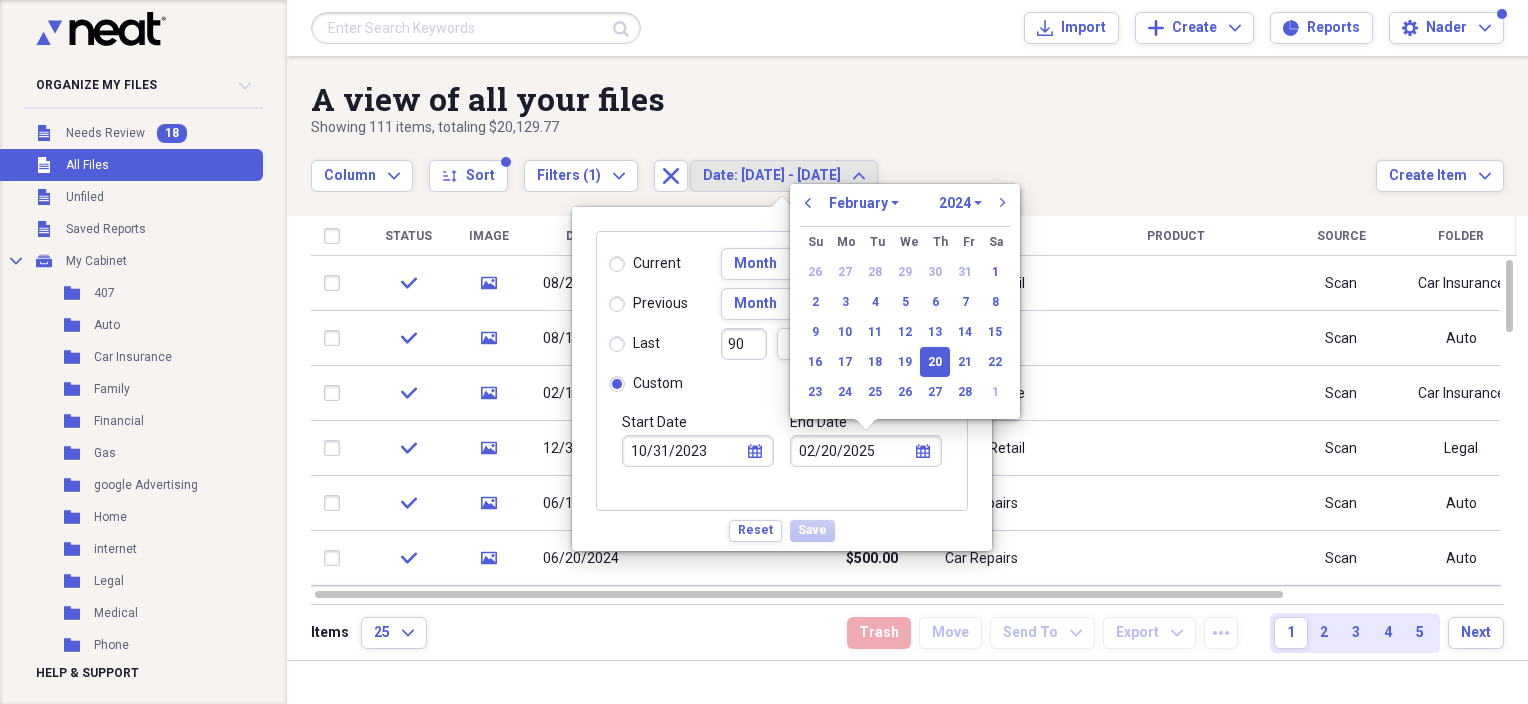 click on "1970 1971 1972 1973 1974 1975 1976 1977 1978 1979 1980 1981 1982 1983 1984 1985 1986 1987 1988 1989 1990 1991 1992 1993 1994 1995 1996 1997 1998 1999 2000 2001 2002 2003 2004 2005 2006 2007 2008 2009 2010 2011 2012 2013 2014 2015 2016 2017 2018 2019 2020 2021 2022 2023 2024 2025 2026 2027 2028 2029 2030 2031 2032 2033 2034 2035" at bounding box center [960, 203] 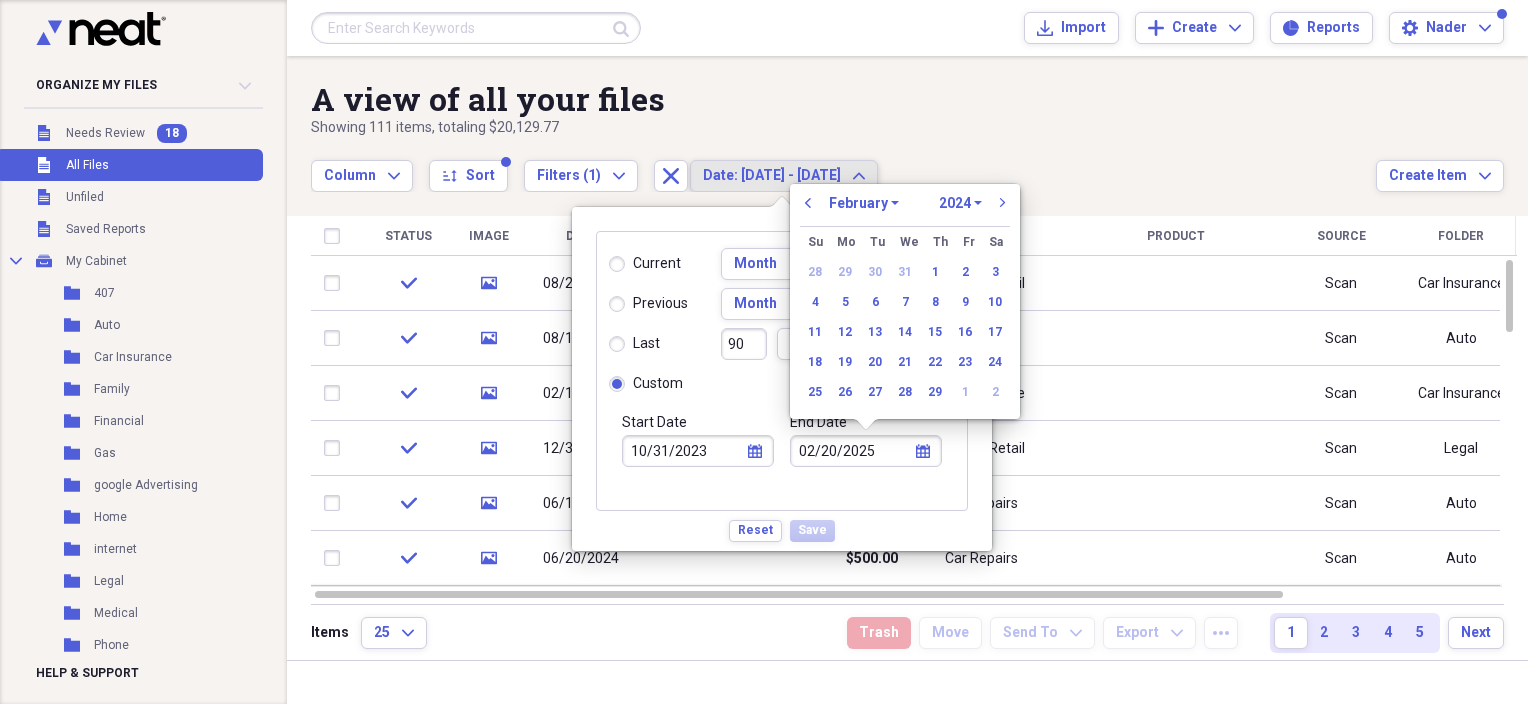 click on "previous January February March April May June July August September October November December 1970 1971 1972 1973 1974 1975 1976 1977 1978 1979 1980 1981 1982 1983 1984 1985 1986 1987 1988 1989 1990 1991 1992 1993 1994 1995 1996 1997 1998 1999 2000 2001 2002 2003 2004 2005 2006 2007 2008 2009 2010 2011 2012 2013 2014 2015 2016 2017 2018 2019 2020 2021 2022 2023 2024 2025 2026 2027 2028 2029 2030 2031 2032 2033 2034 2035 next Su Sunday Mo Monday Tu Tuesday We Wednesday Th Thursday Fr Friday Sa Saturday 28 29 30 31 1 2 3 4 5 6 7 8 9 10 11 12 13 14 15 16 17 18 19 20 21 22 23 24 25 26 27 28 29 1 2" at bounding box center [905, 295] 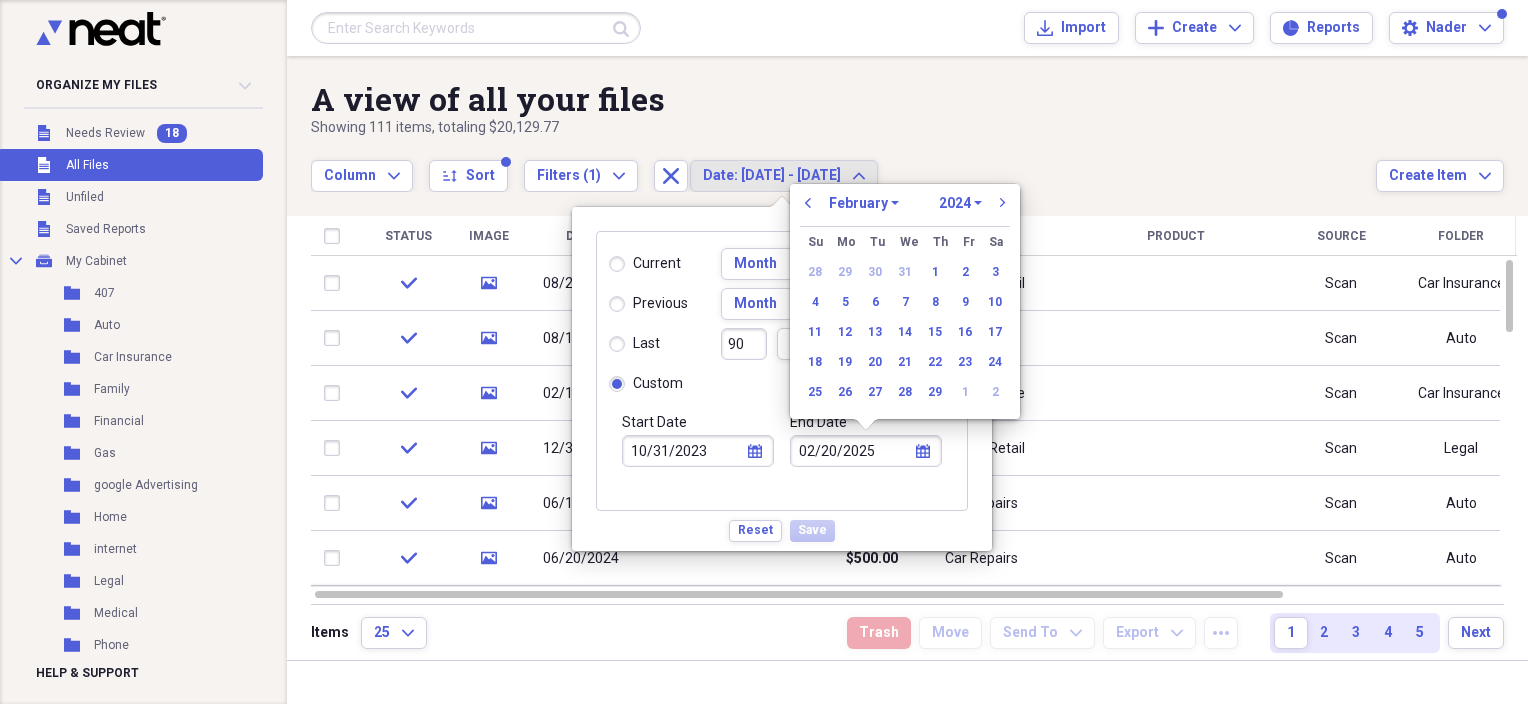 click on "January February March April May June July August September October November December" at bounding box center [864, 203] 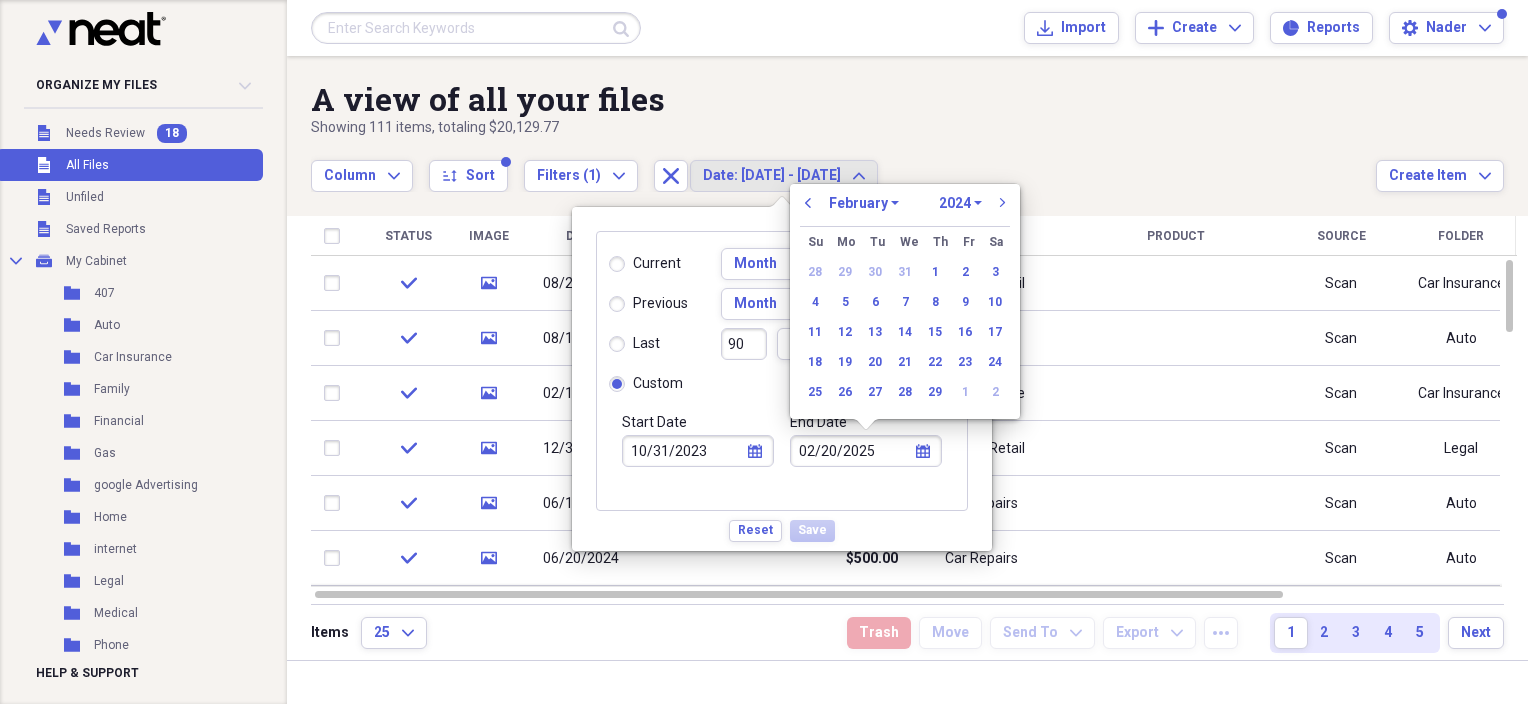 select on "0" 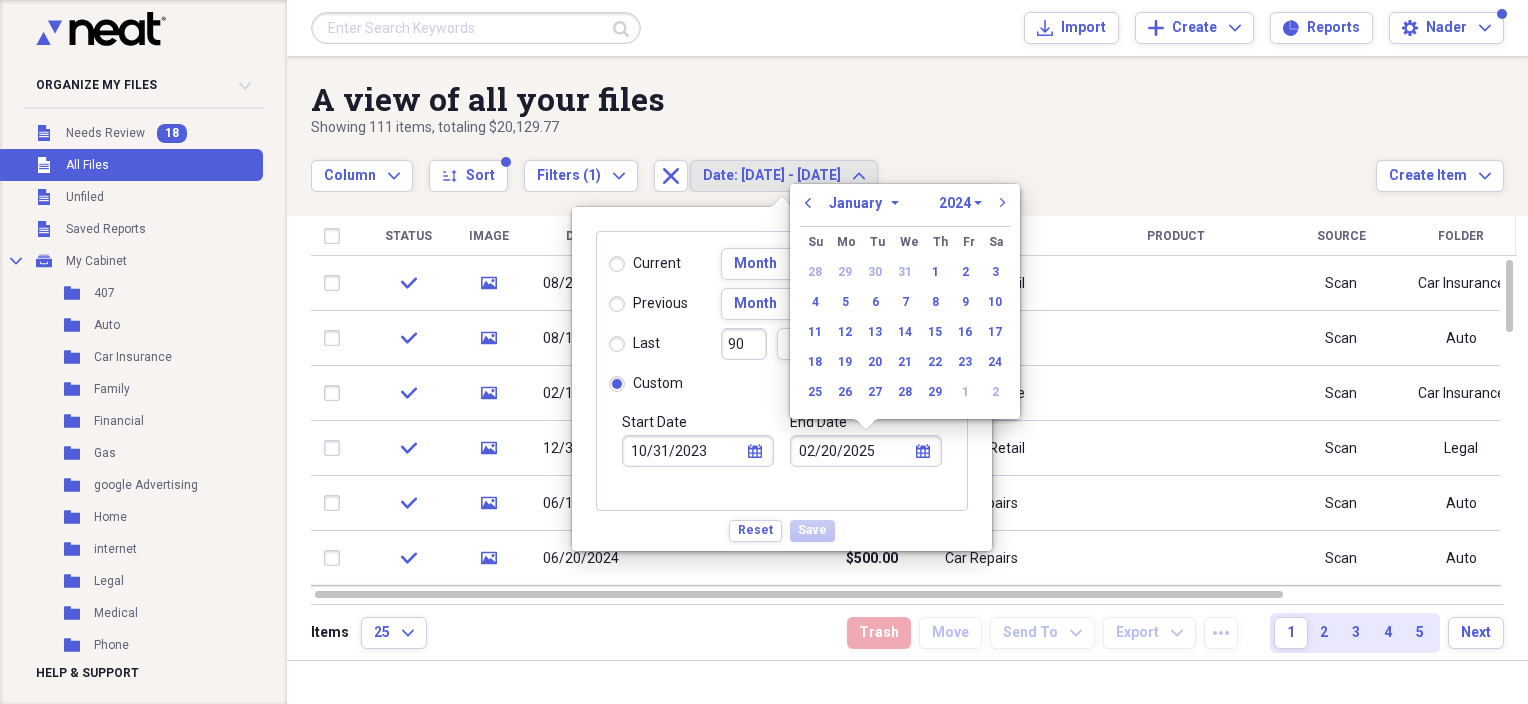 click on "January February March April May June July August September October November December" at bounding box center [864, 203] 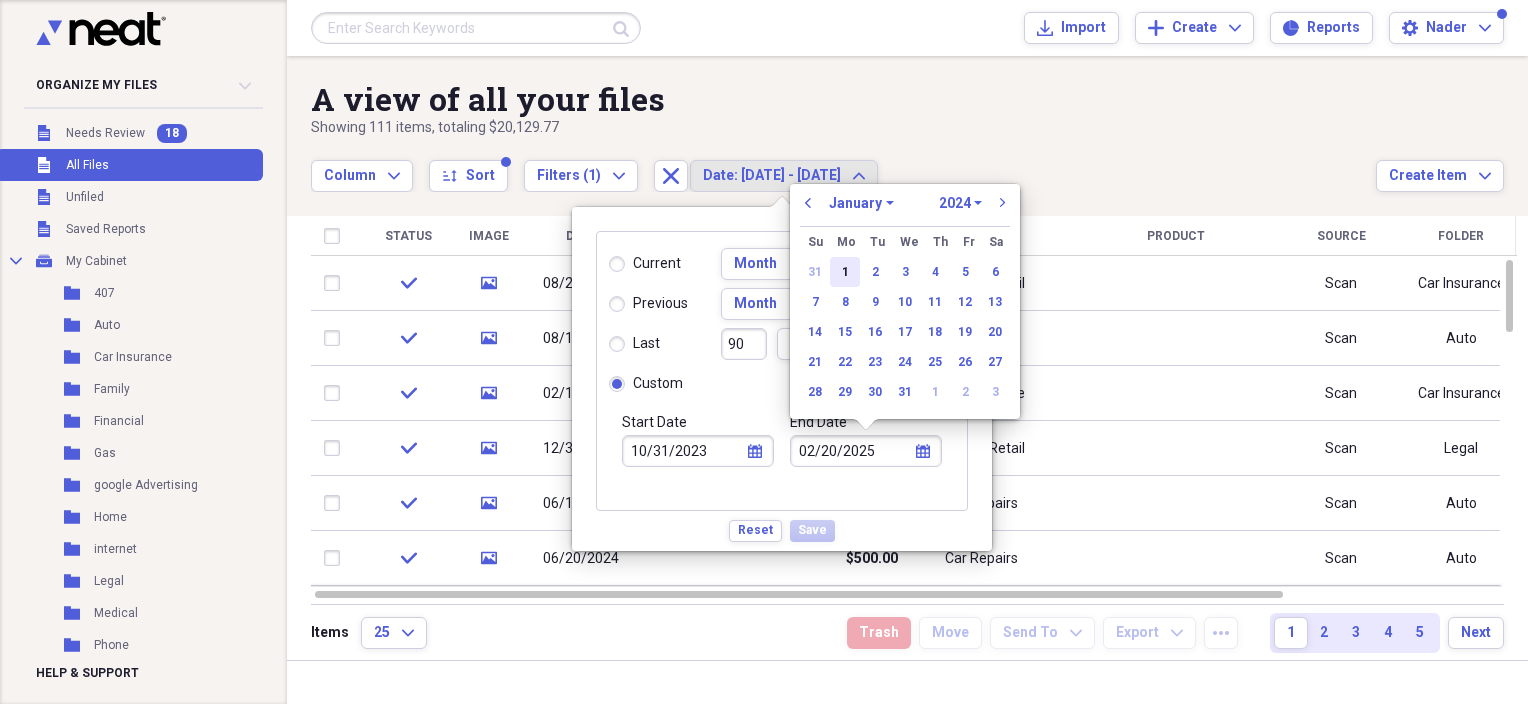 click on "1" at bounding box center (845, 272) 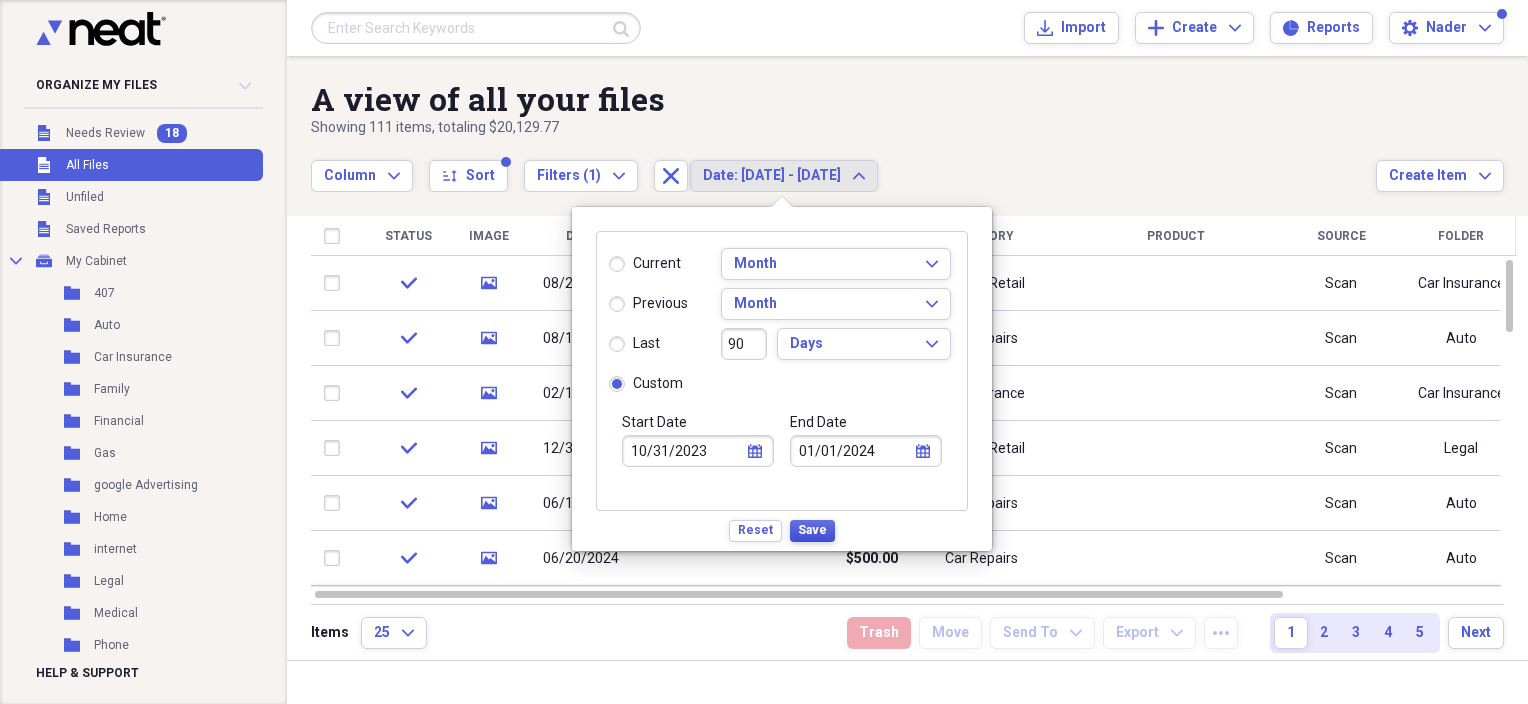 click on "Save" at bounding box center [812, 530] 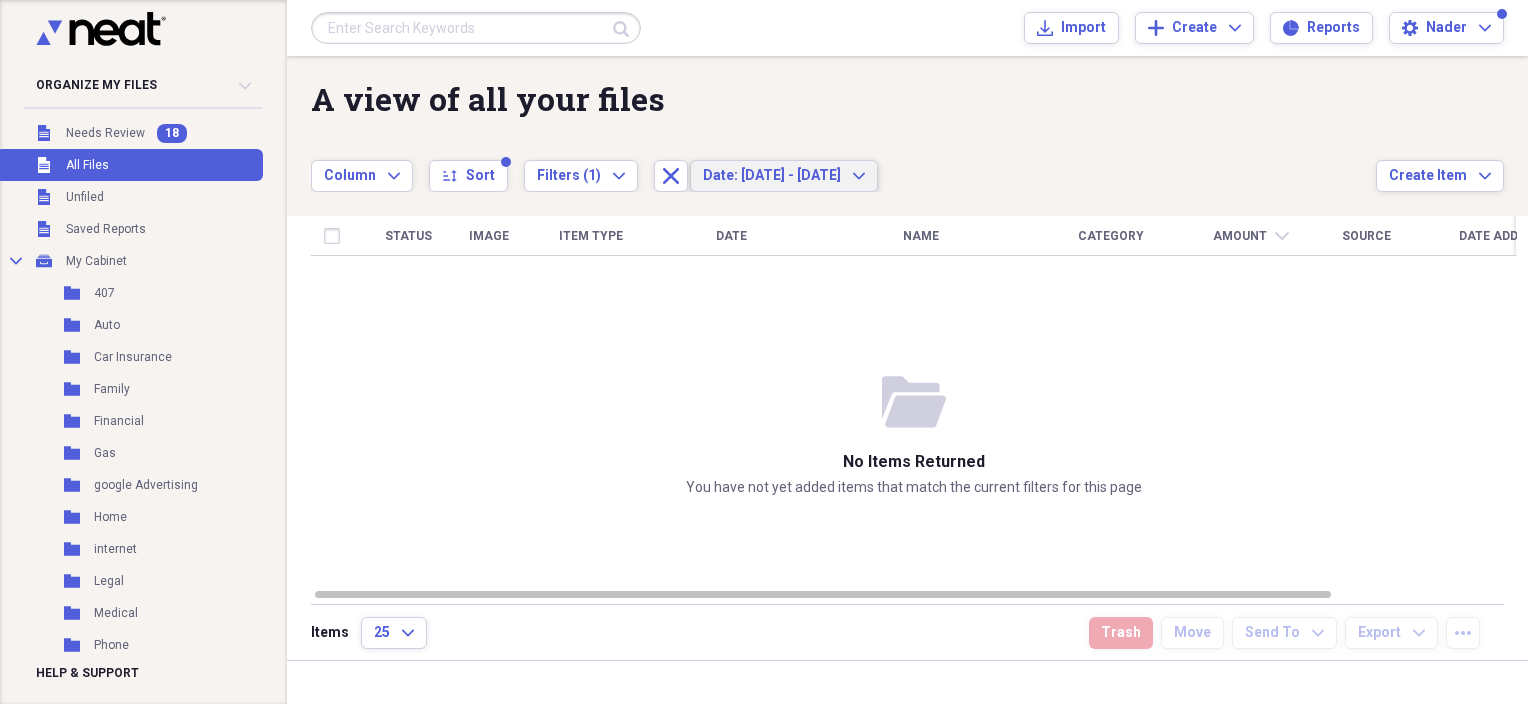 click on "Date: 10/31/23 - 01/01/24" at bounding box center (772, 175) 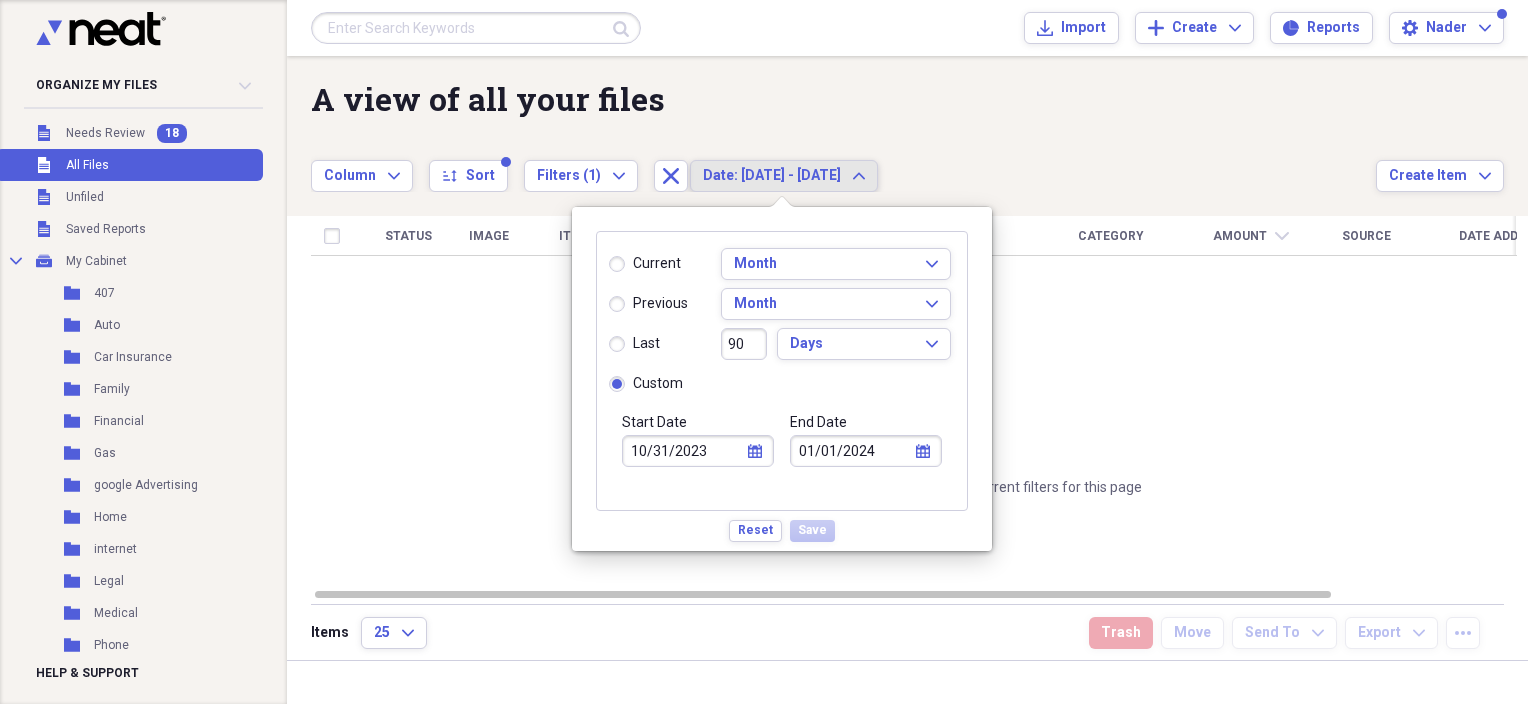 click on "A view of all your files Showing 0 items Column Expand sort Sort Filters (1) Expand Close Date: 10/31/23 - 01/01/24 Expand" at bounding box center [843, 136] 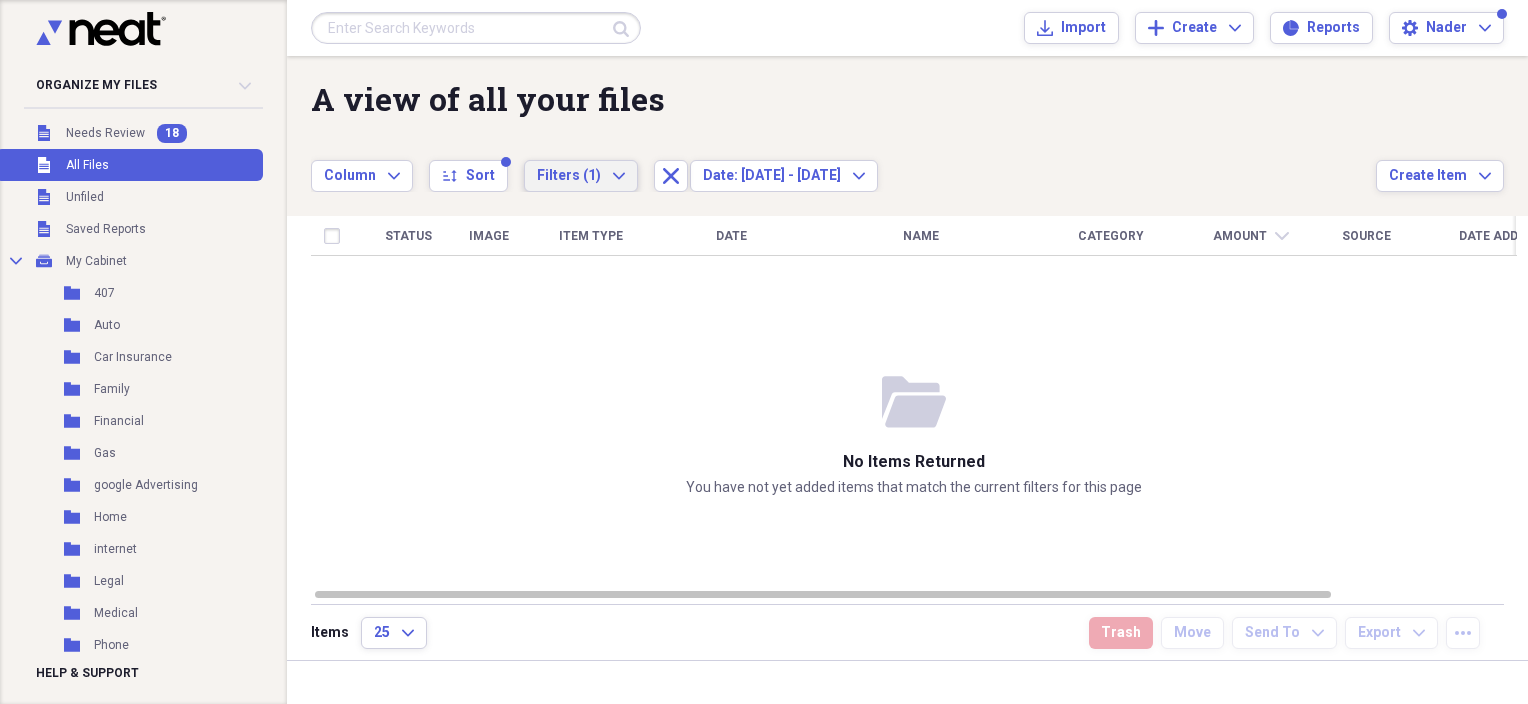 click on "Filters (1) Expand" at bounding box center [581, 176] 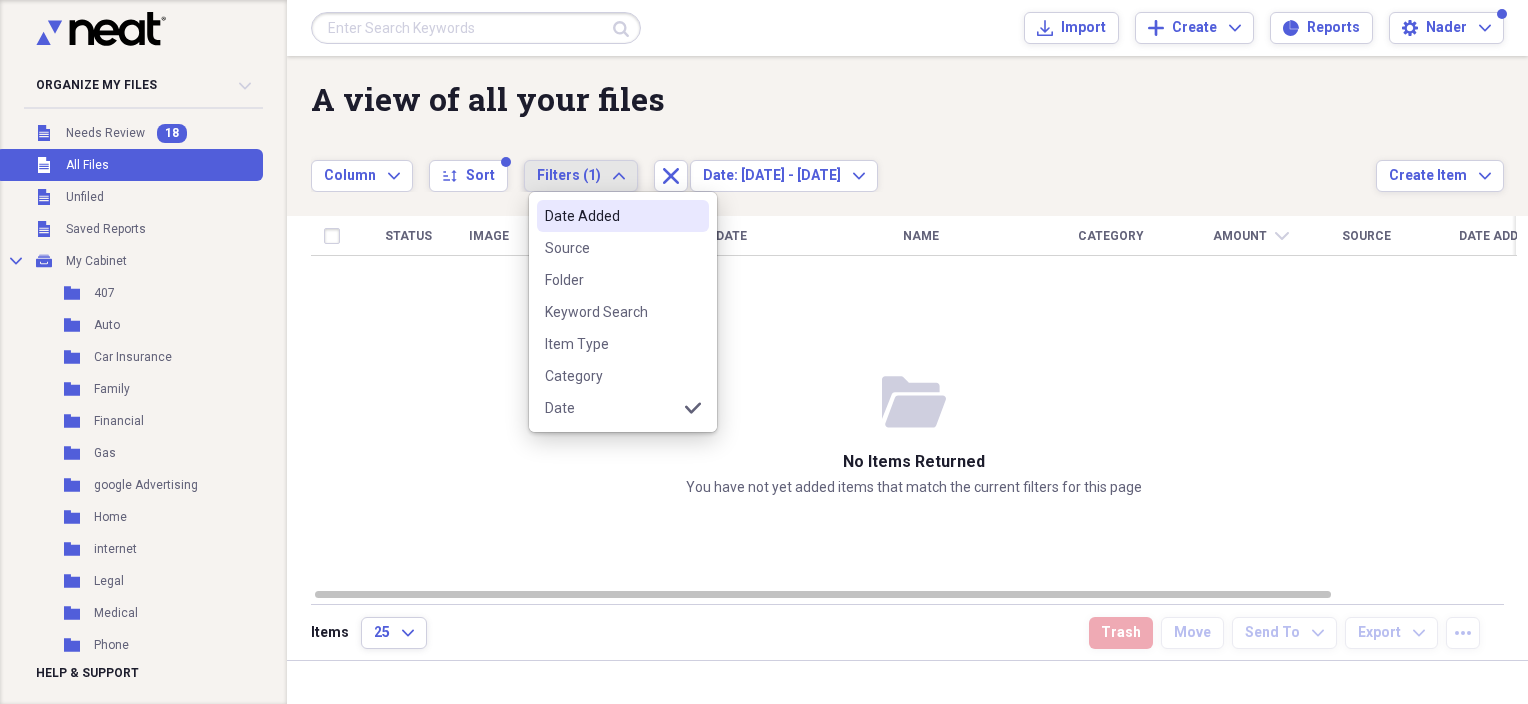 click on "Filters (1) Expand" at bounding box center [581, 165] 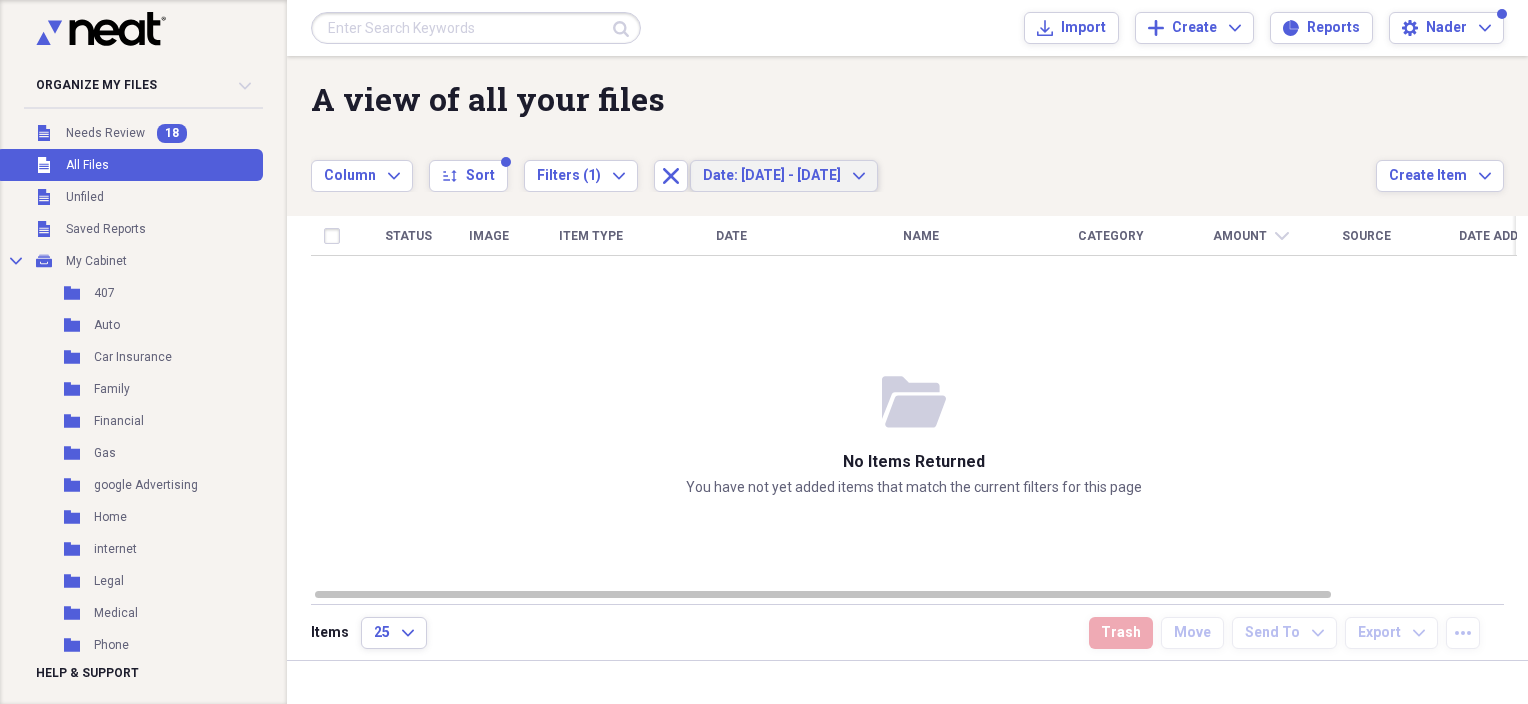 click on "Date: 10/31/23 - 01/01/24" at bounding box center [772, 175] 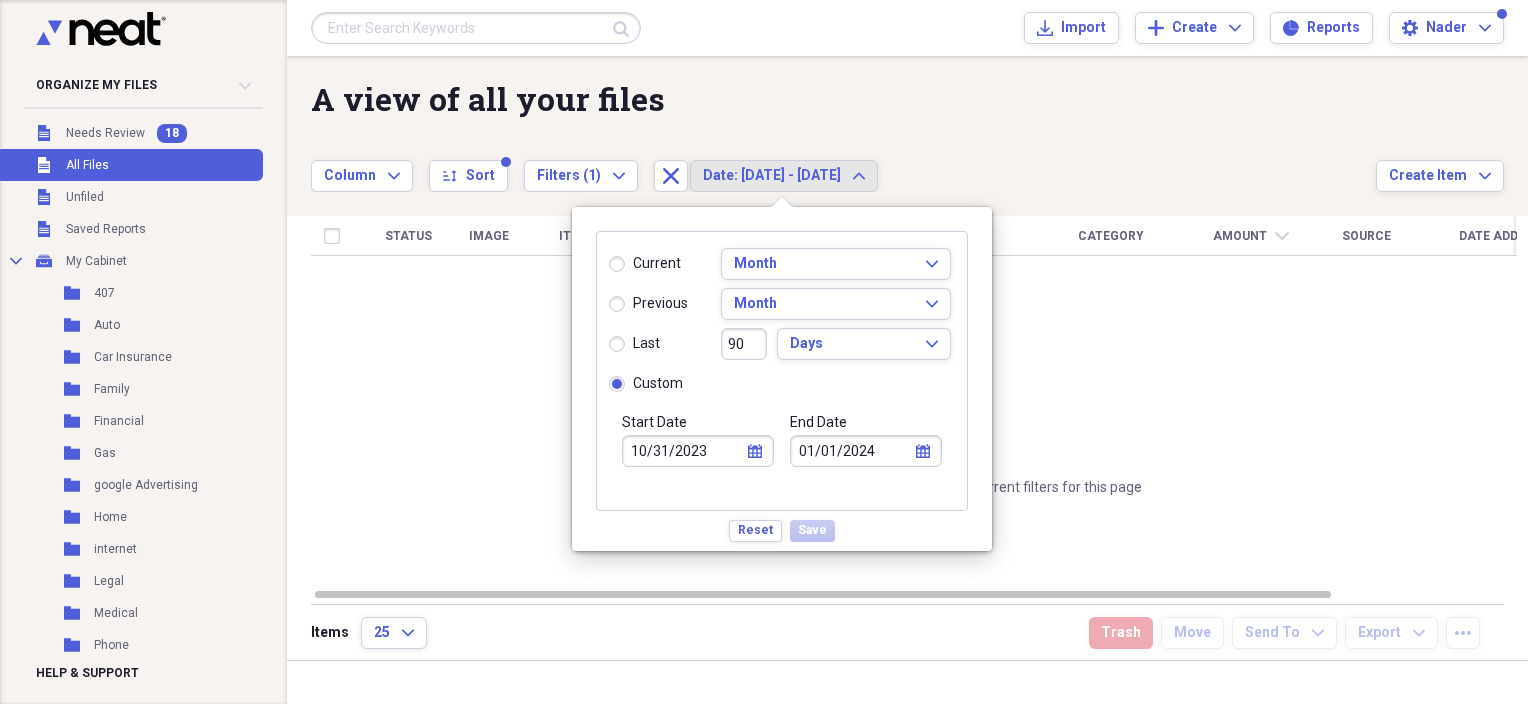 click on "01/01/2024" at bounding box center [866, 451] 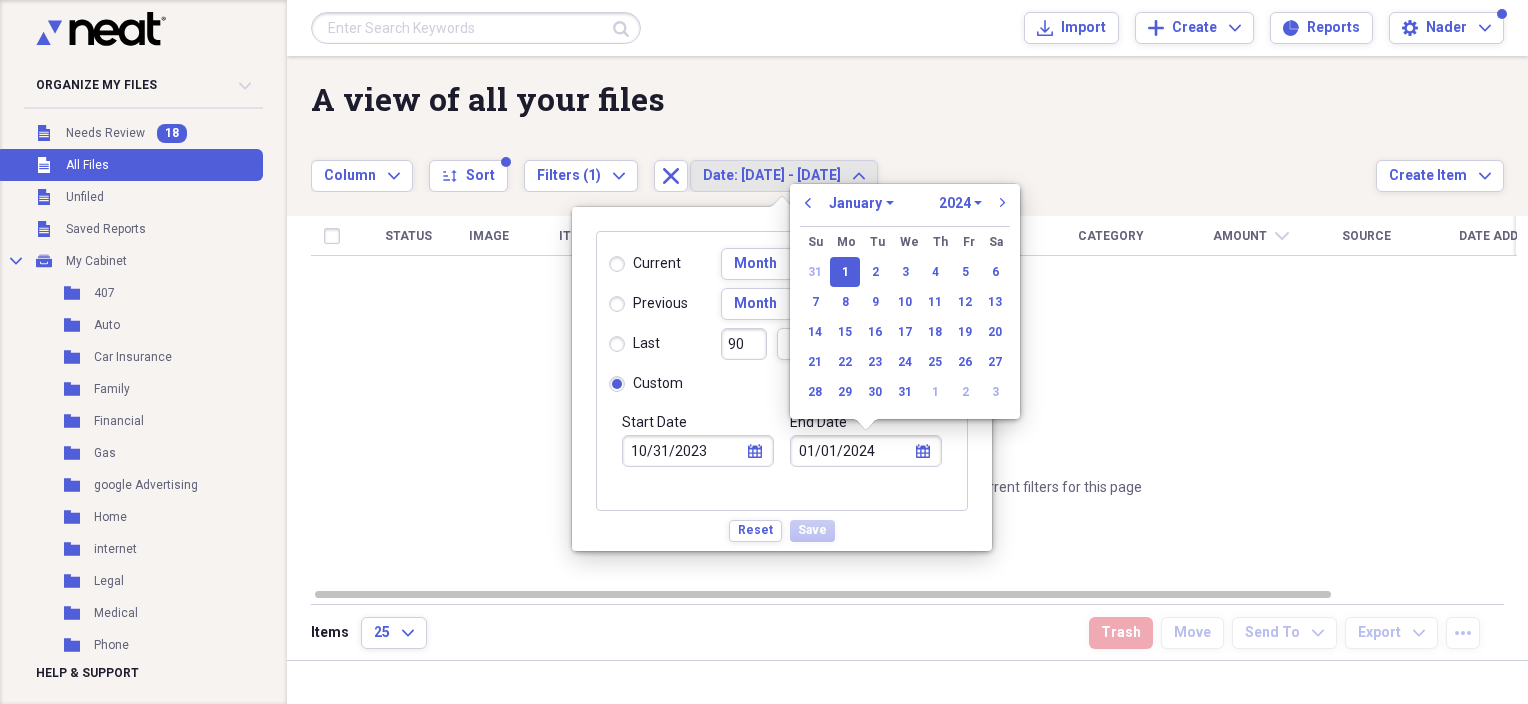 click on "January February March April May June July August September October November December" at bounding box center [861, 203] 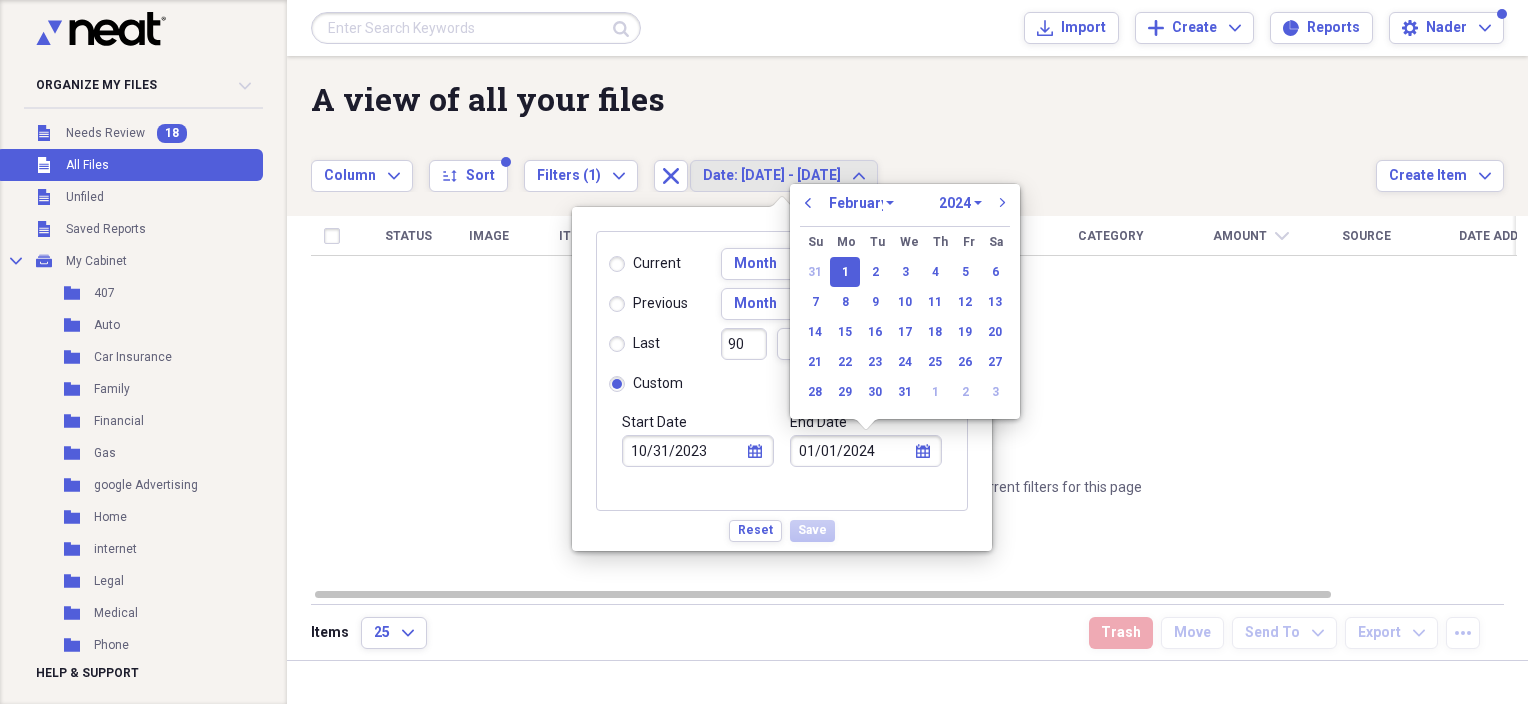 click on "January February March April May June July August September October November December" at bounding box center [861, 203] 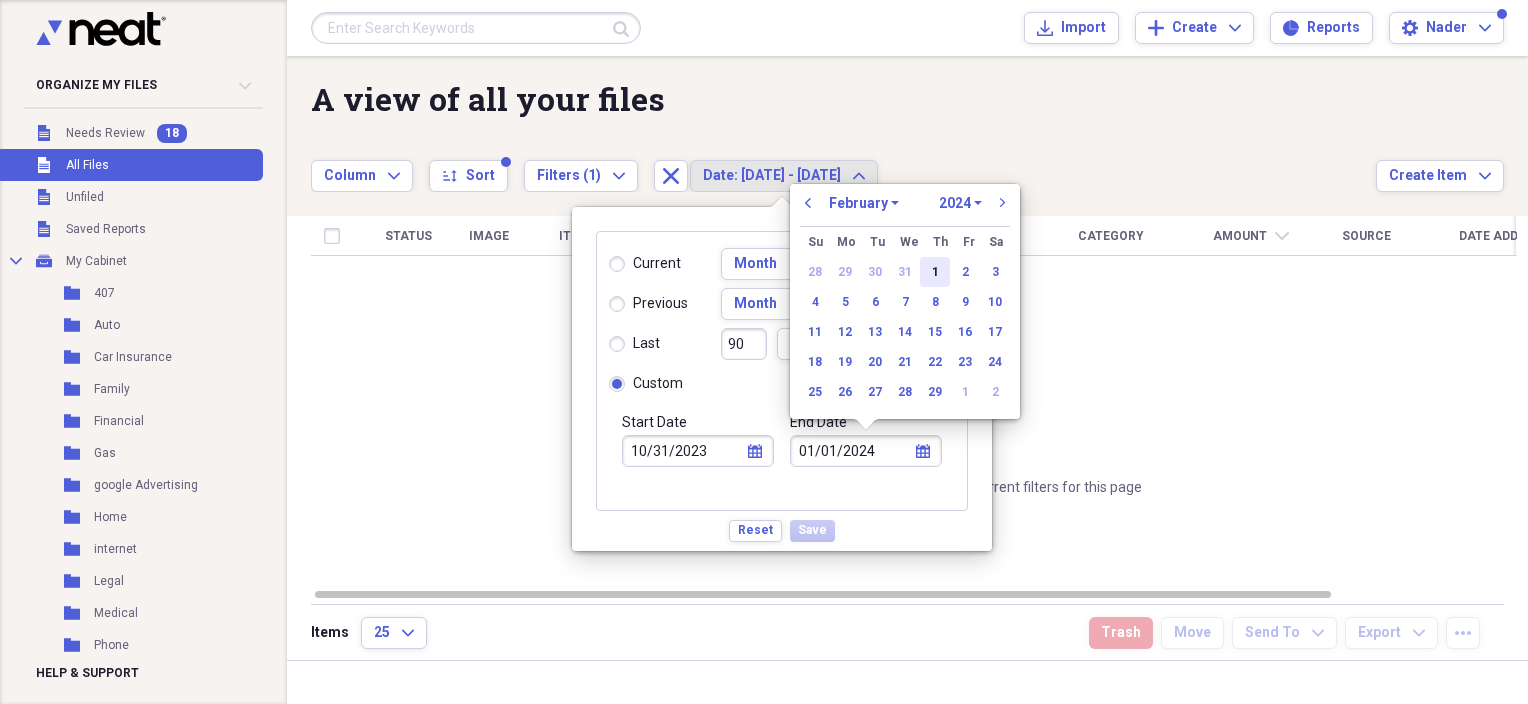 click on "1" at bounding box center [935, 272] 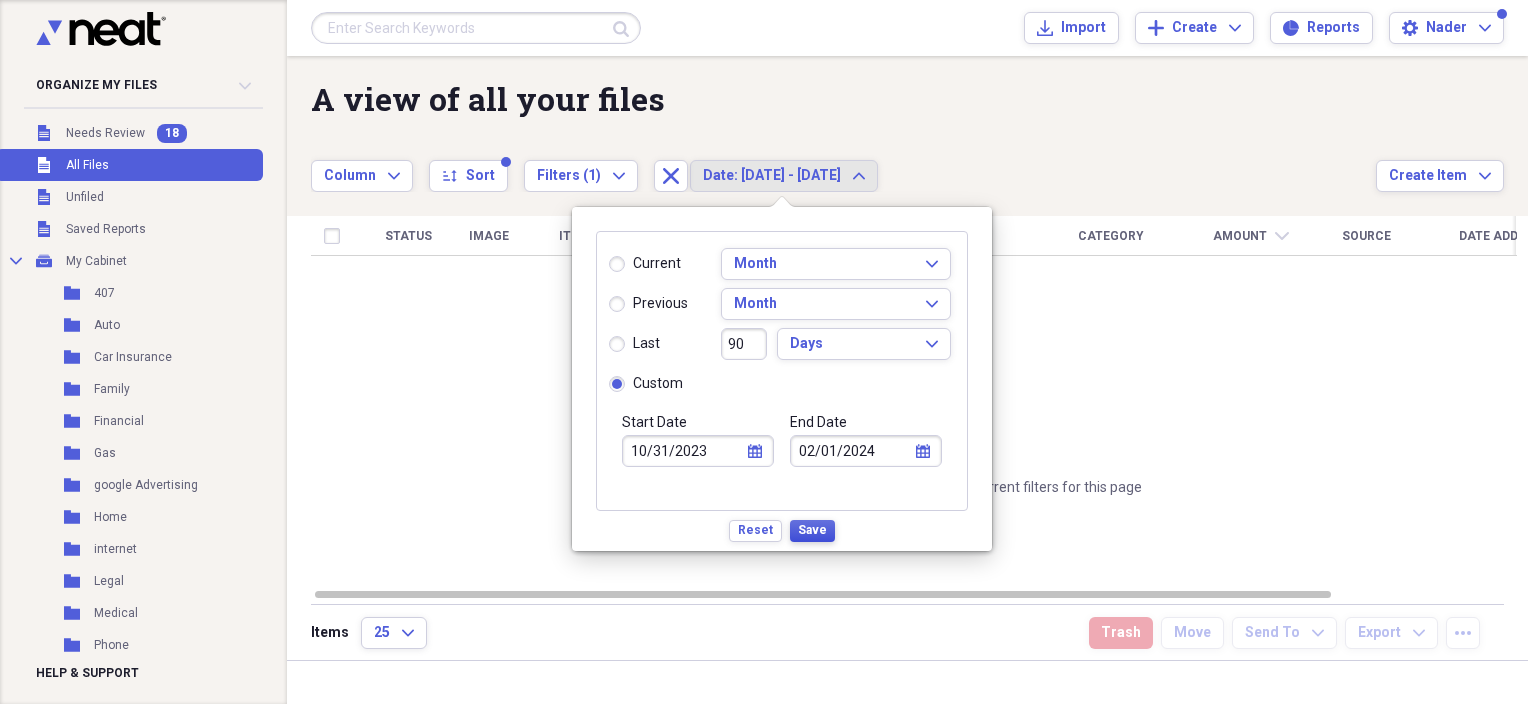 click on "Save" at bounding box center (812, 530) 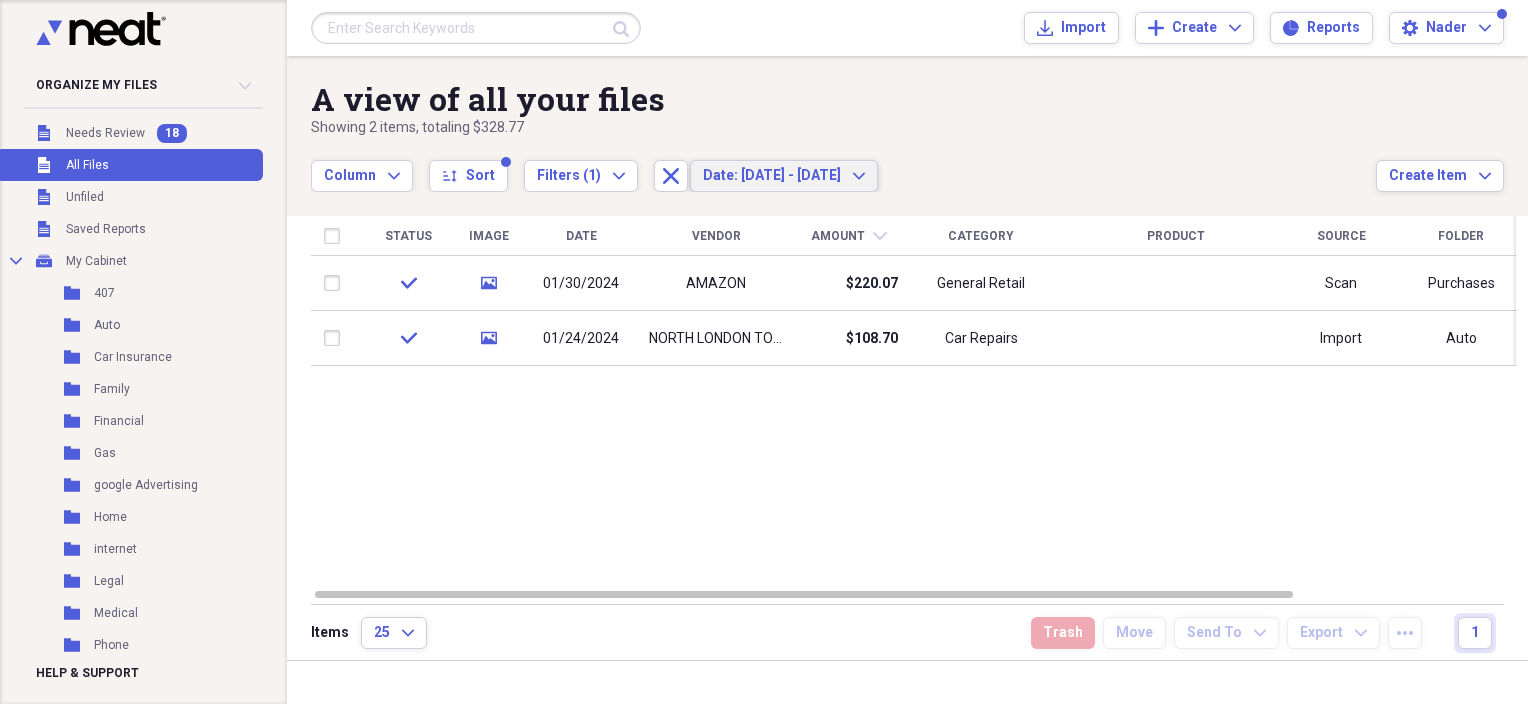click on "Date: 10/31/23 - 02/01/24" at bounding box center [772, 175] 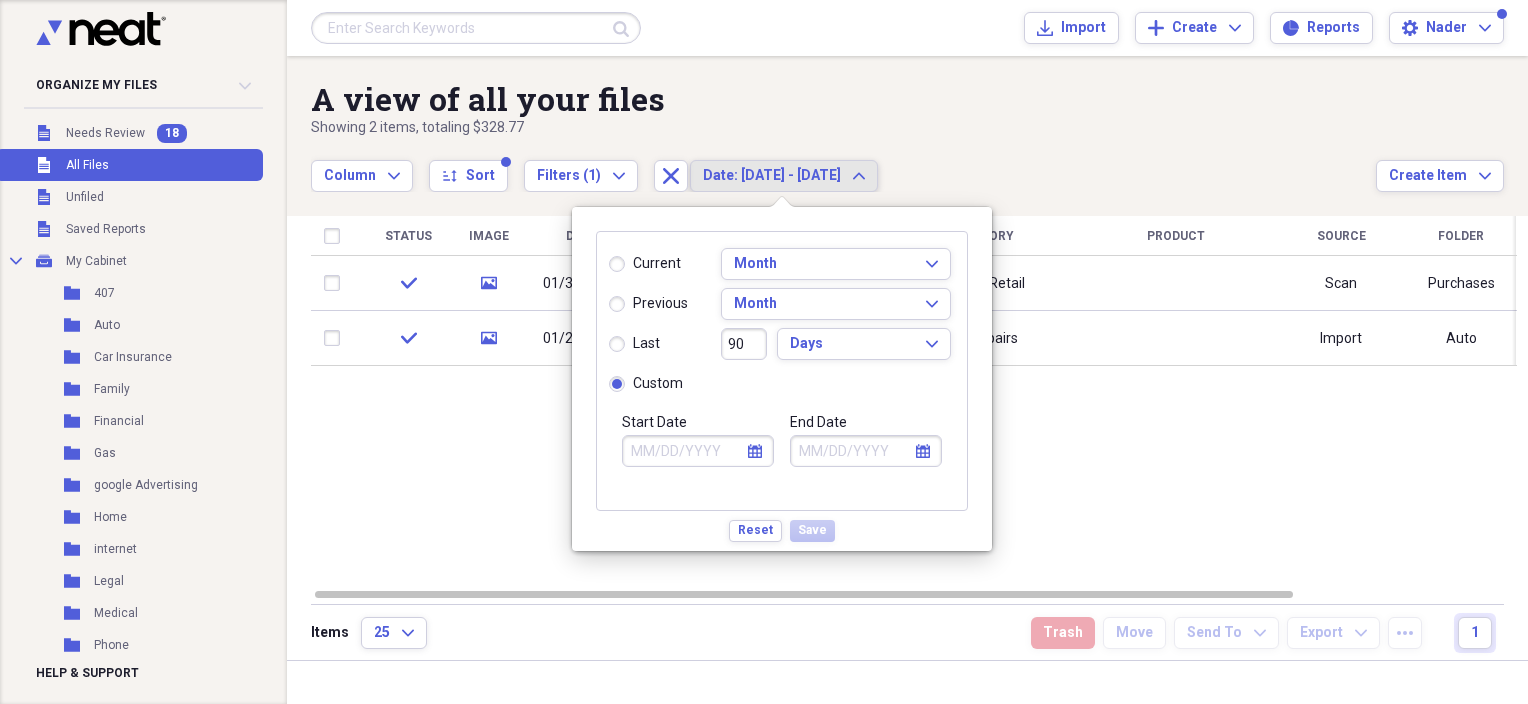 type on "10/31/2023" 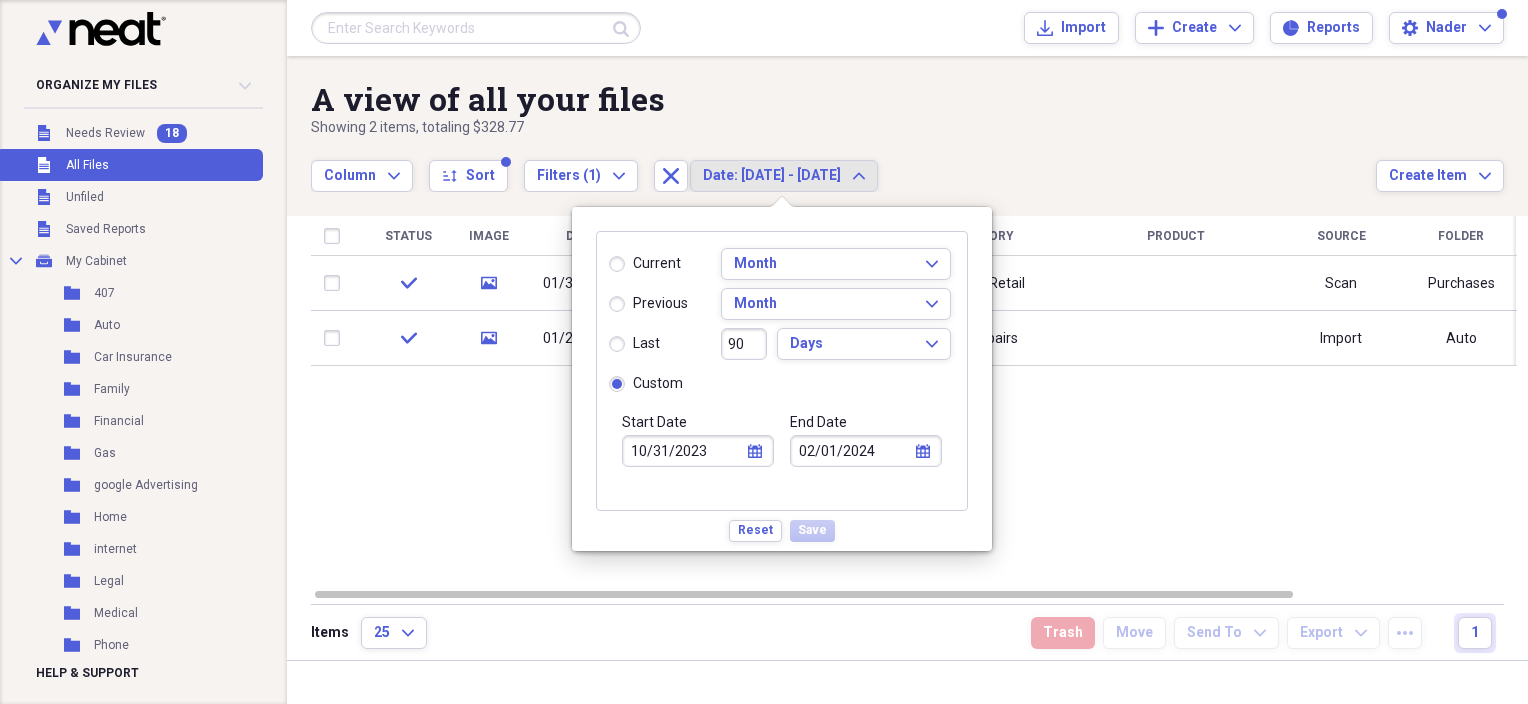 click on "02/01/2024" at bounding box center (866, 451) 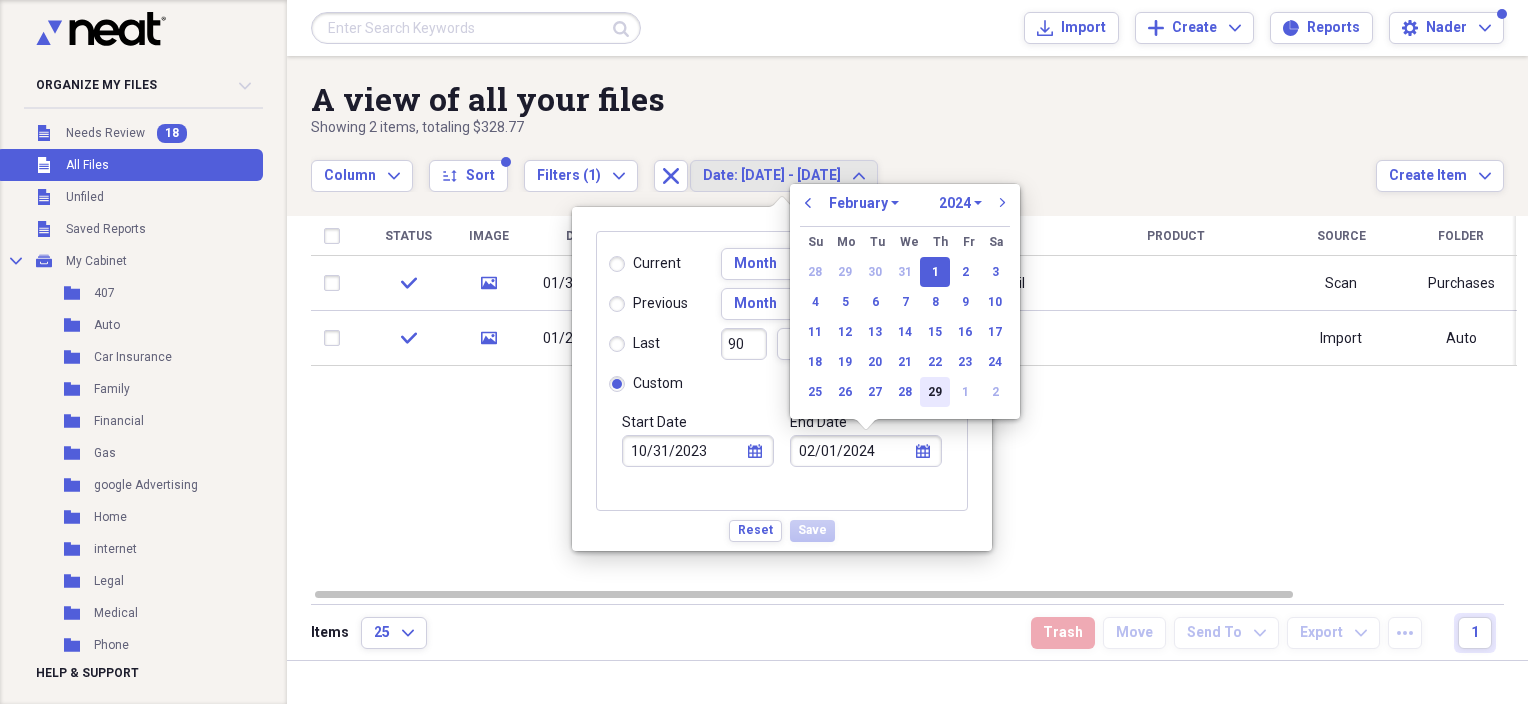 click on "29" at bounding box center (935, 392) 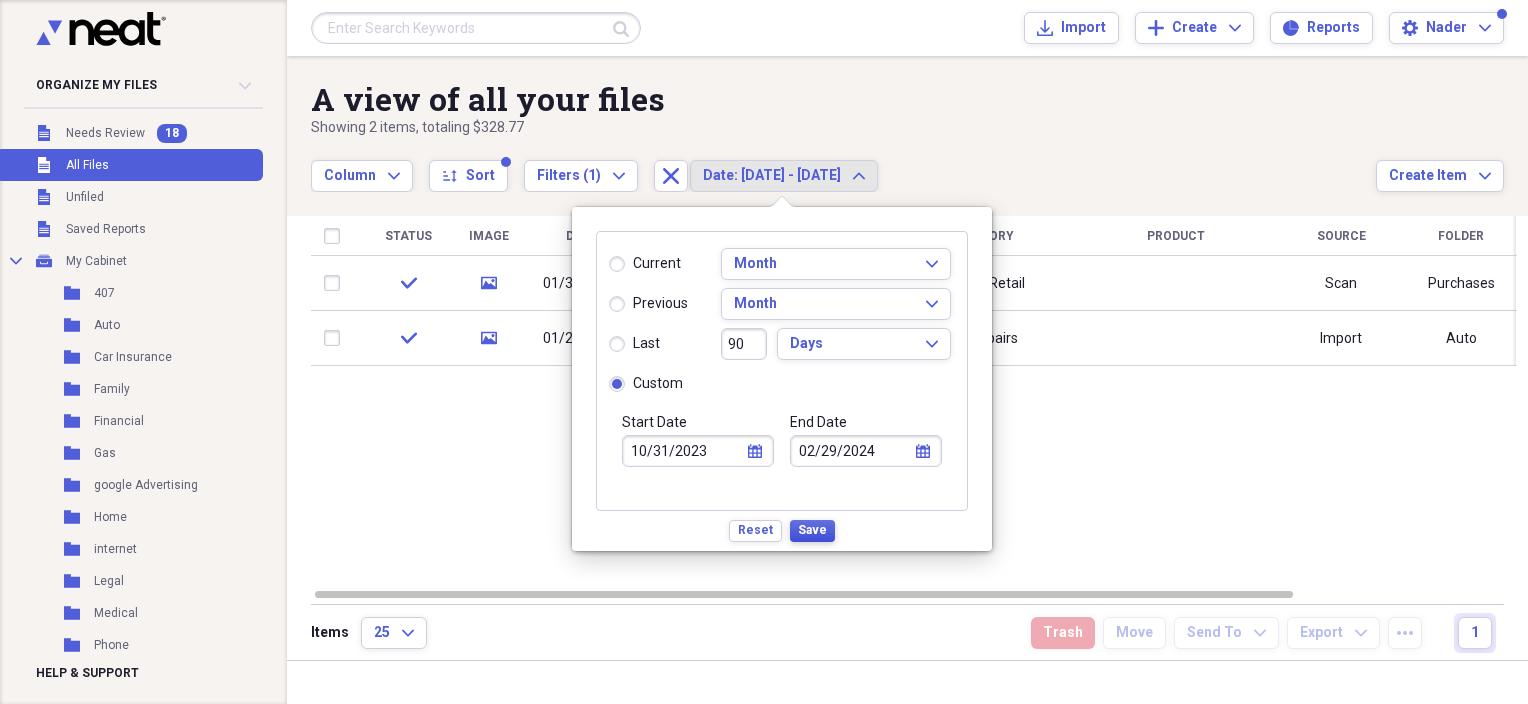 click on "Save" at bounding box center (812, 530) 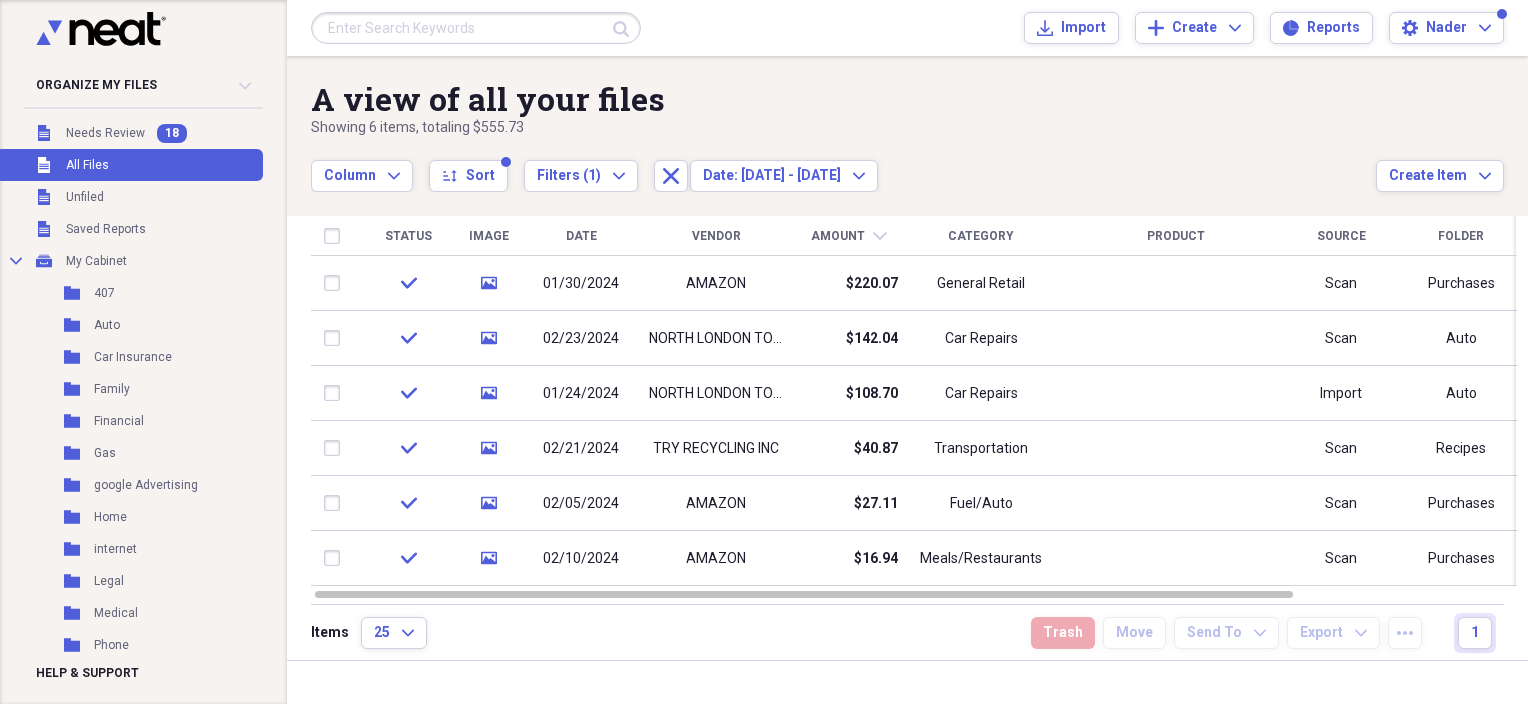 click on "Unfiled All Files" at bounding box center [129, 165] 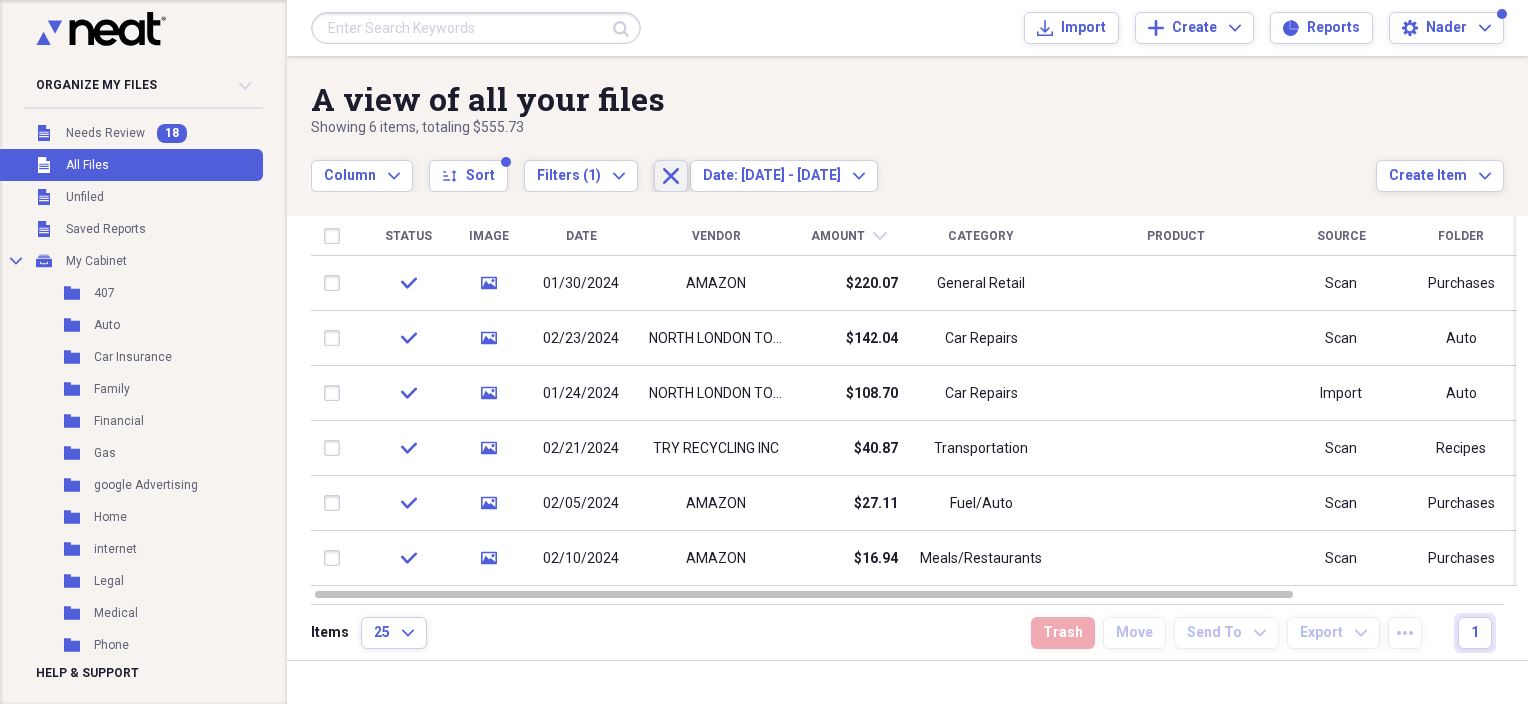 click on "Close" at bounding box center (671, 176) 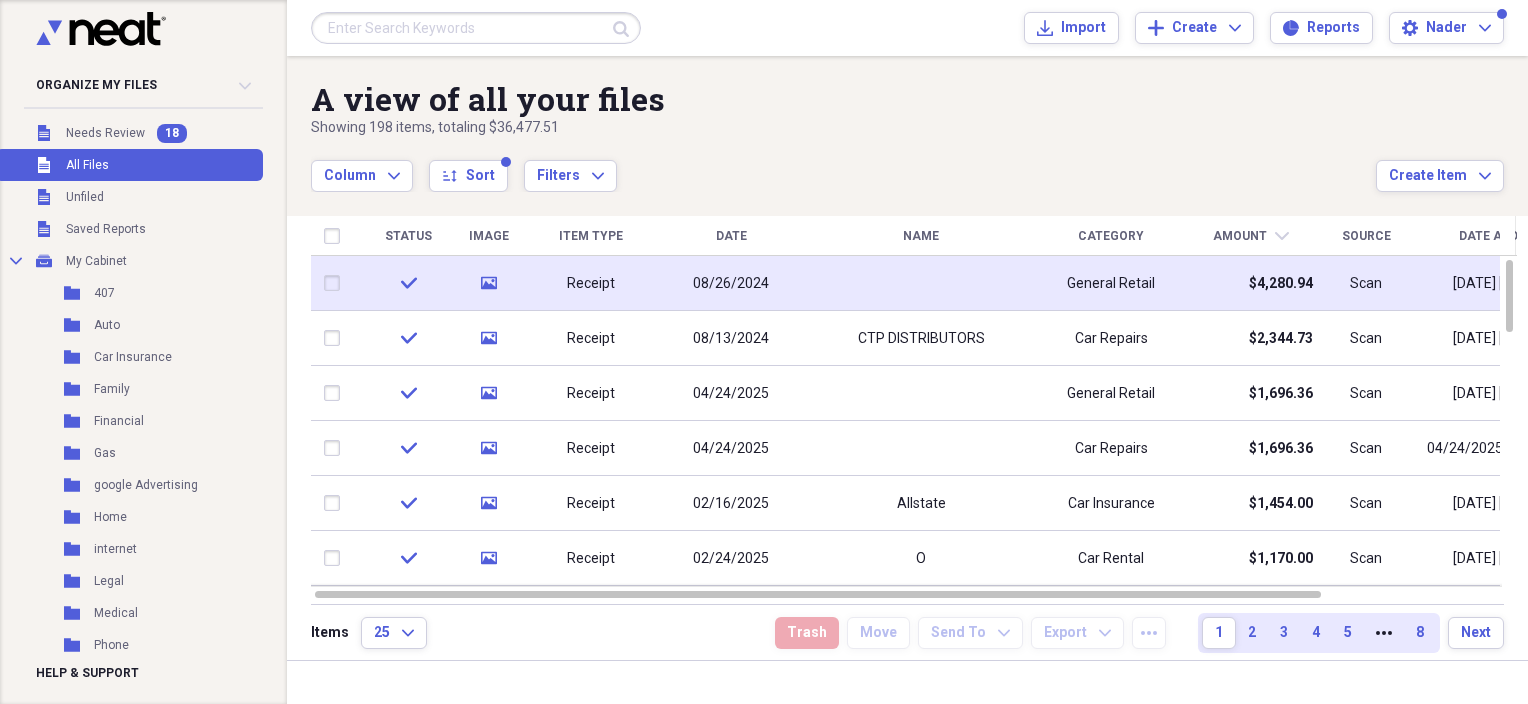 click on "General Retail" at bounding box center (1111, 283) 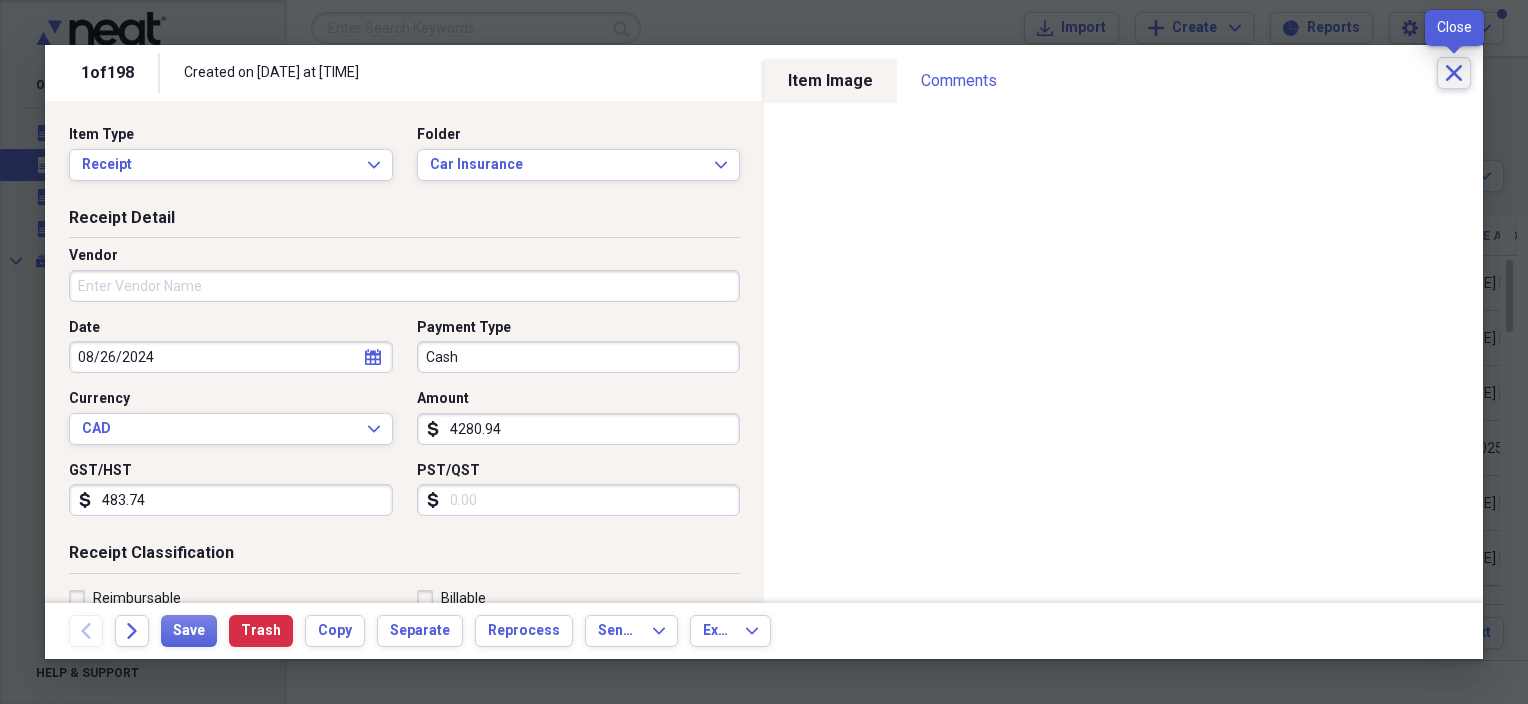 click 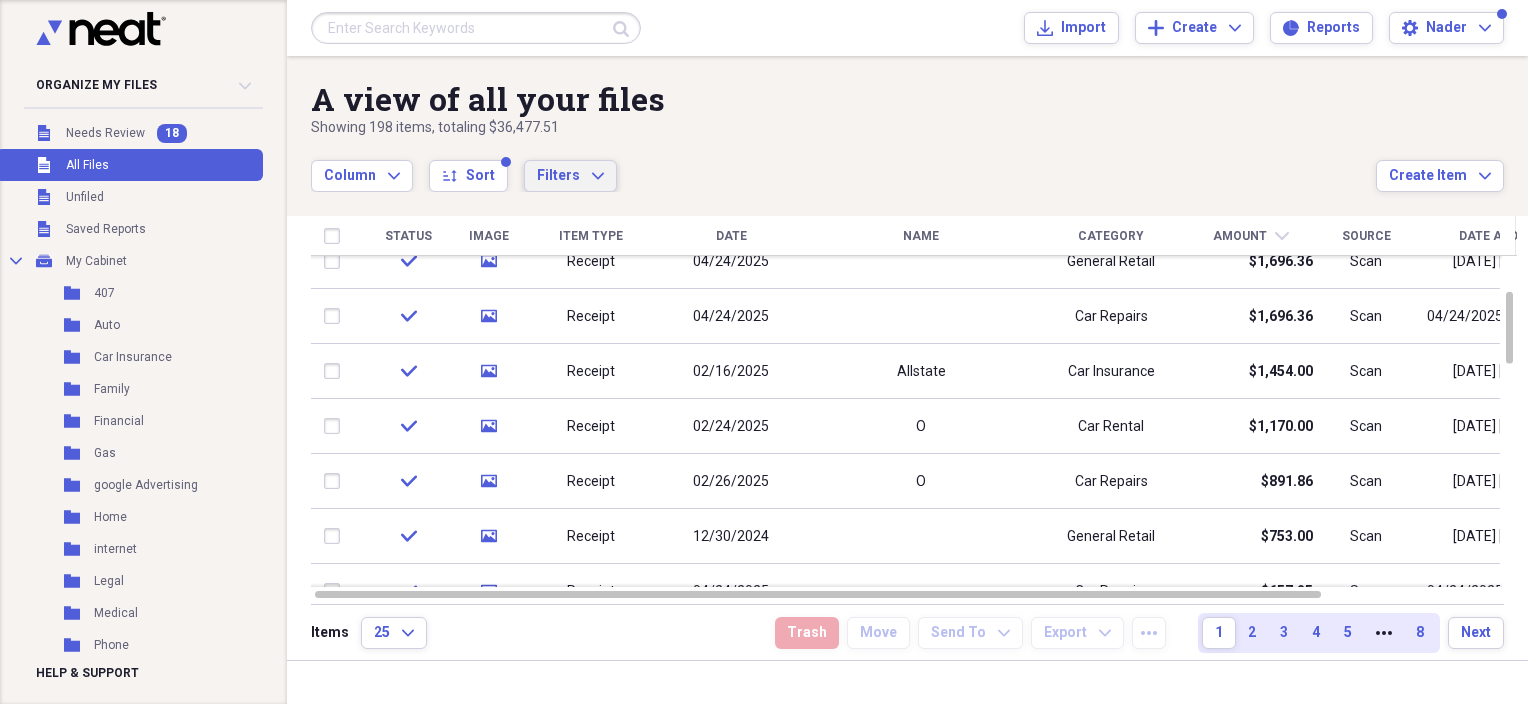 click on "Filters" at bounding box center (558, 175) 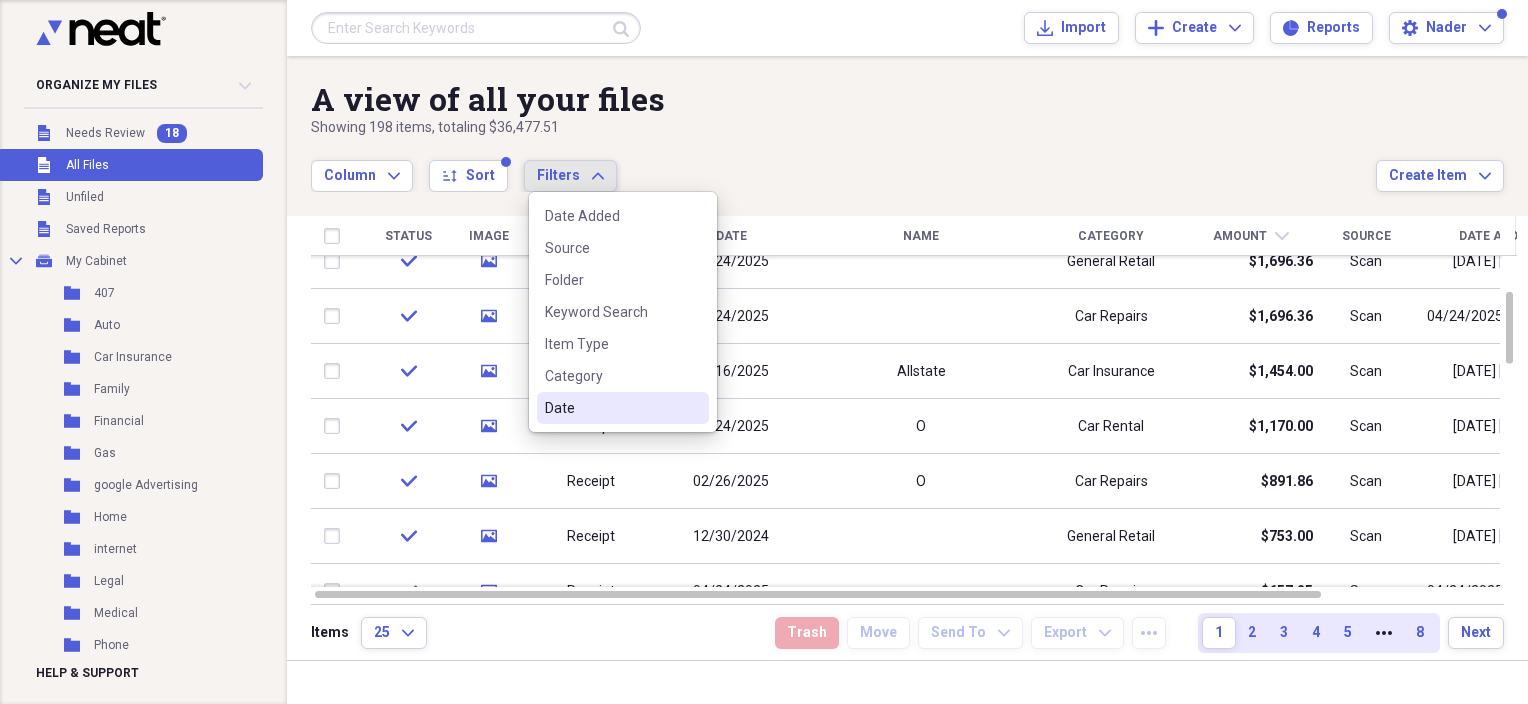 click on "Date" at bounding box center (611, 408) 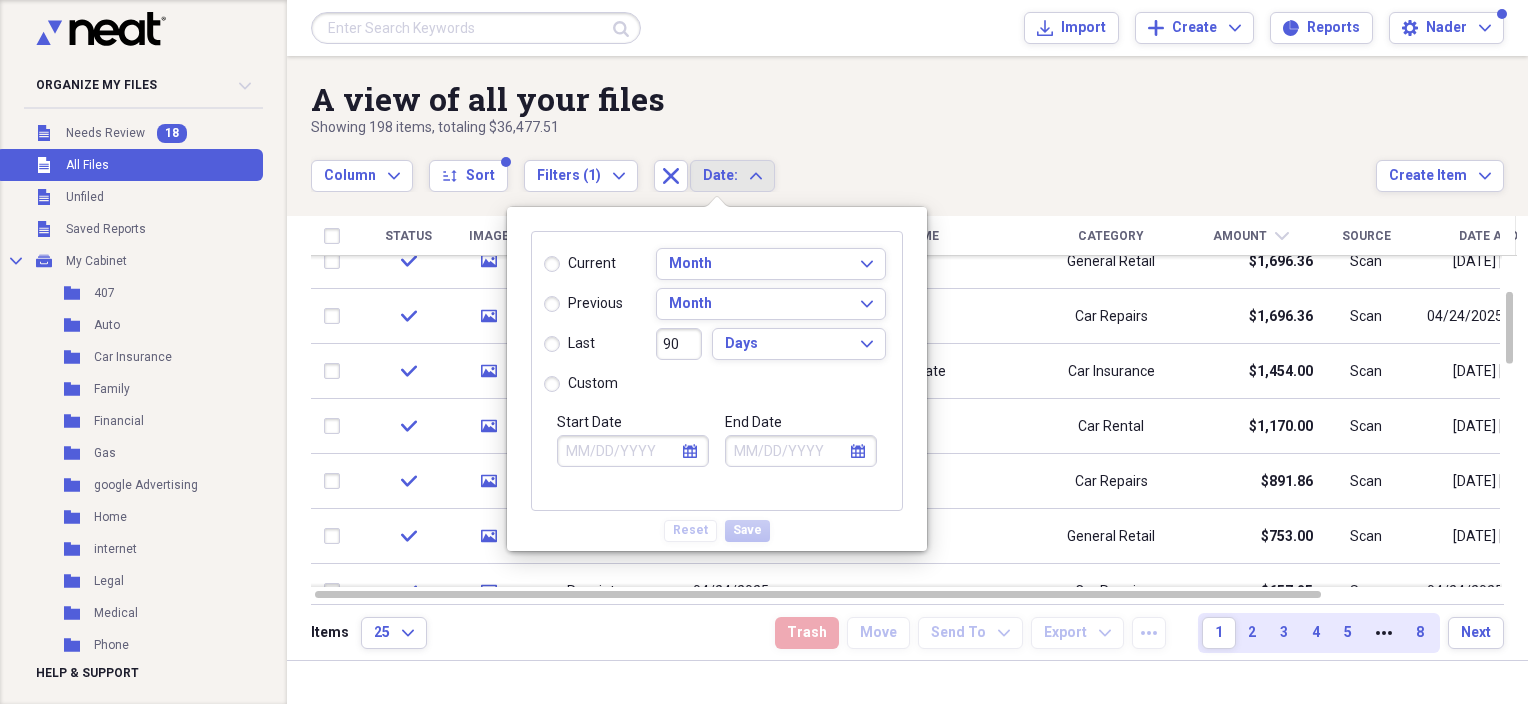 click on "custom" at bounding box center [581, 384] 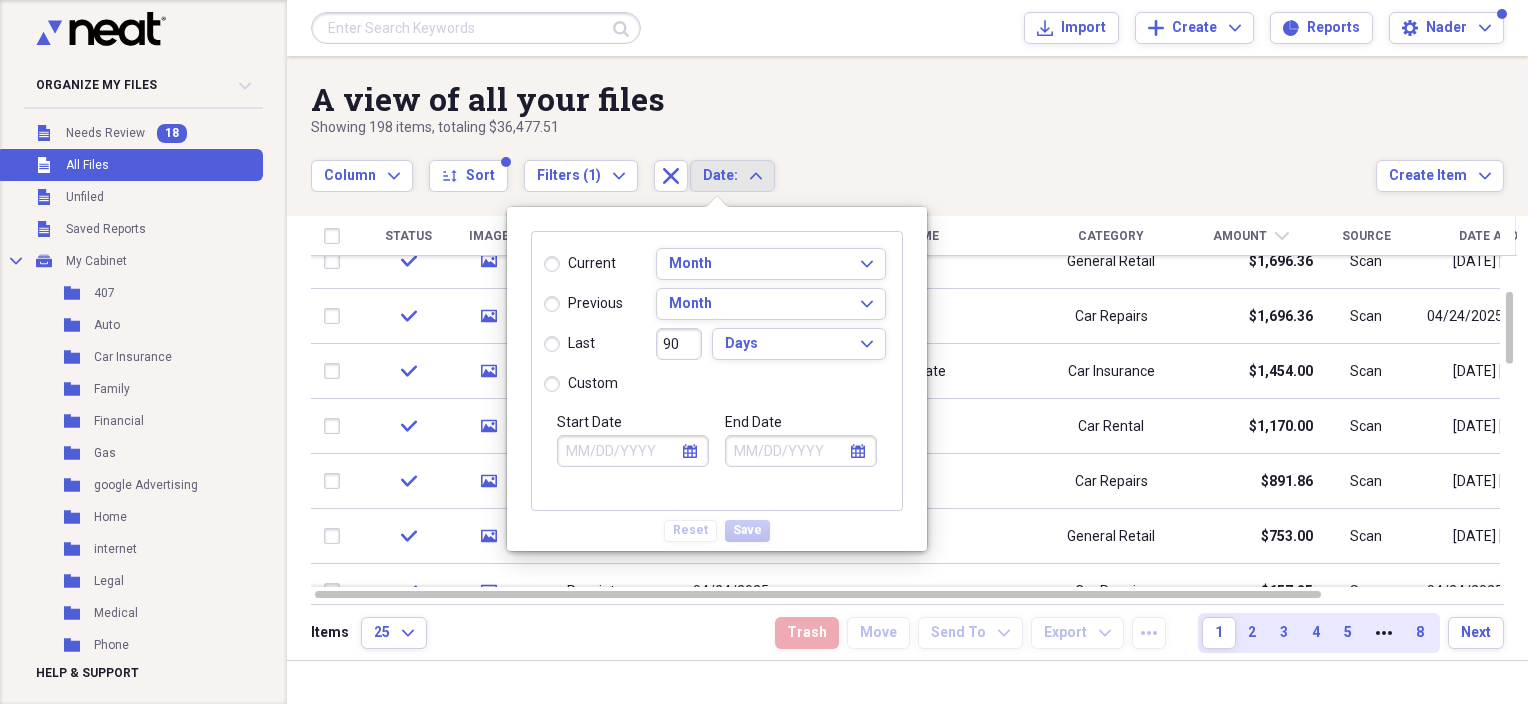 click on "custom" at bounding box center (544, 384) 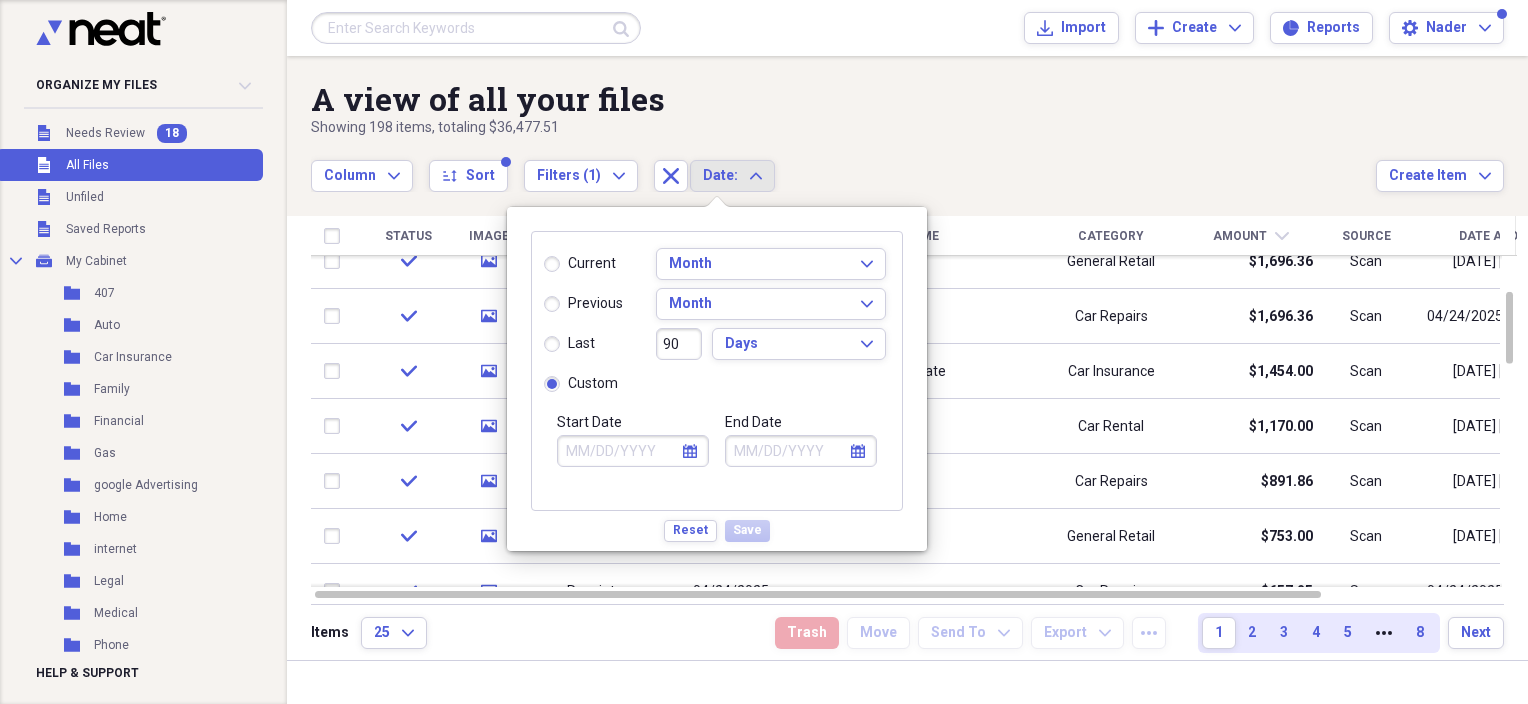 click on "Start Date" at bounding box center (633, 451) 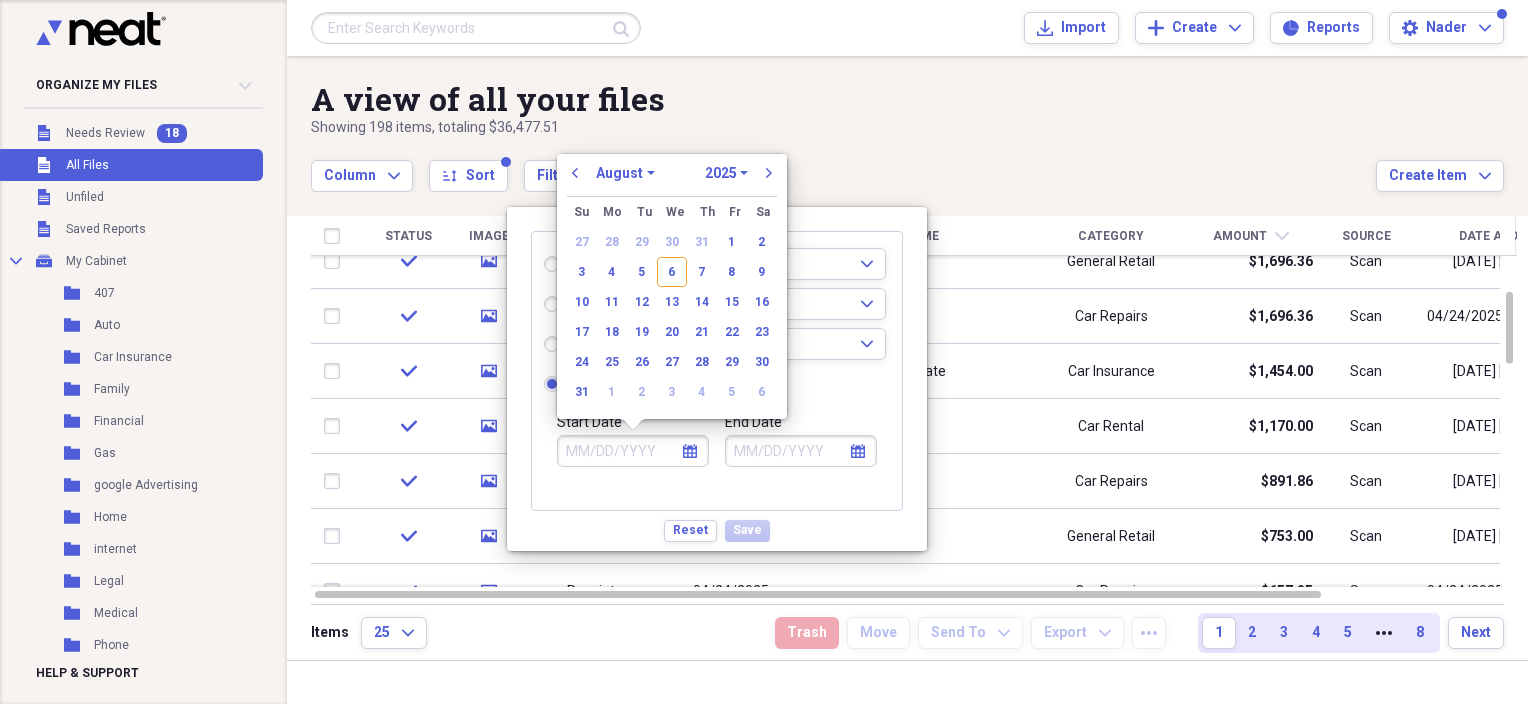 click on "January February March April May June July August September October November December" at bounding box center (625, 173) 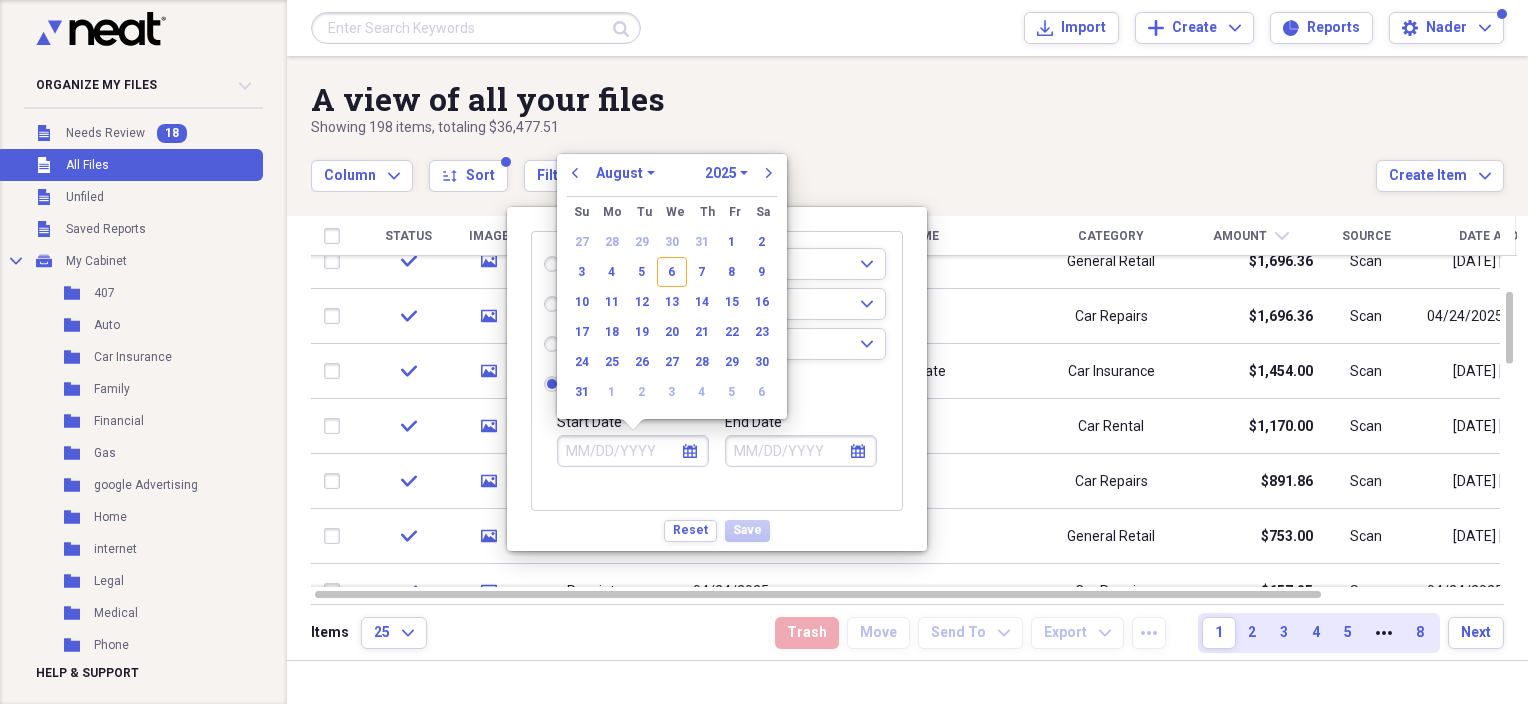 select on "9" 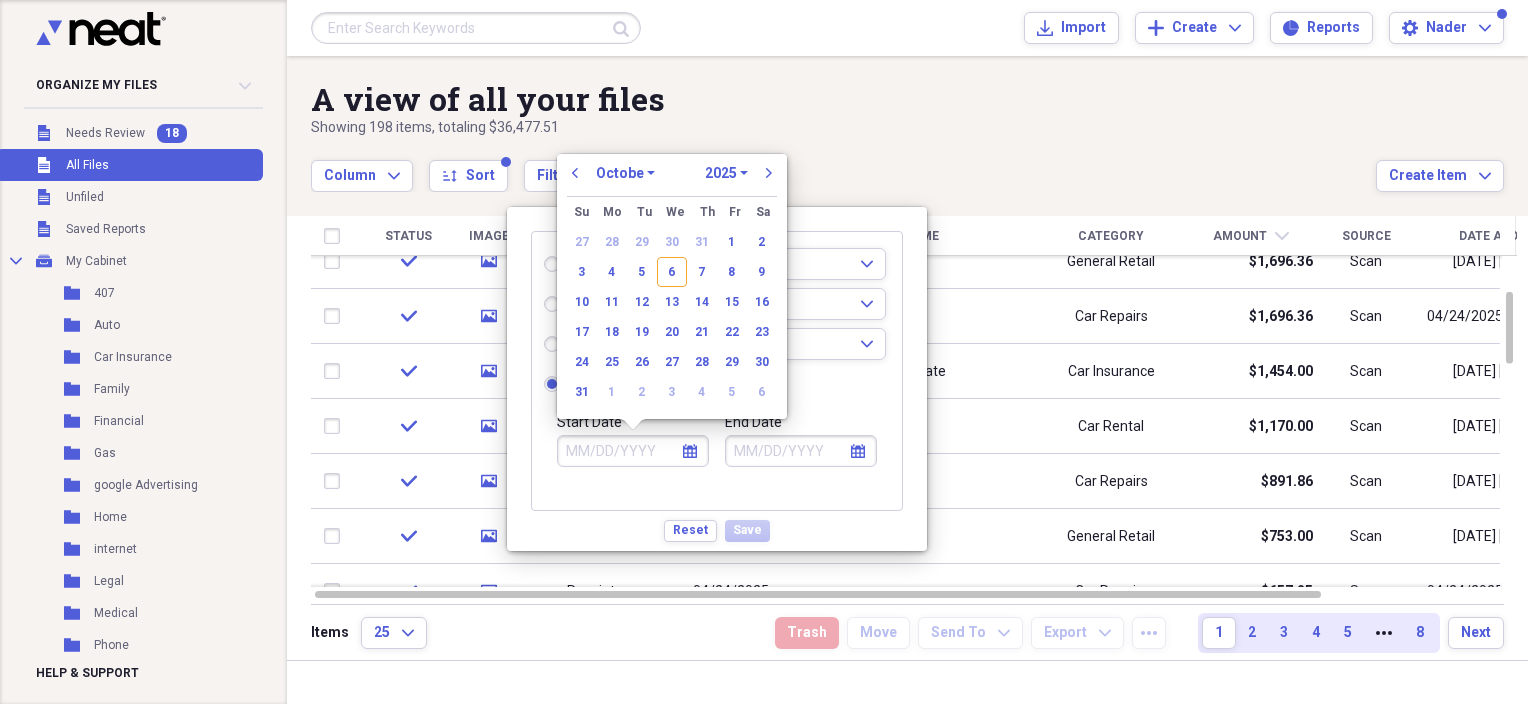 click on "January February March April May June July August September October November December" at bounding box center (625, 173) 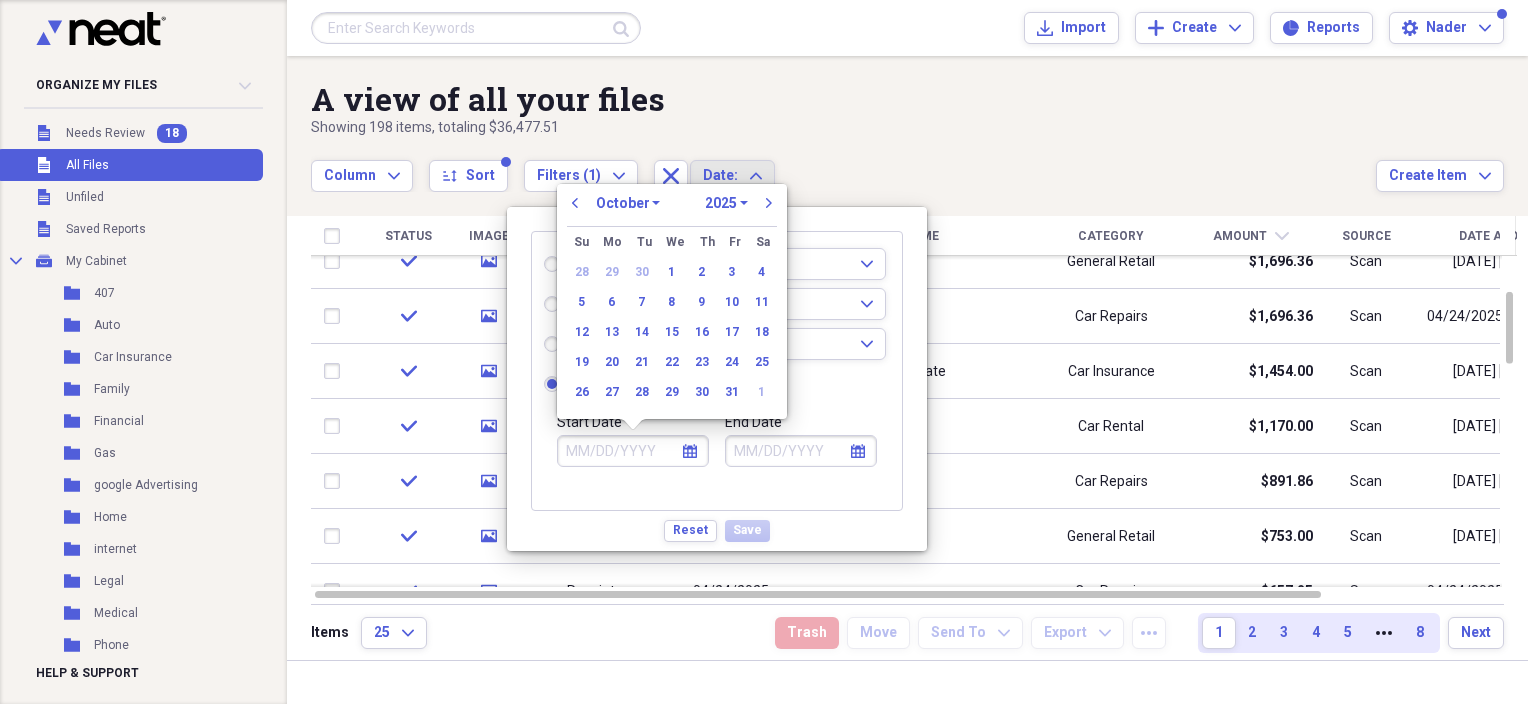 click on "1970 1971 1972 1973 1974 1975 1976 1977 1978 1979 1980 1981 1982 1983 1984 1985 1986 1987 1988 1989 1990 1991 1992 1993 1994 1995 1996 1997 1998 1999 2000 2001 2002 2003 2004 2005 2006 2007 2008 2009 2010 2011 2012 2013 2014 2015 2016 2017 2018 2019 2020 2021 2022 2023 2024 2025 2026 2027 2028 2029 2030 2031 2032 2033 2034 2035" at bounding box center [726, 203] 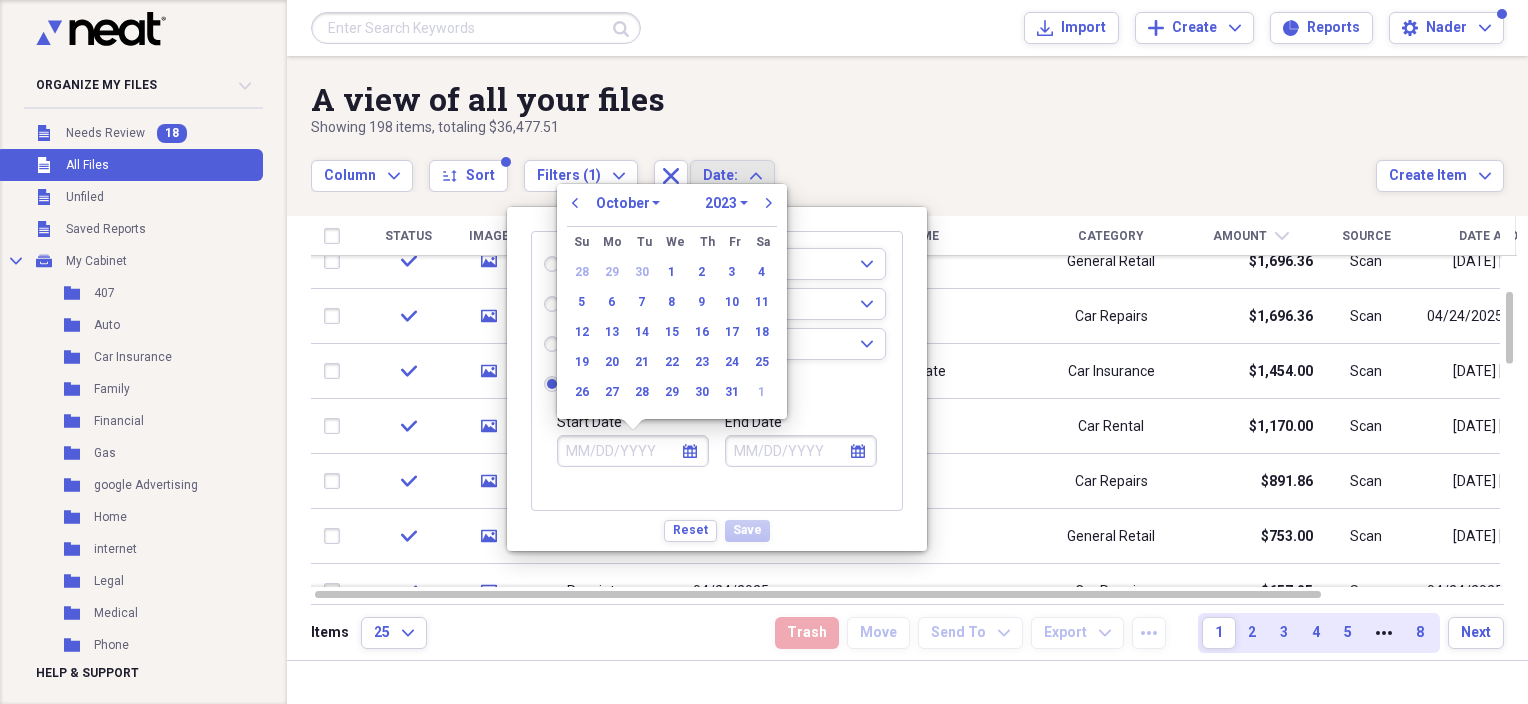 click on "1970 1971 1972 1973 1974 1975 1976 1977 1978 1979 1980 1981 1982 1983 1984 1985 1986 1987 1988 1989 1990 1991 1992 1993 1994 1995 1996 1997 1998 1999 2000 2001 2002 2003 2004 2005 2006 2007 2008 2009 2010 2011 2012 2013 2014 2015 2016 2017 2018 2019 2020 2021 2022 2023 2024 2025 2026 2027 2028 2029 2030 2031 2032 2033 2034 2035" at bounding box center (726, 203) 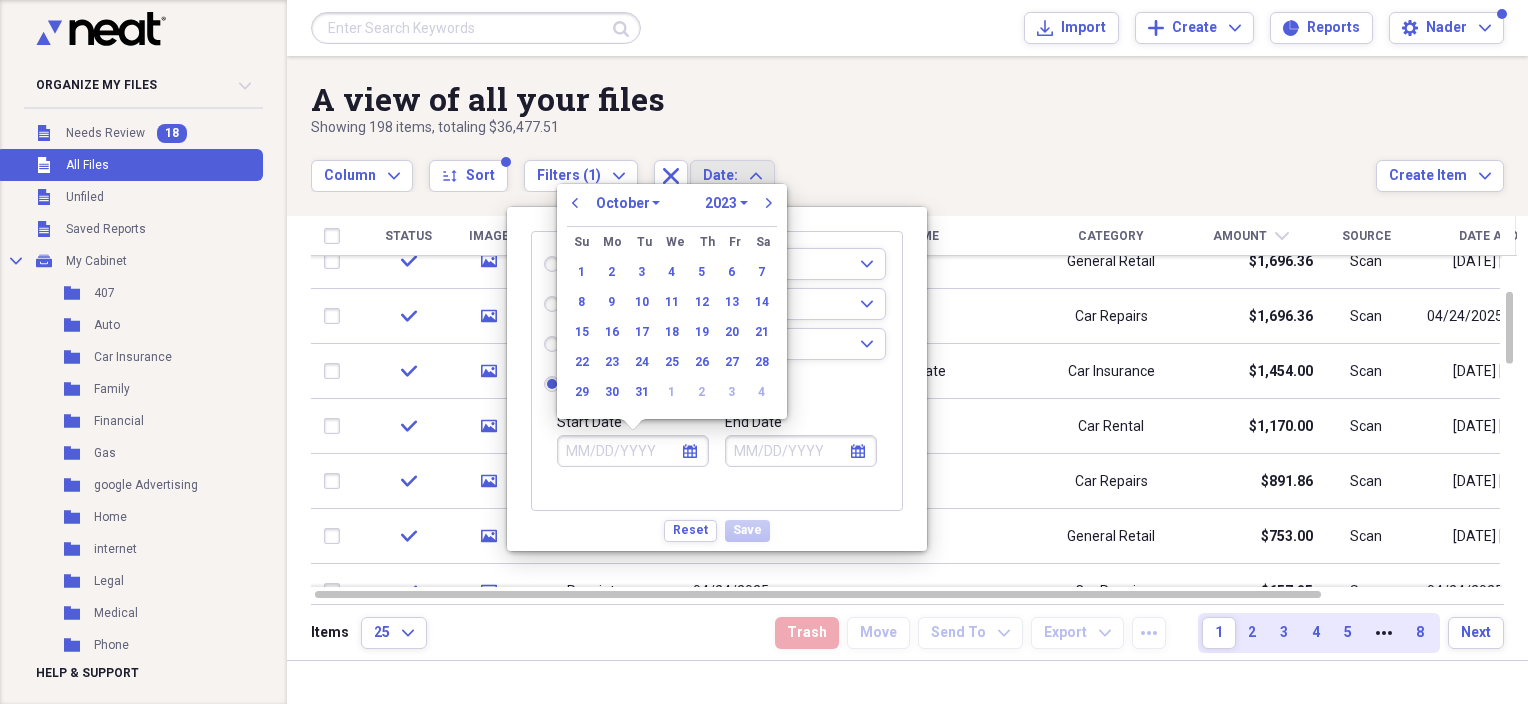 click 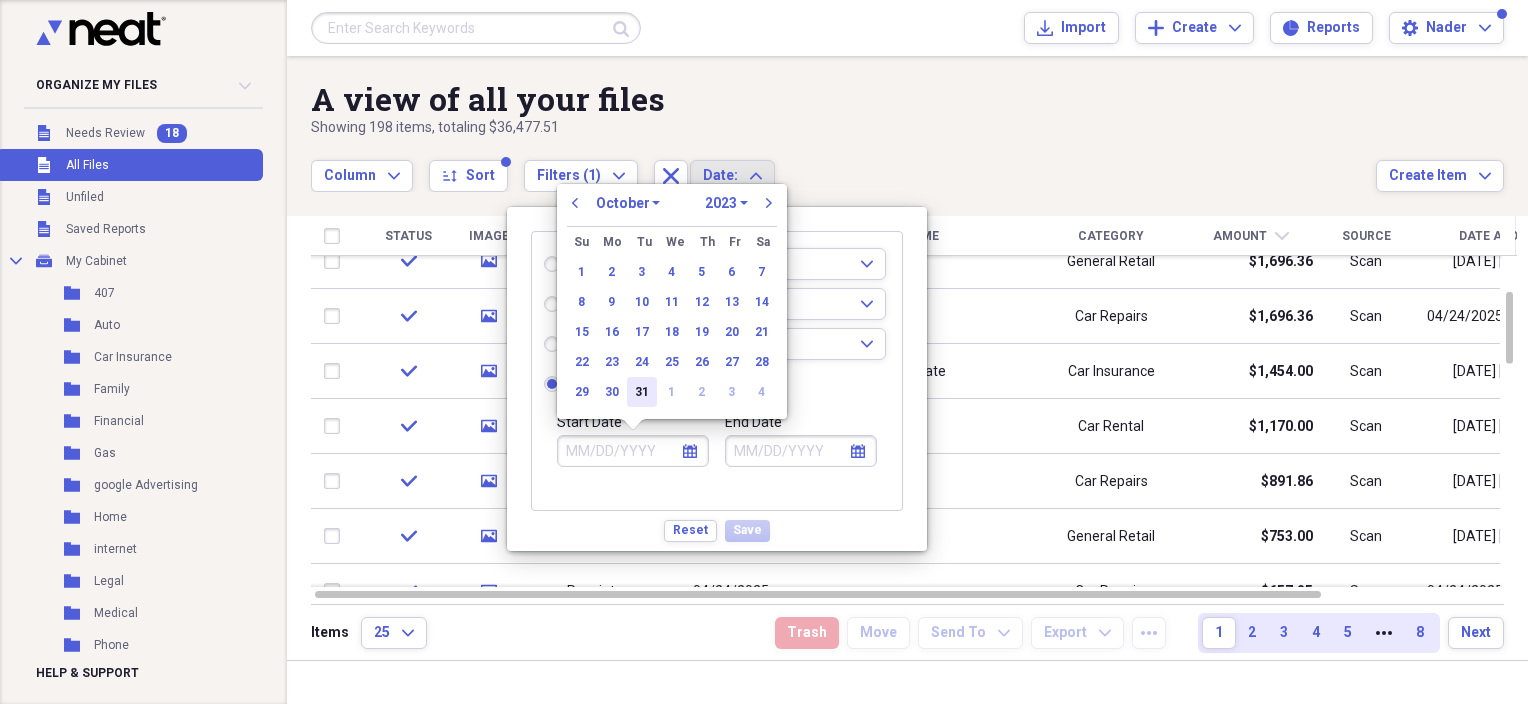 click on "31" at bounding box center [642, 392] 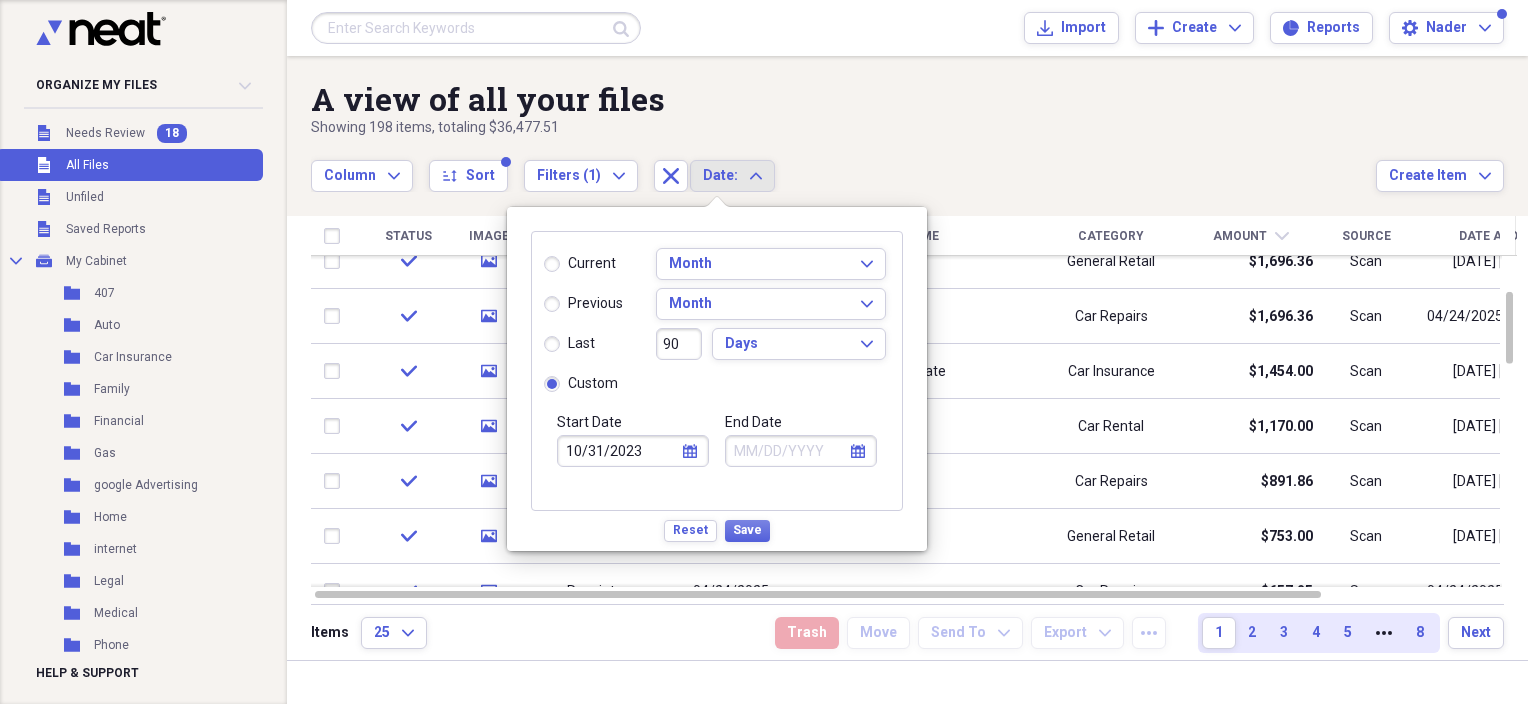 click on "End Date" at bounding box center [801, 451] 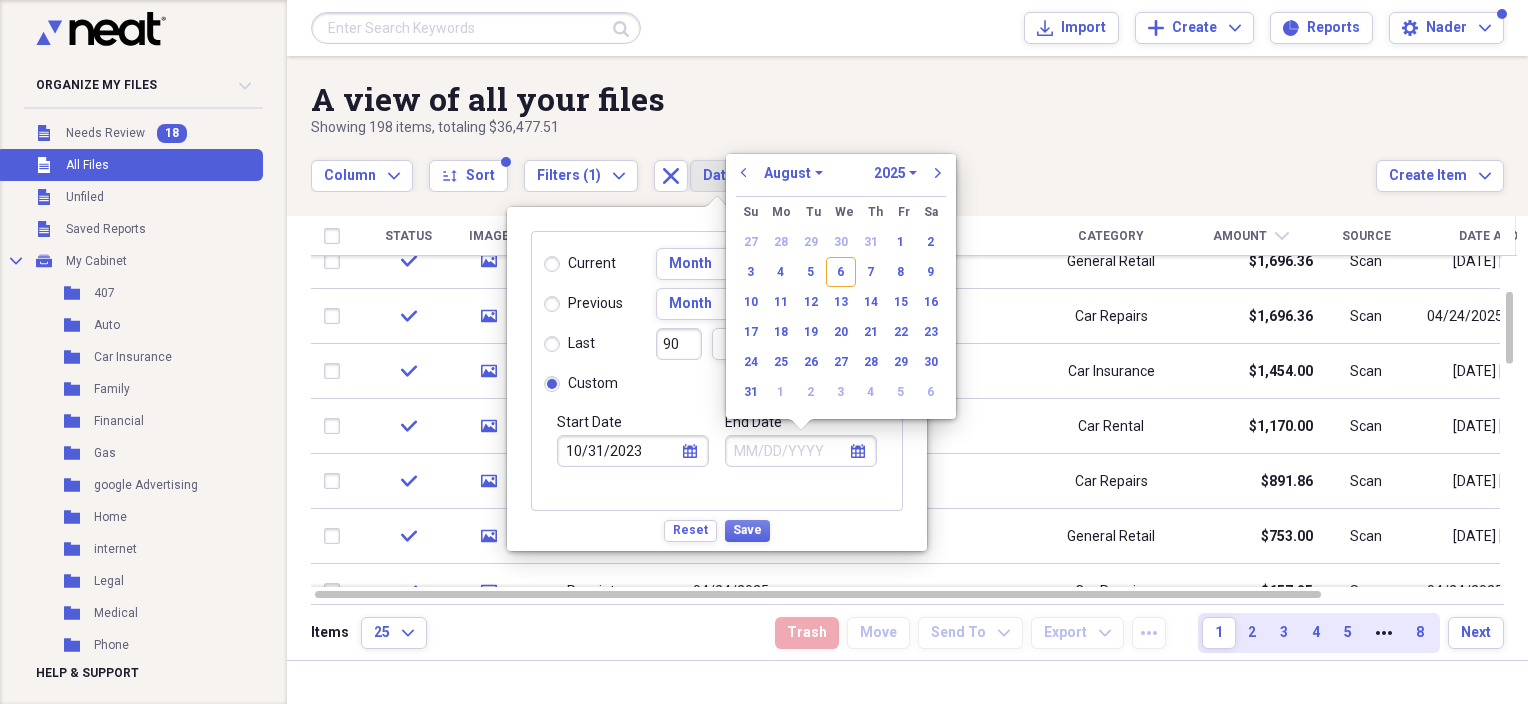 click on "January February March April May June July August September October November December" at bounding box center (793, 173) 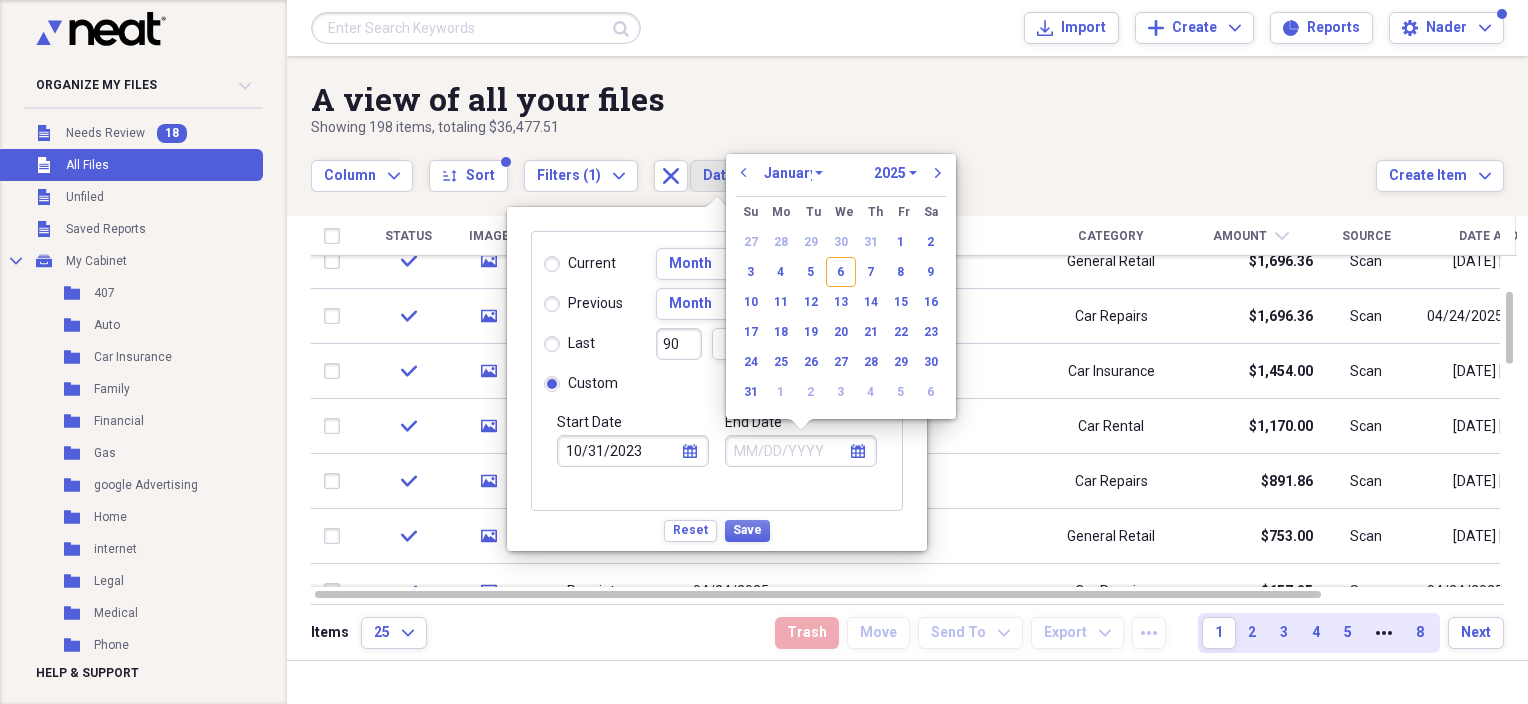 click on "January February March April May June July August September October November December" at bounding box center (793, 173) 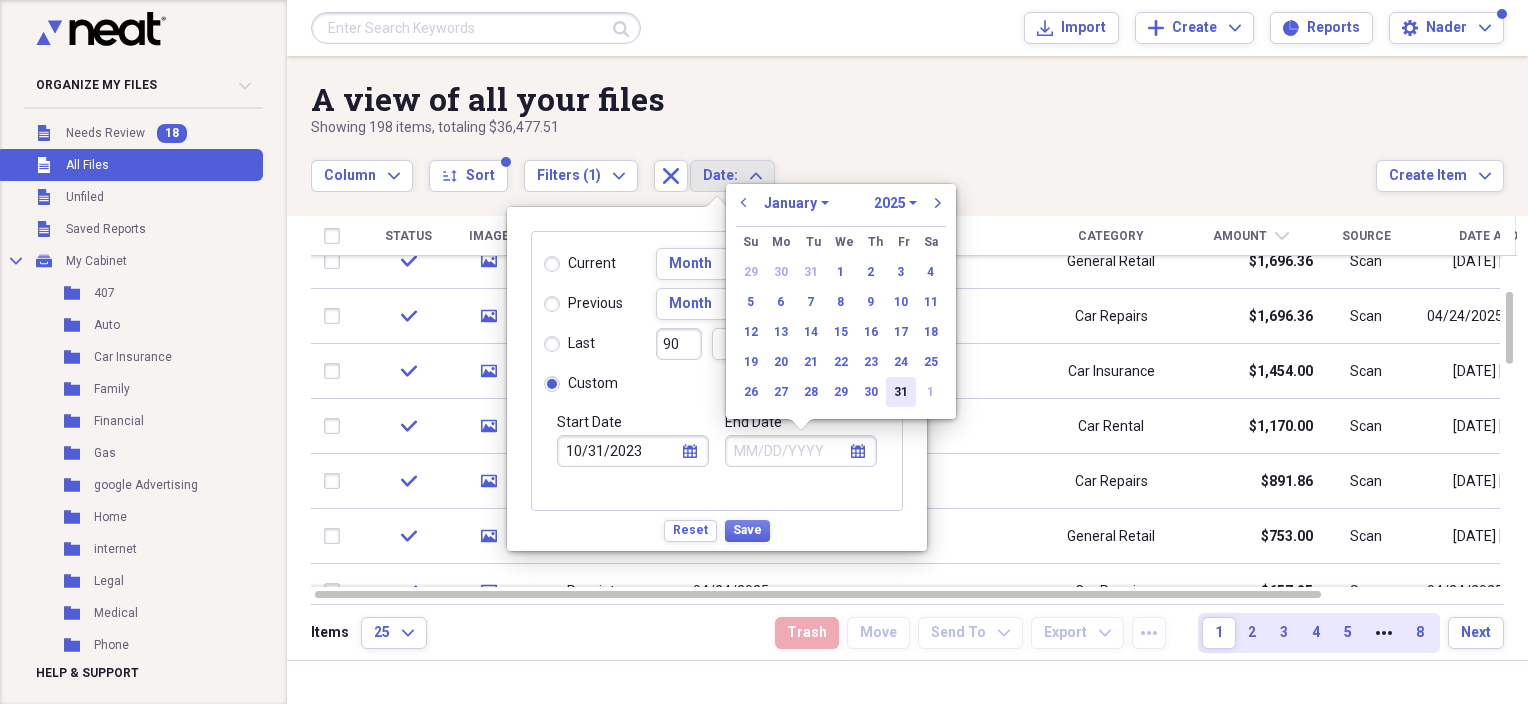 click on "31" at bounding box center [901, 392] 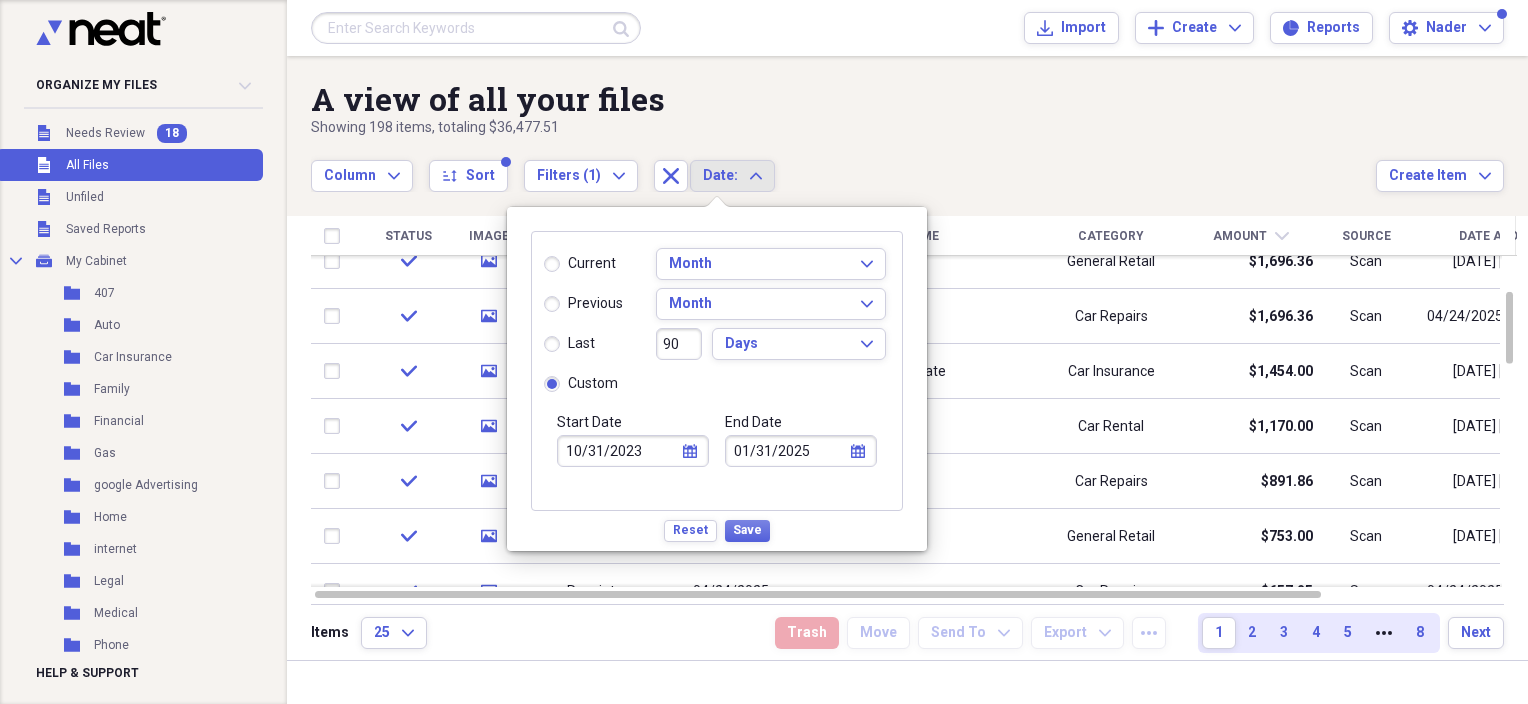 click on "01/31/2025" at bounding box center [801, 451] 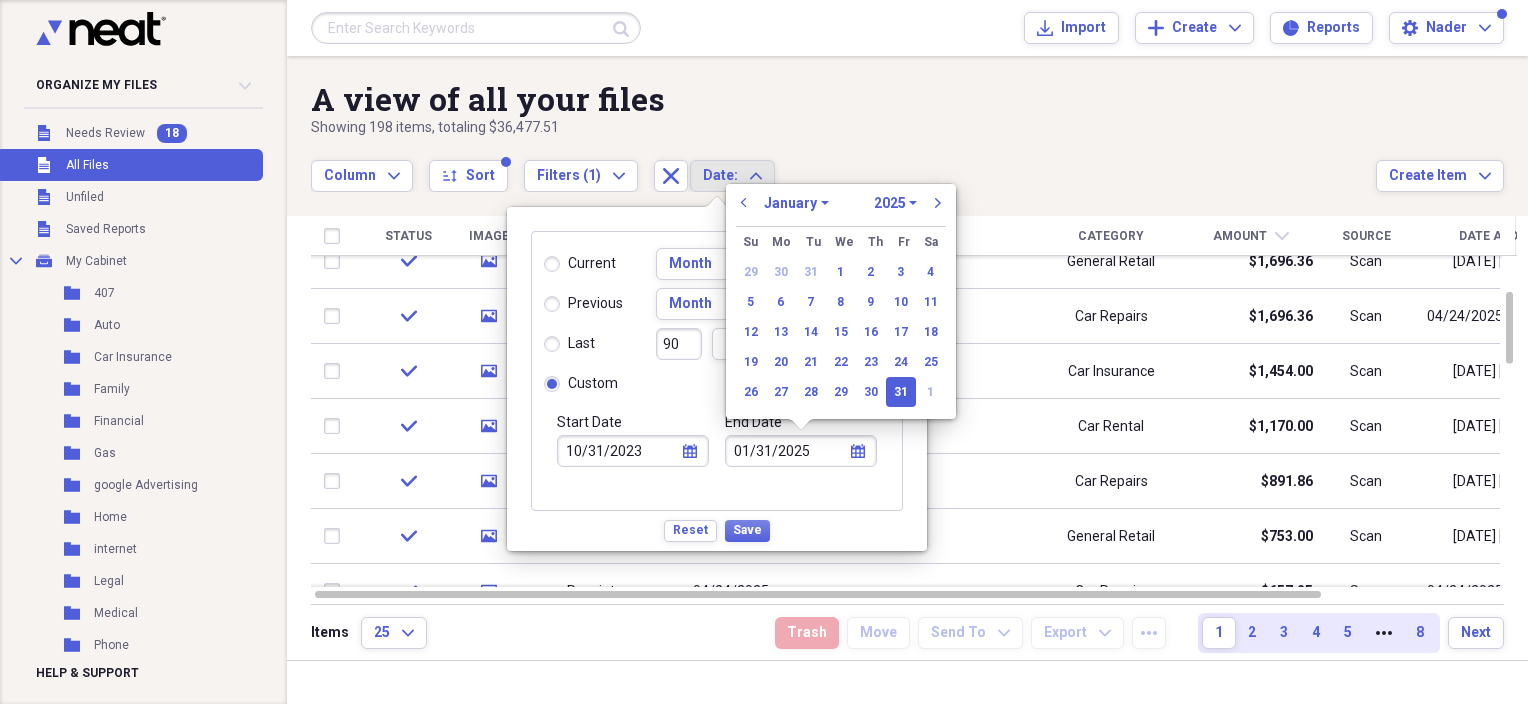 click 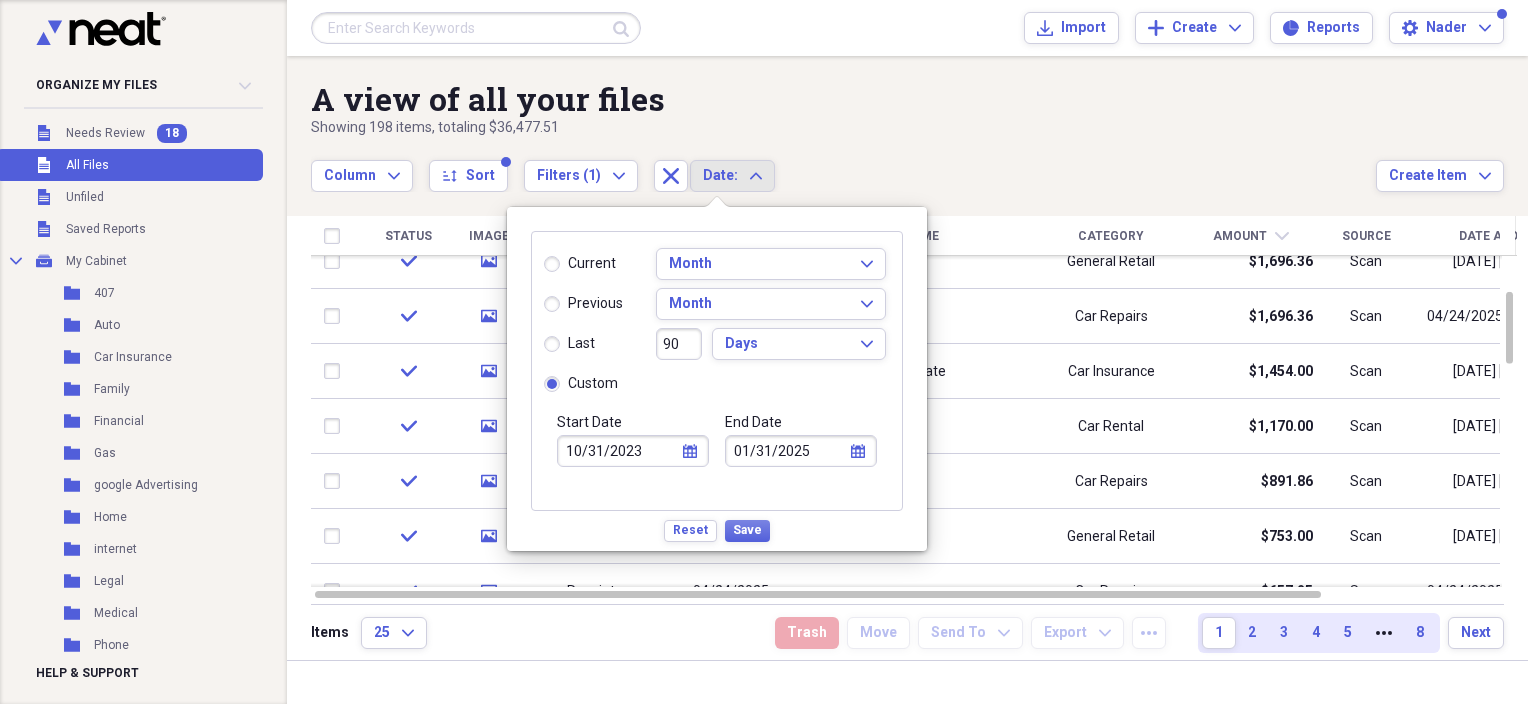 click 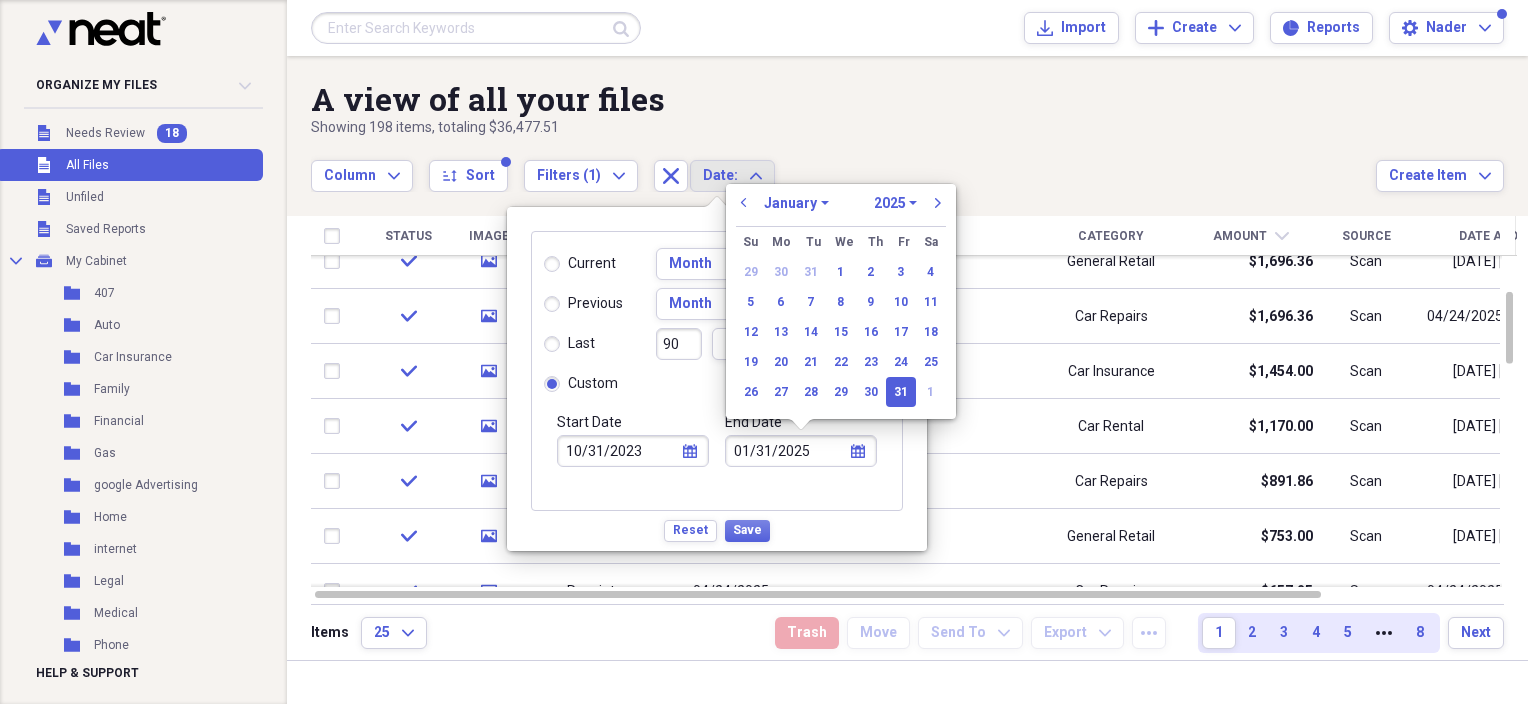 click on "1970 1971 1972 1973 1974 1975 1976 1977 1978 1979 1980 1981 1982 1983 1984 1985 1986 1987 1988 1989 1990 1991 1992 1993 1994 1995 1996 1997 1998 1999 2000 2001 2002 2003 2004 2005 2006 2007 2008 2009 2010 2011 2012 2013 2014 2015 2016 2017 2018 2019 2020 2021 2022 2023 2024 2025 2026 2027 2028 2029 2030 2031 2032 2033 2034 2035" at bounding box center (895, 203) 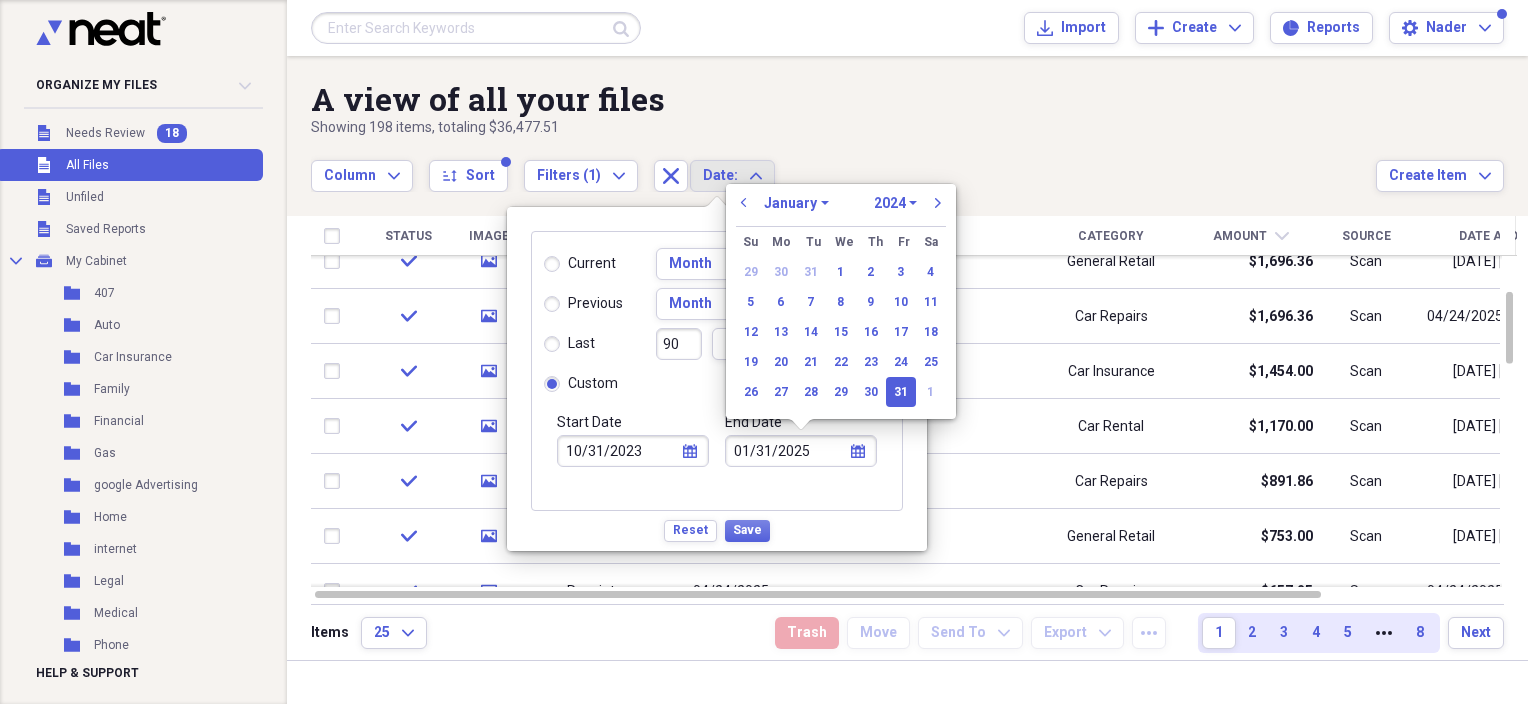 click on "1970 1971 1972 1973 1974 1975 1976 1977 1978 1979 1980 1981 1982 1983 1984 1985 1986 1987 1988 1989 1990 1991 1992 1993 1994 1995 1996 1997 1998 1999 2000 2001 2002 2003 2004 2005 2006 2007 2008 2009 2010 2011 2012 2013 2014 2015 2016 2017 2018 2019 2020 2021 2022 2023 2024 2025 2026 2027 2028 2029 2030 2031 2032 2033 2034 2035" at bounding box center [895, 203] 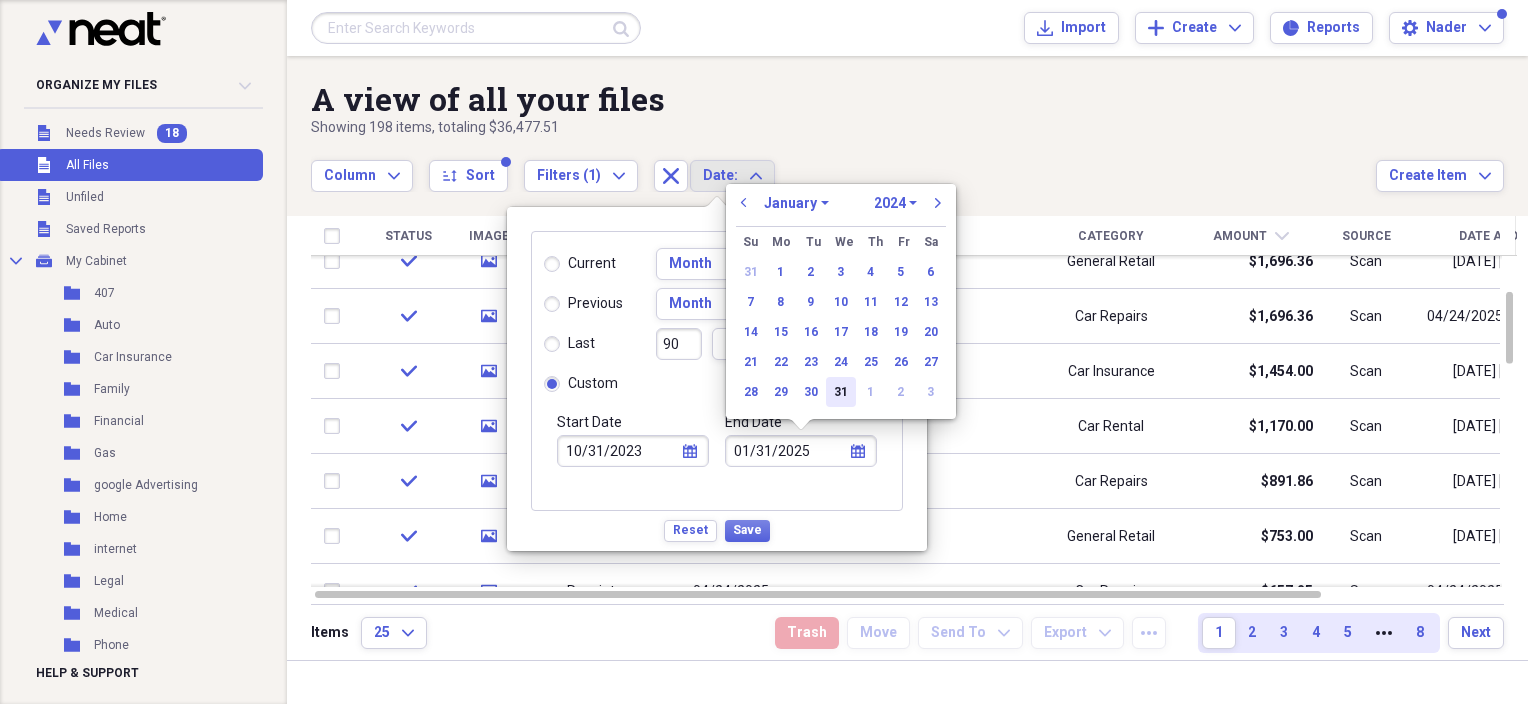 click on "31" at bounding box center (841, 392) 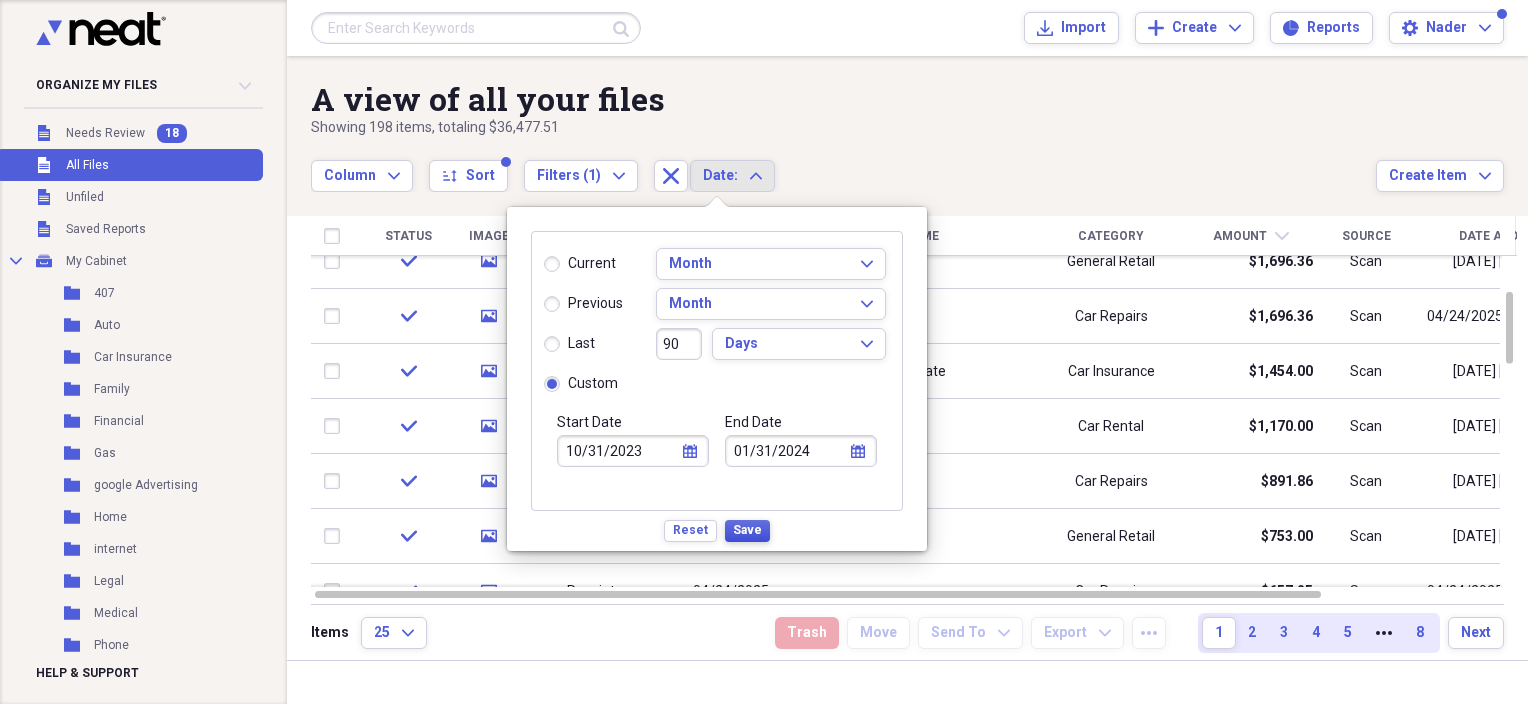 click on "Save" at bounding box center [747, 530] 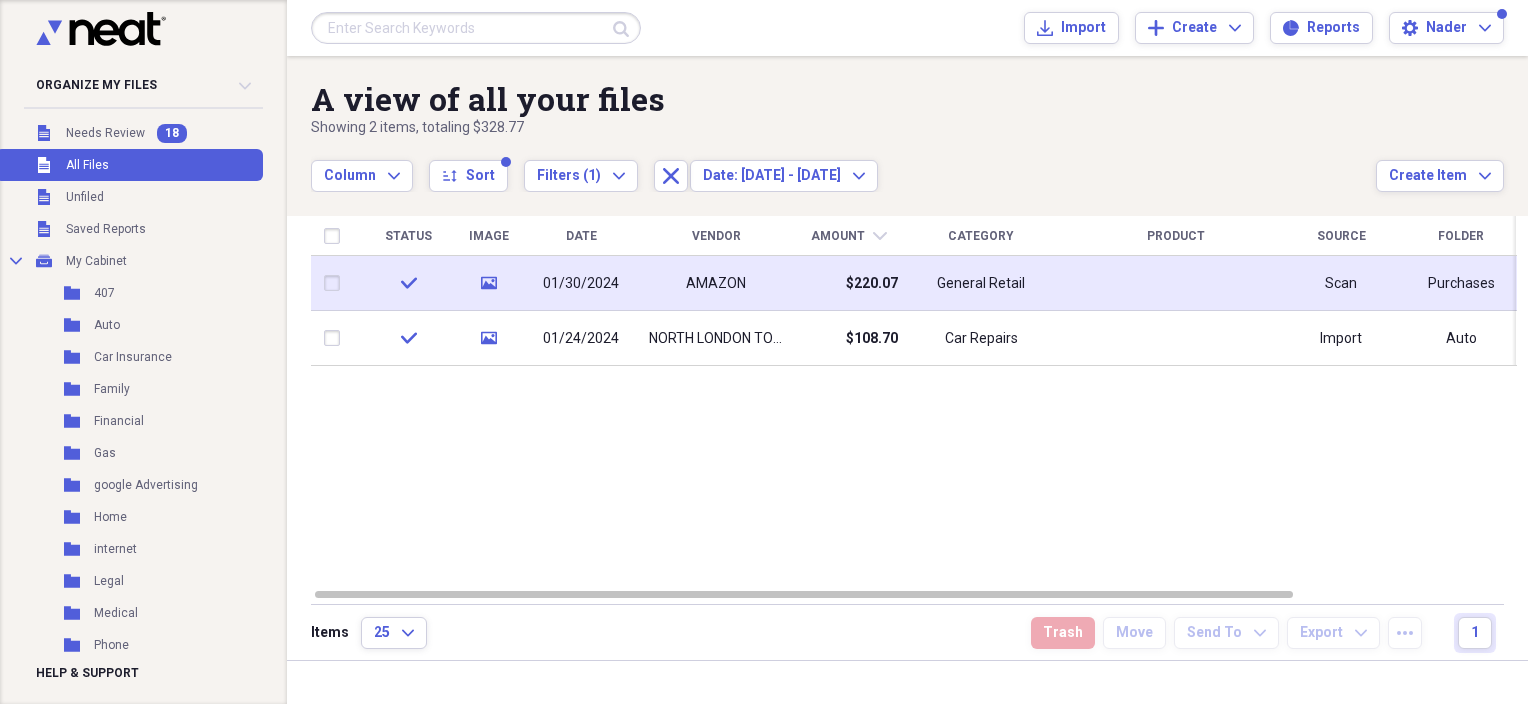 click at bounding box center [1176, 283] 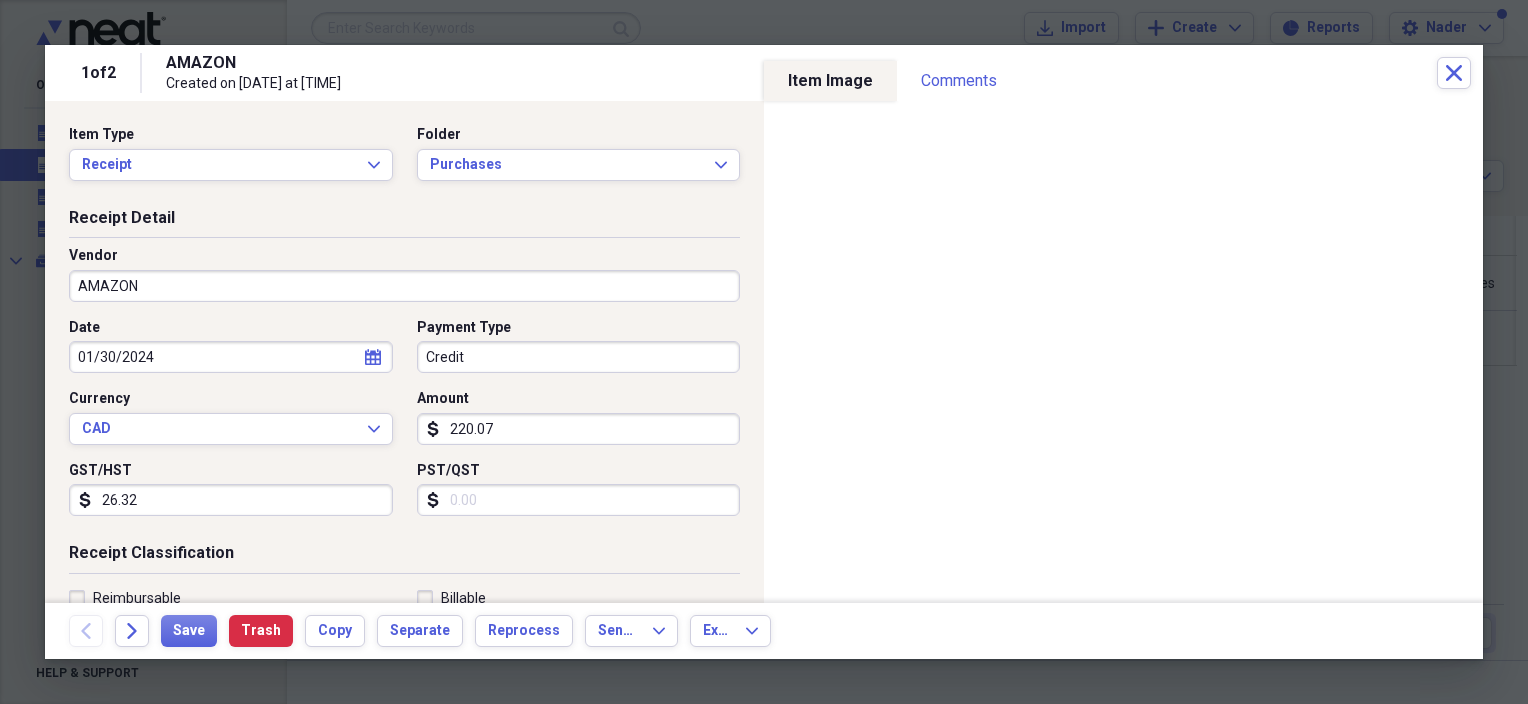 click at bounding box center [764, 352] 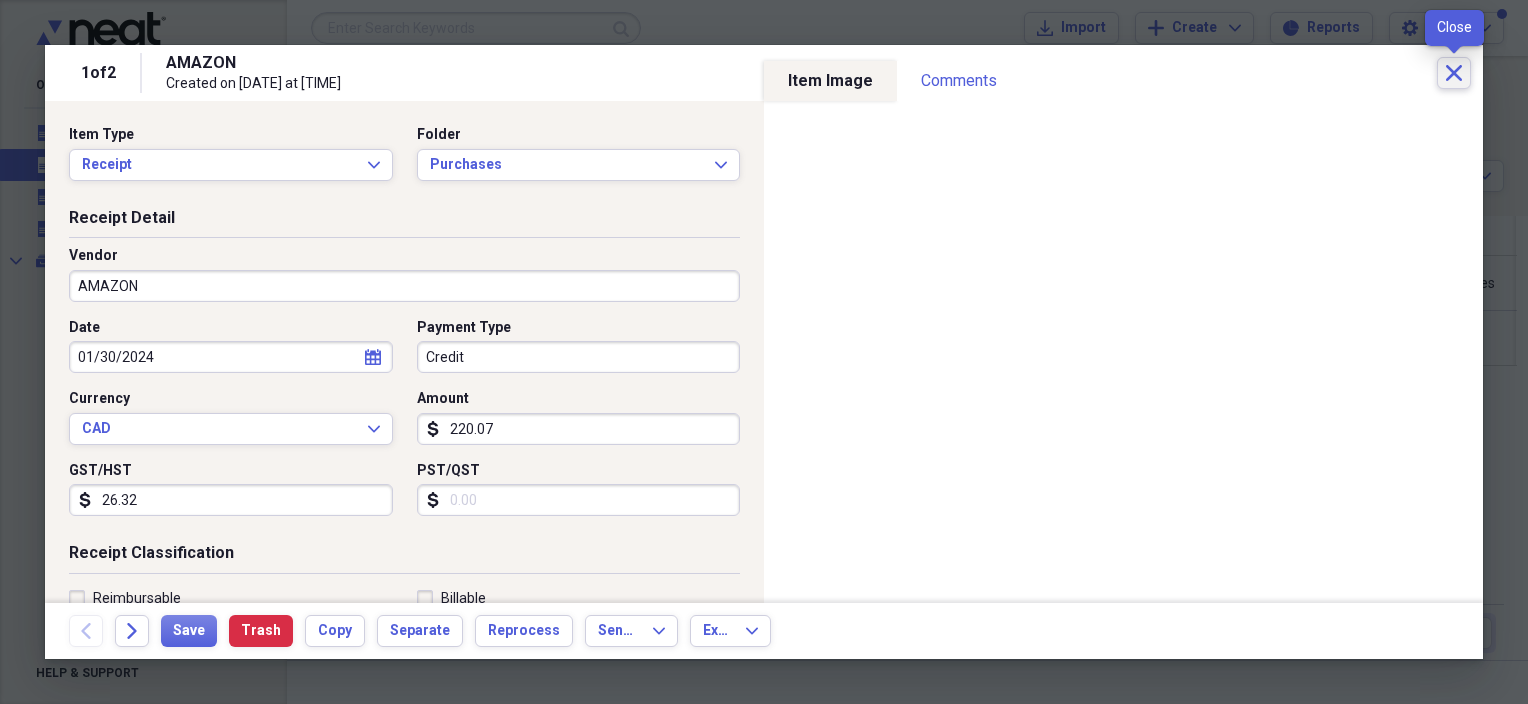 click on "Close" 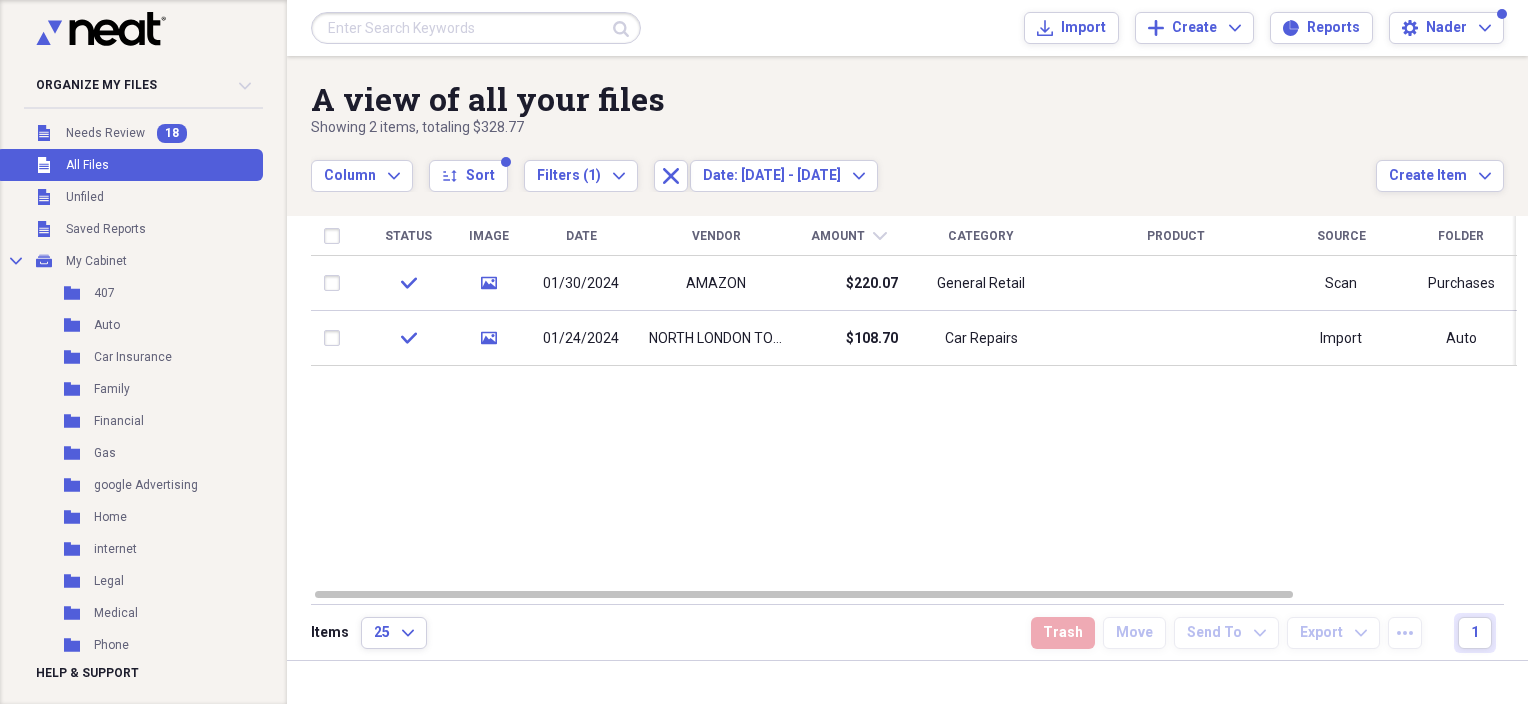 click at bounding box center [476, 28] 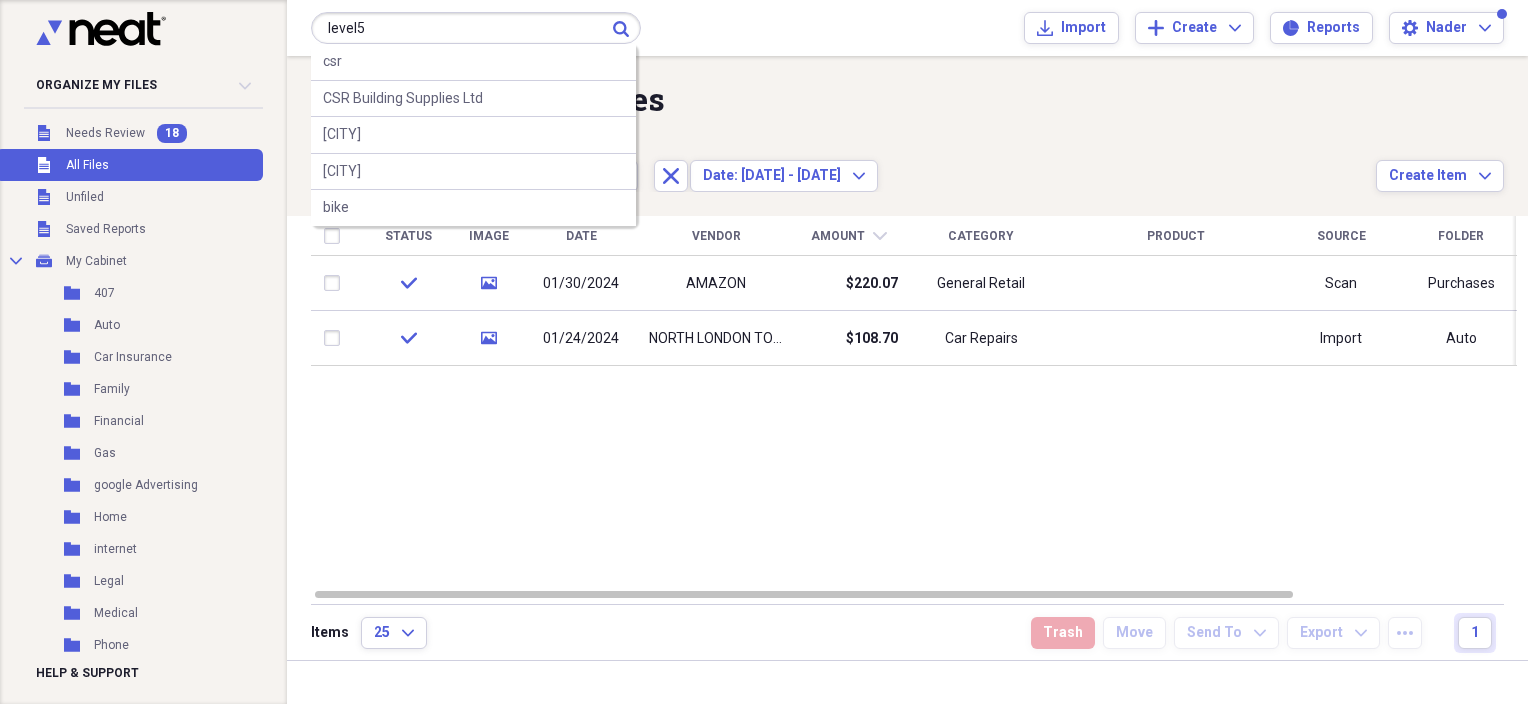 type on "level5" 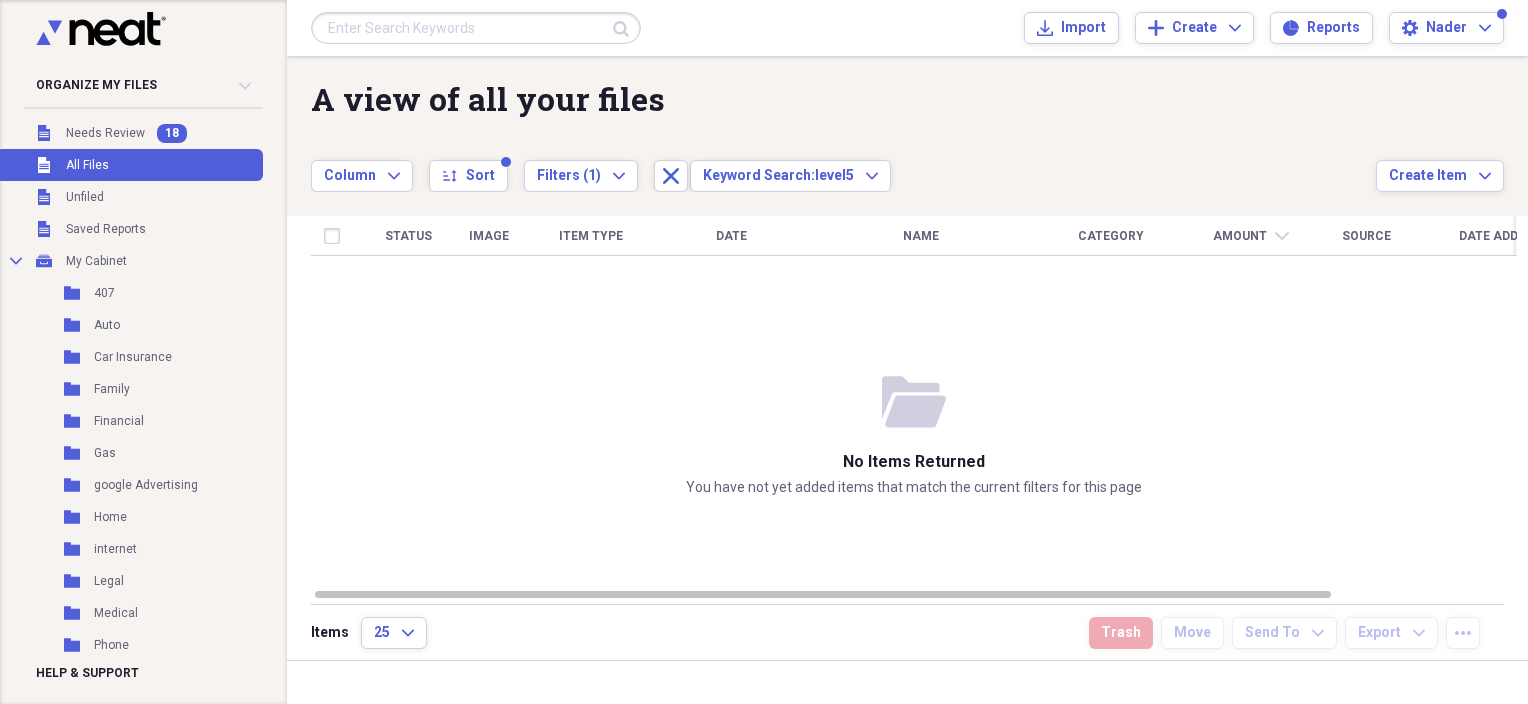 click at bounding box center [476, 28] 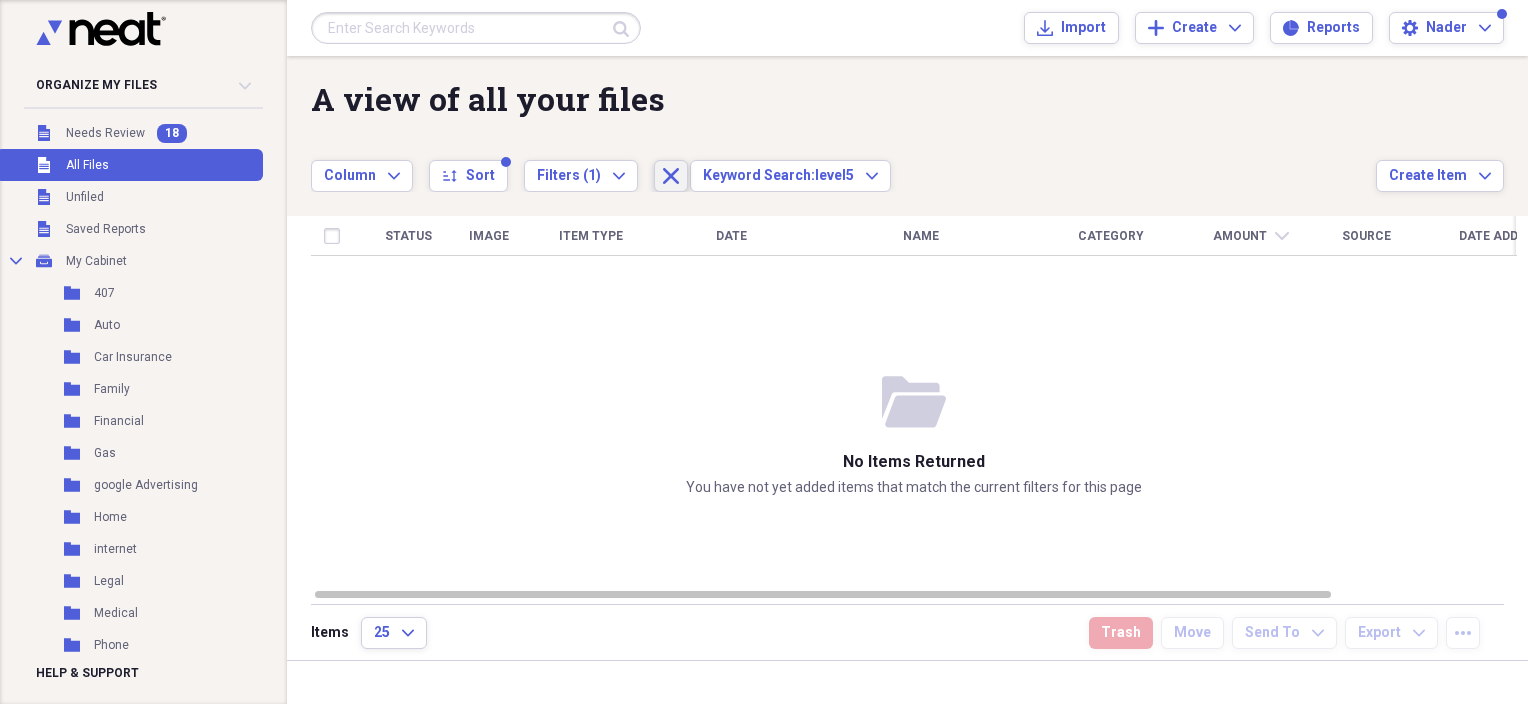 click 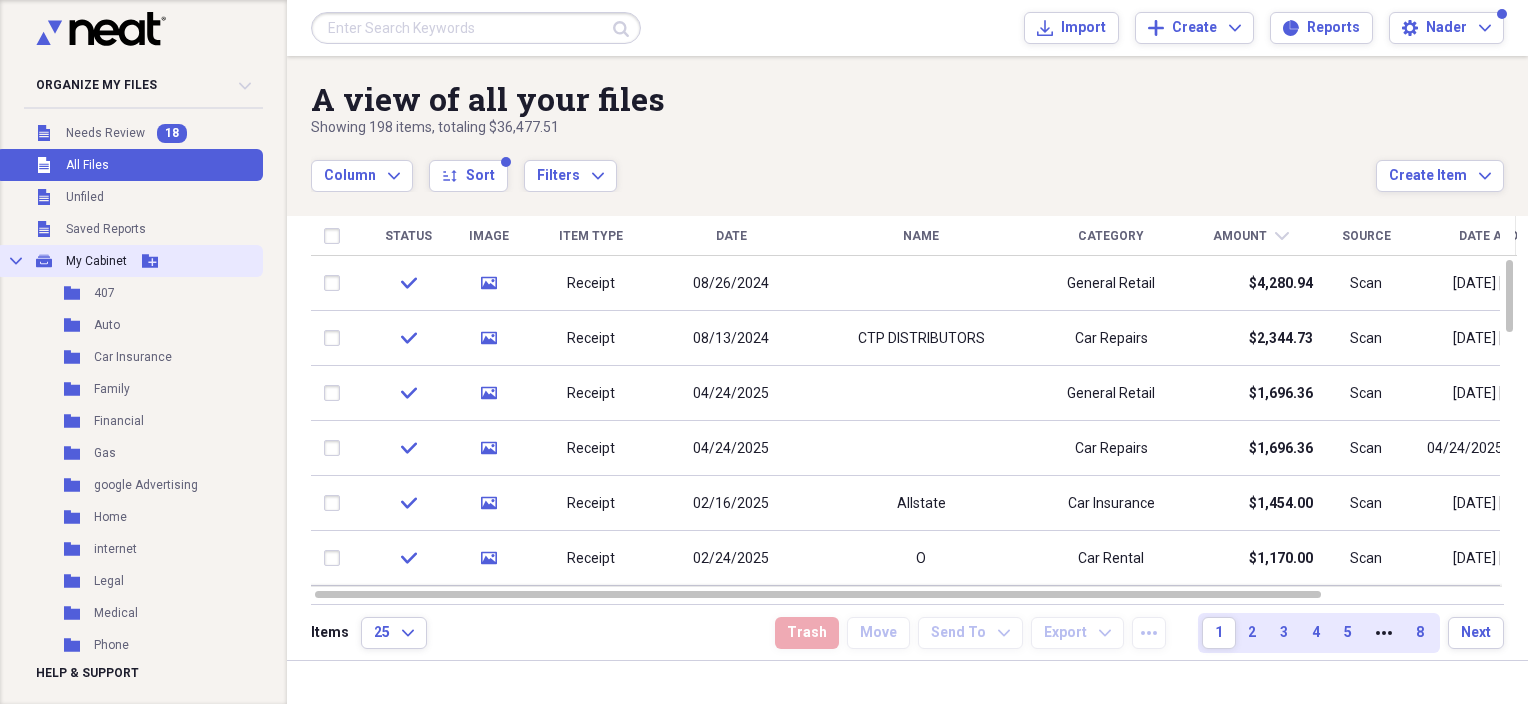 click on "Collapse My Cabinet My Cabinet Add Folder" at bounding box center (129, 261) 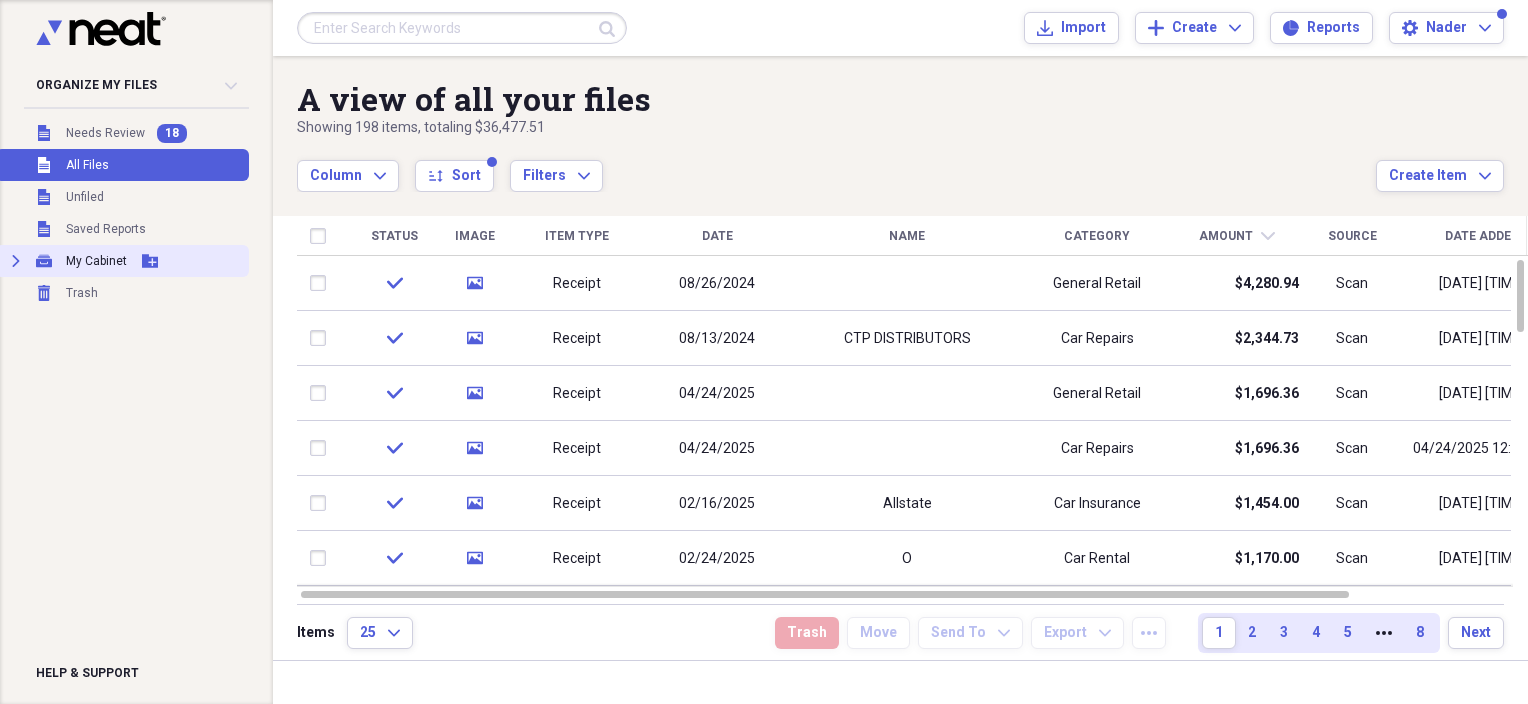 click on "My Cabinet" at bounding box center (96, 261) 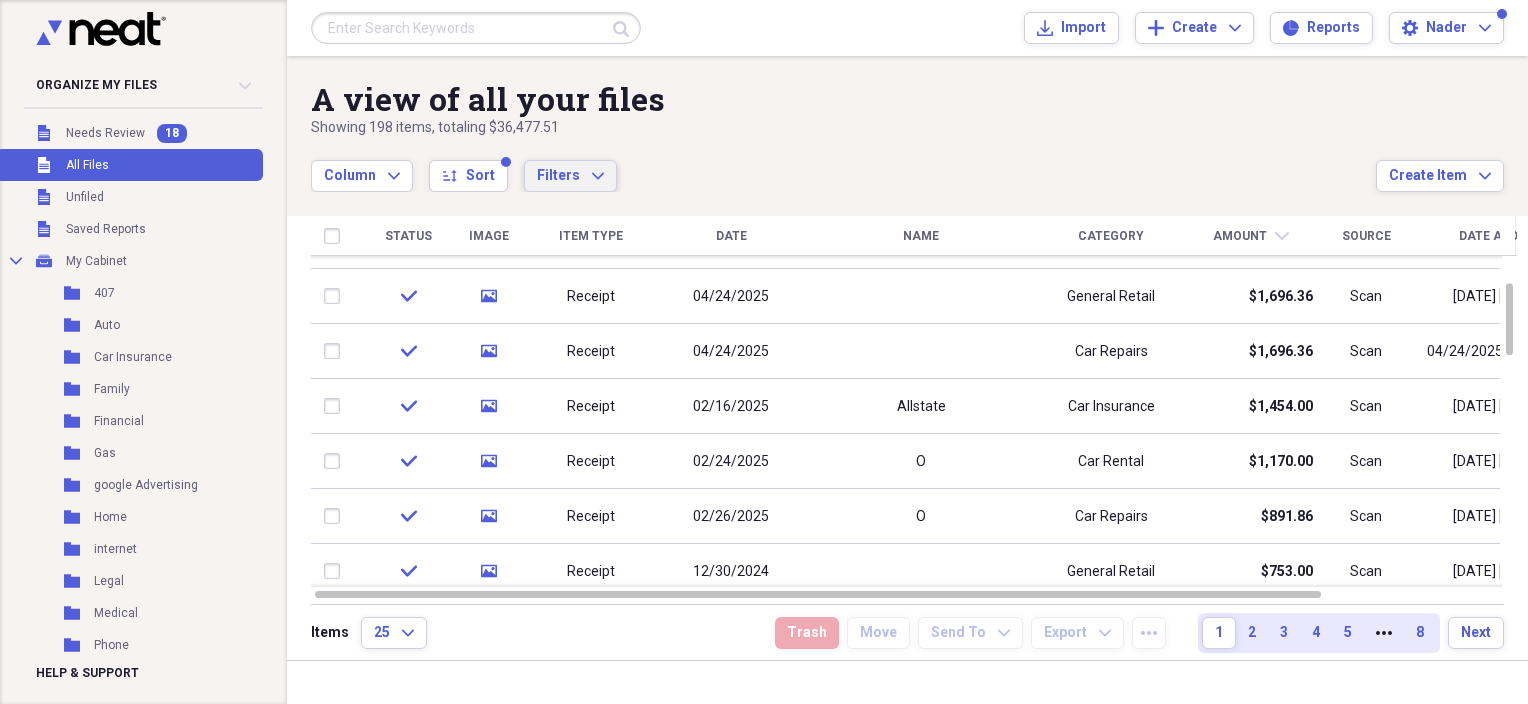 click on "Expand" 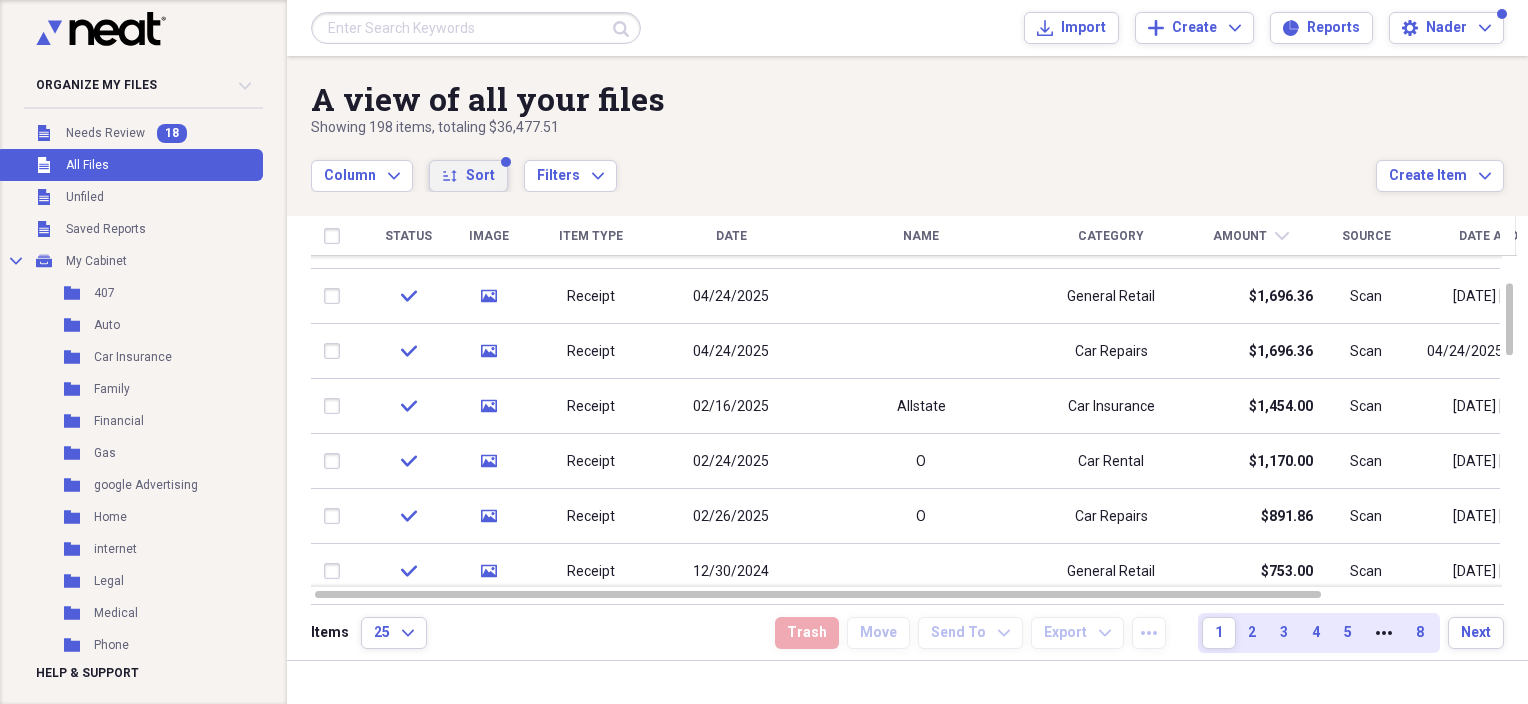 click 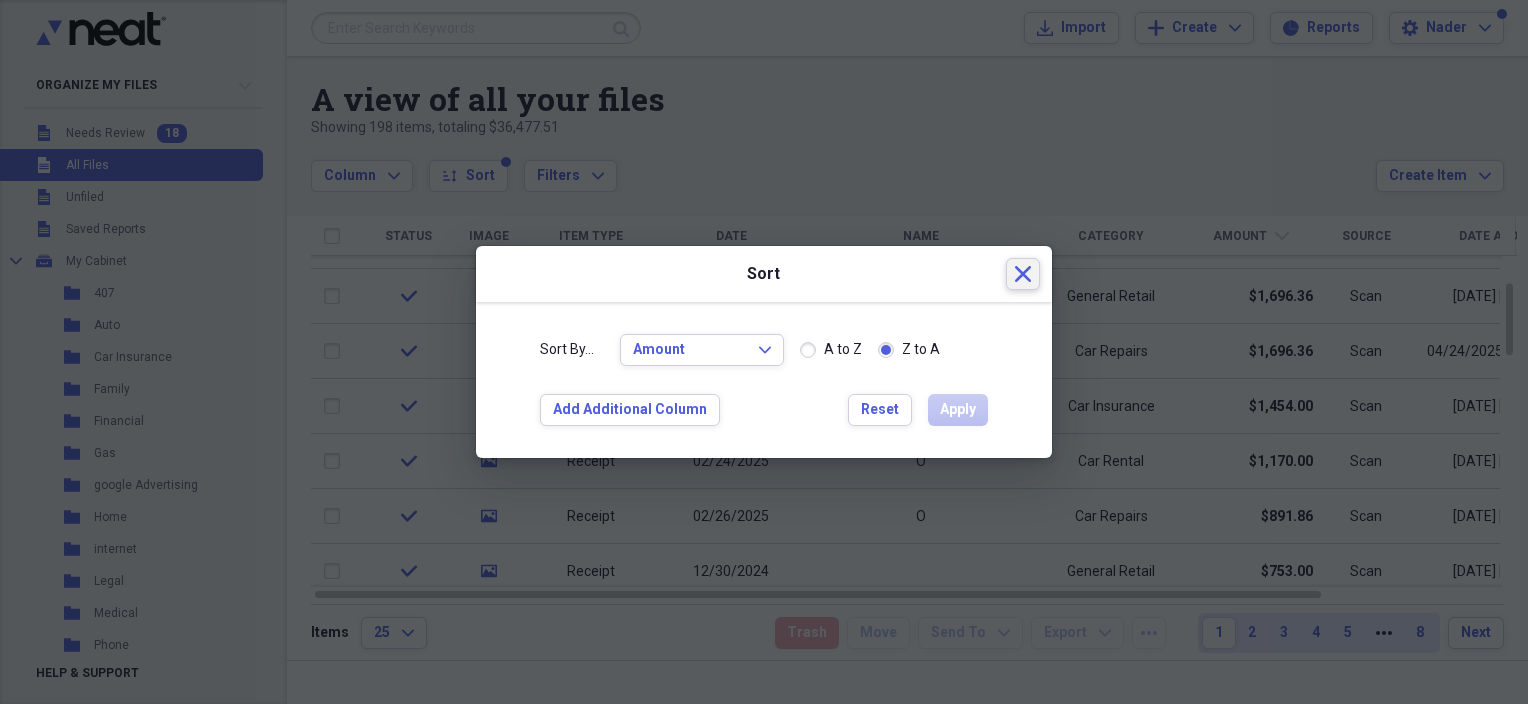 click on "Close" at bounding box center (1023, 274) 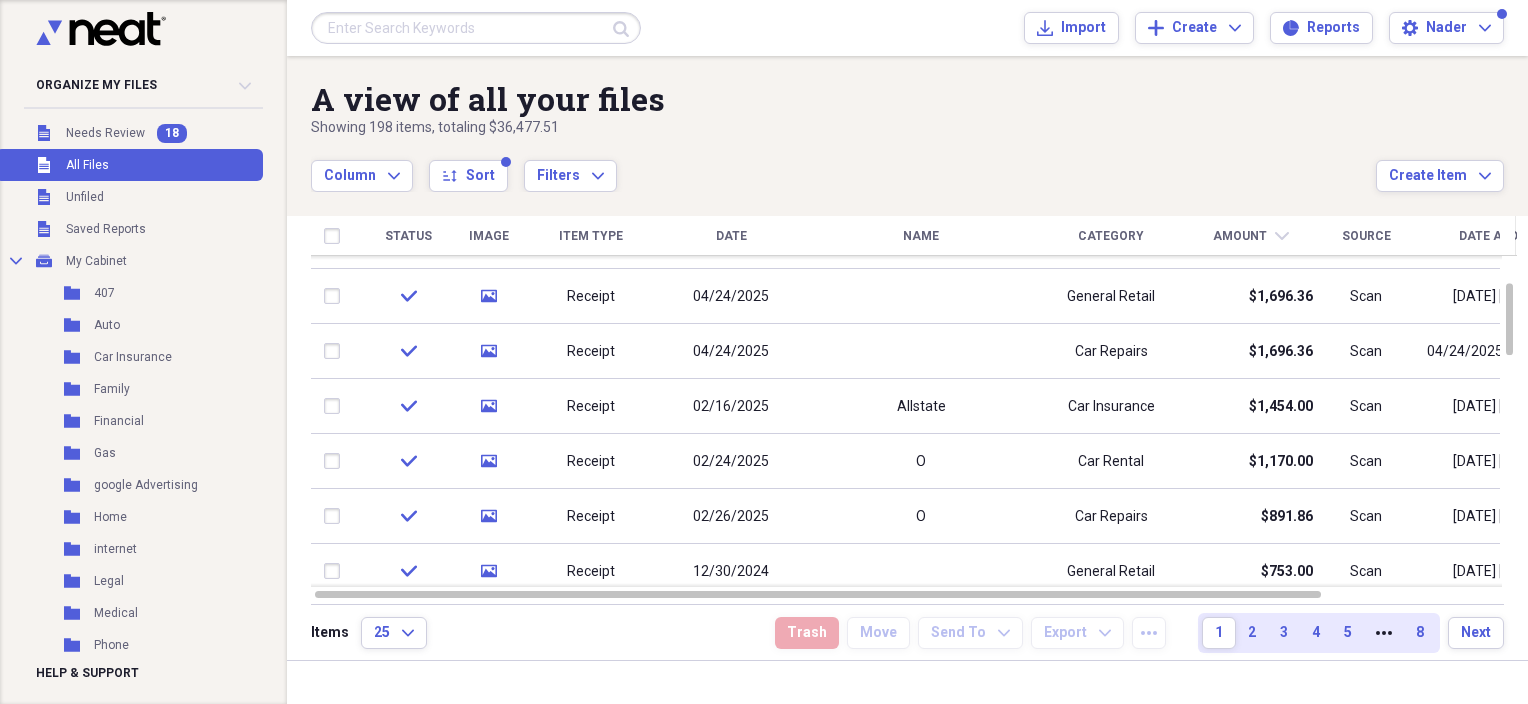 click on "sort Sort" at bounding box center (468, 165) 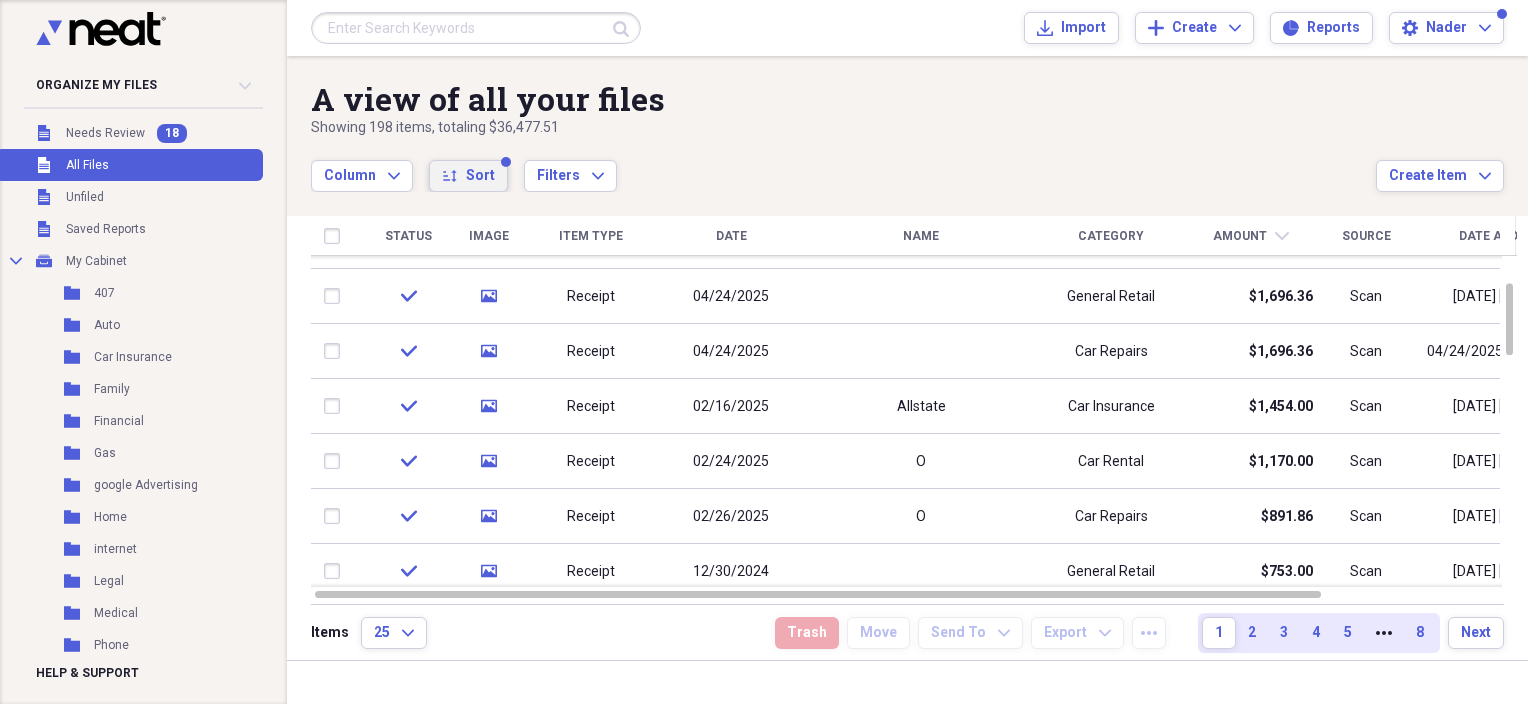click on "sort Sort" at bounding box center (468, 176) 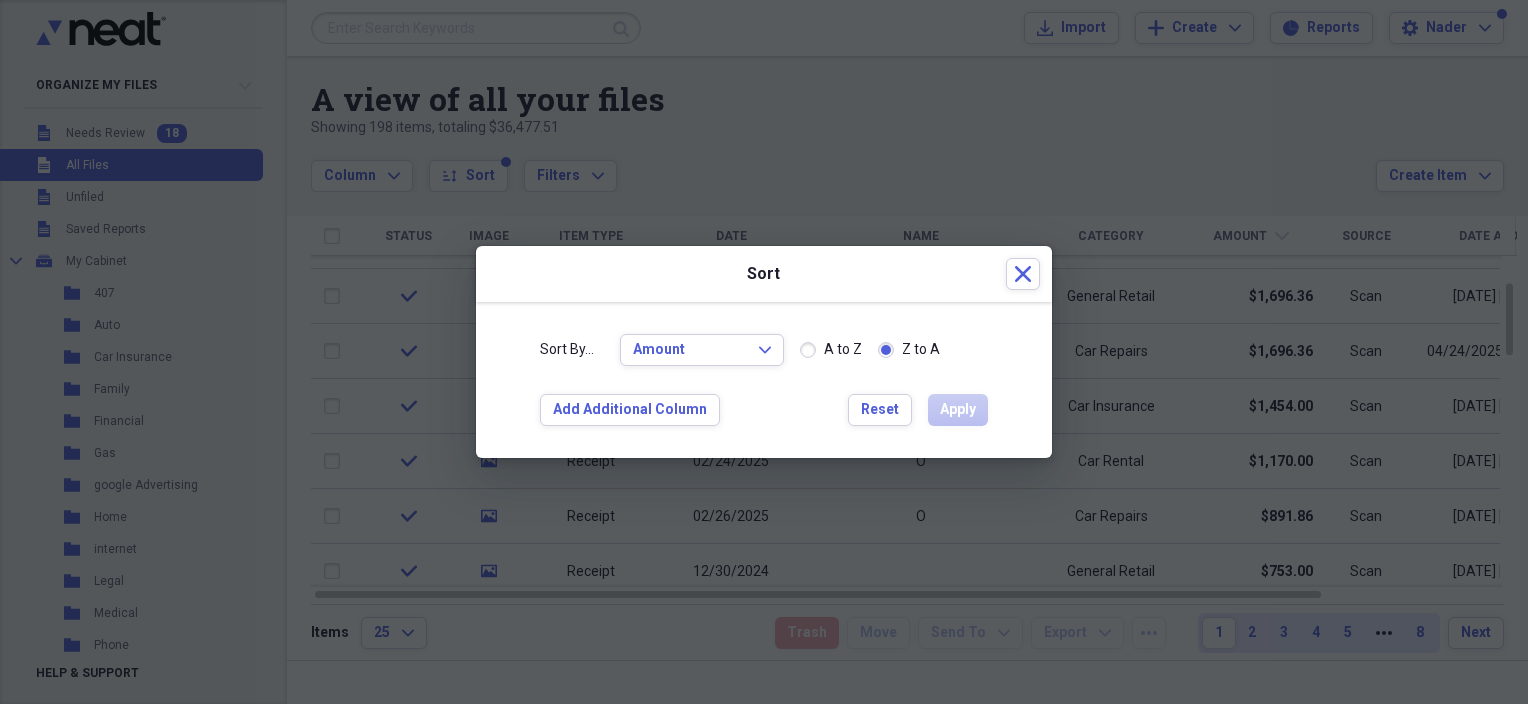 click on "Sort By... Amount Expand A to Z Z to A Add Additional Column Reset Apply" at bounding box center (764, 380) 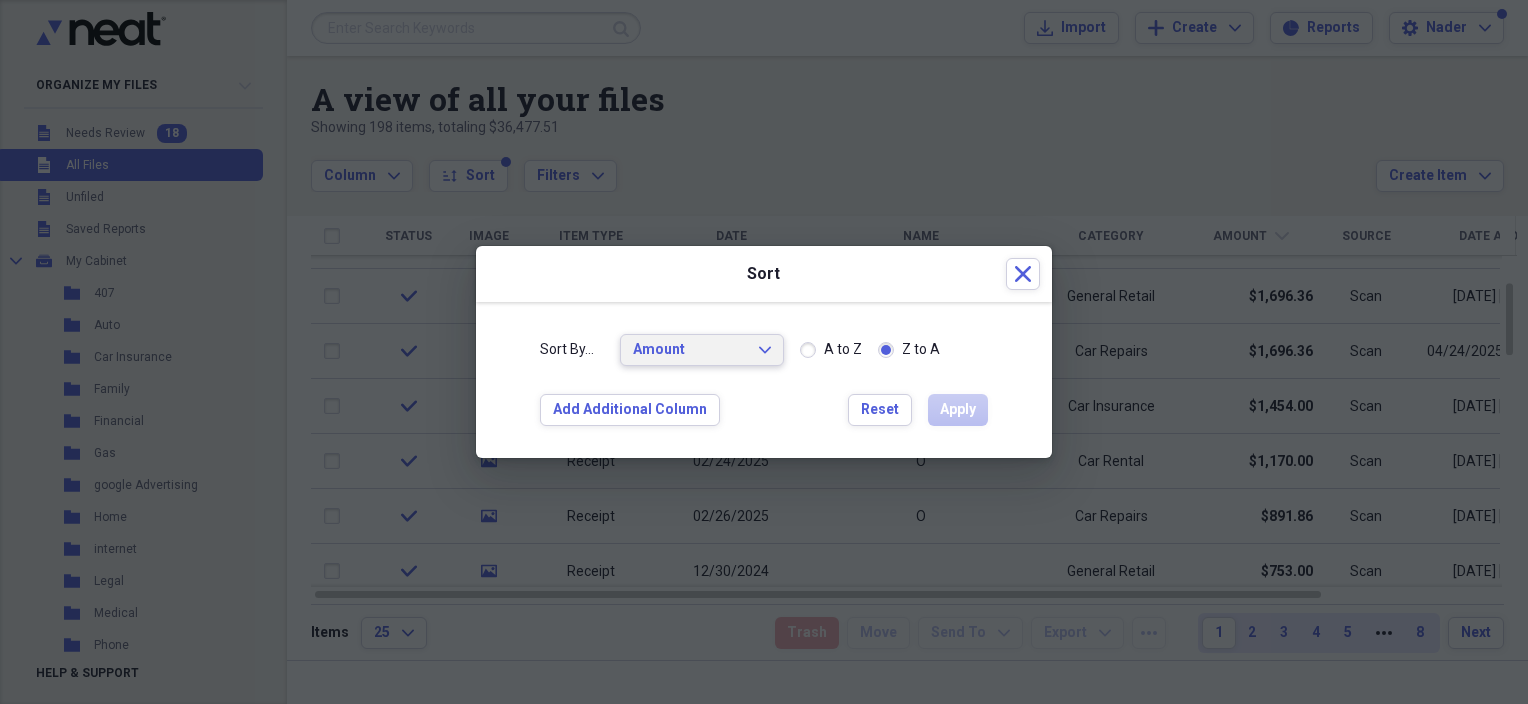 click on "Amount" at bounding box center (690, 350) 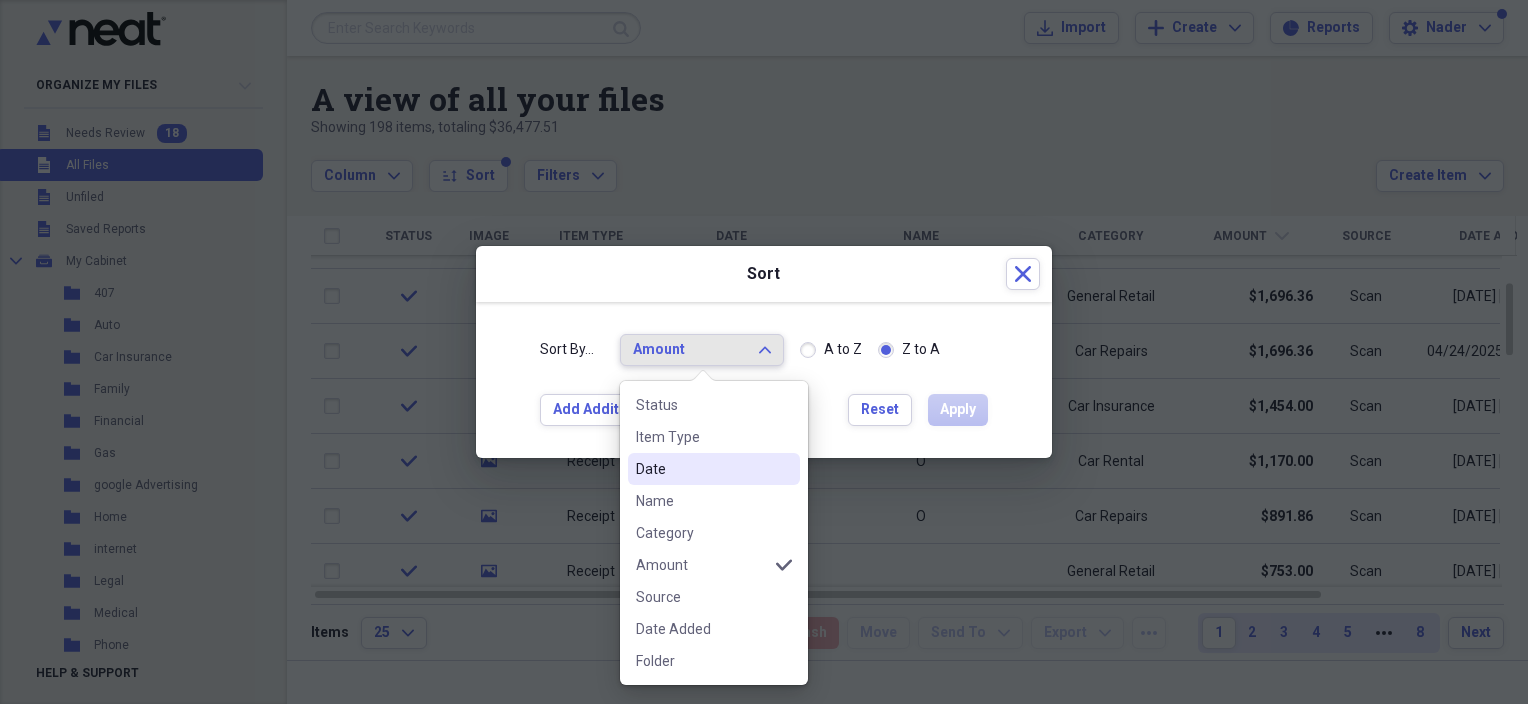 click on "Date" at bounding box center (702, 469) 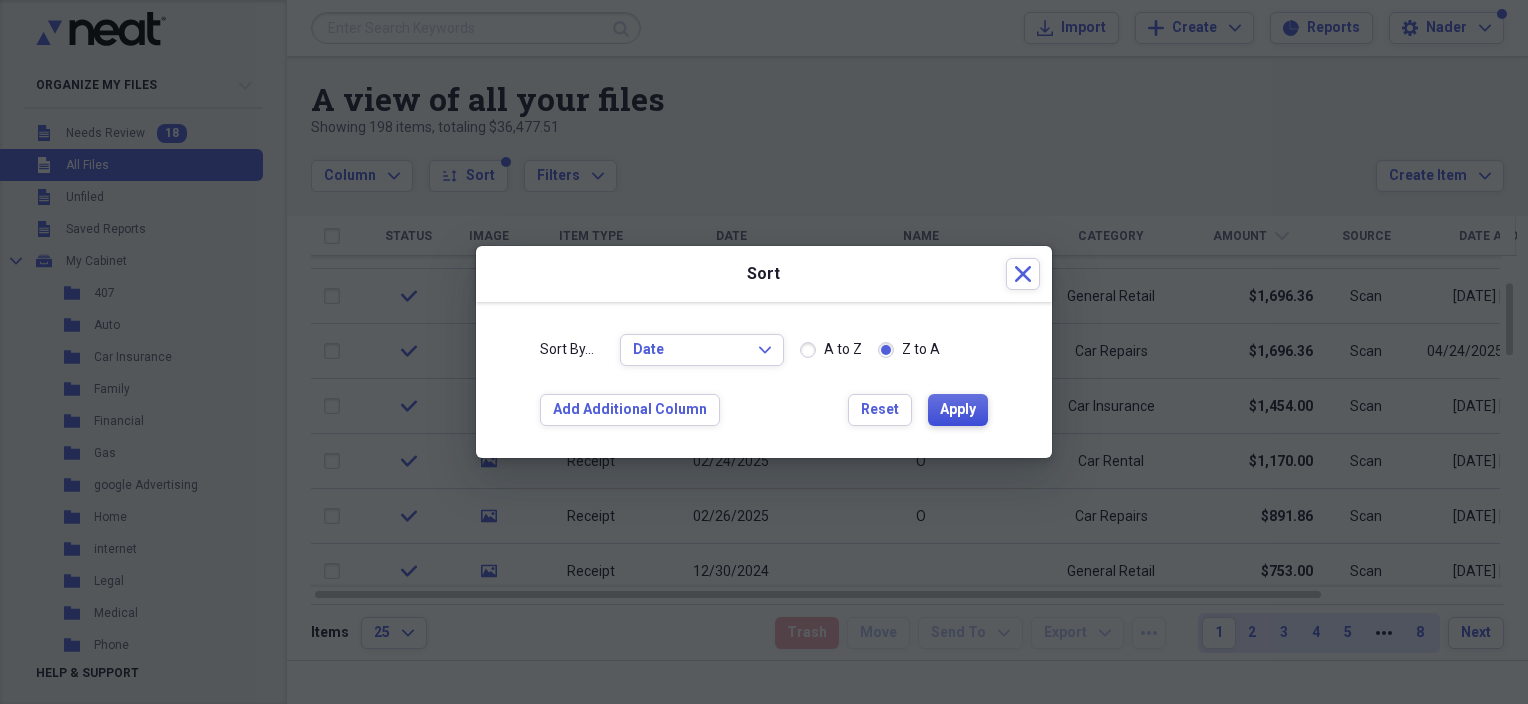 click on "Apply" at bounding box center (958, 410) 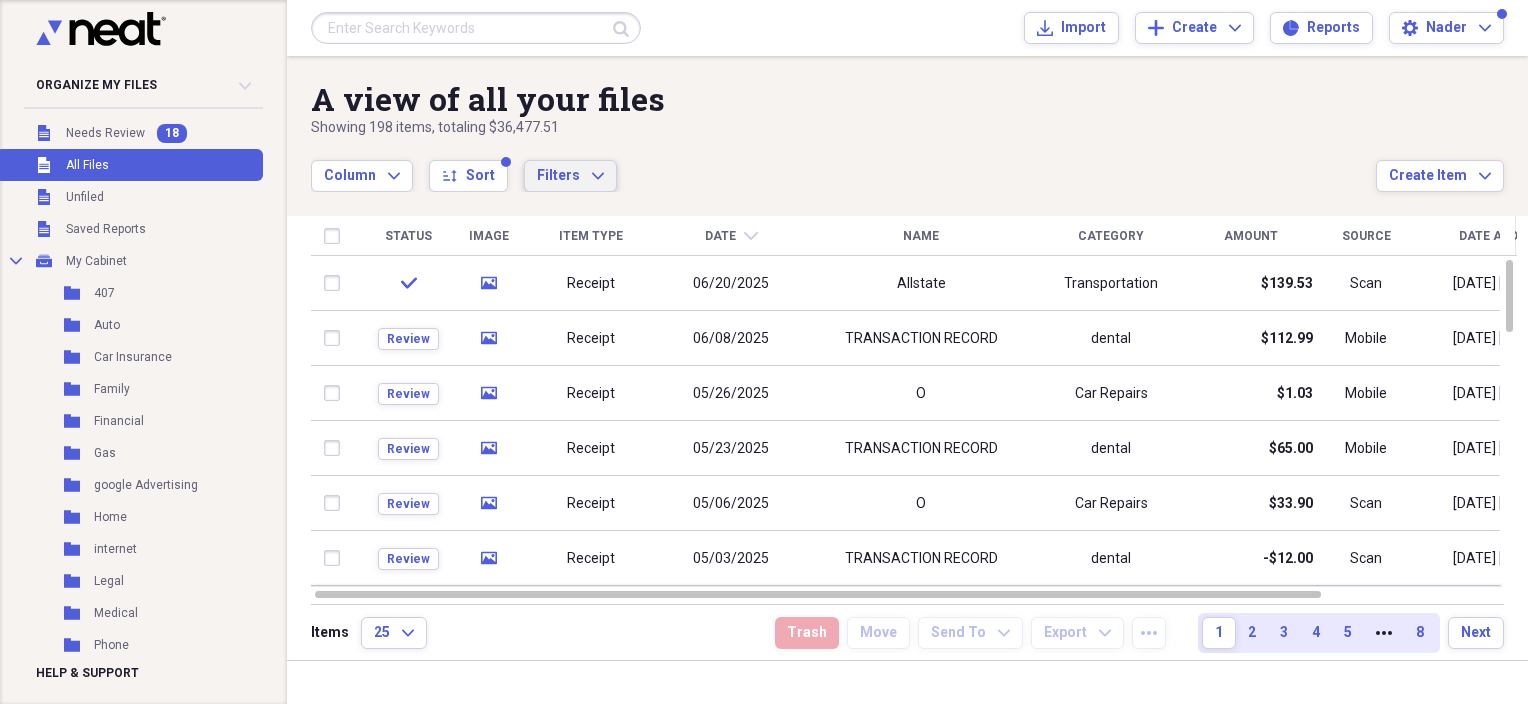 click on "Filters  Expand" at bounding box center [570, 176] 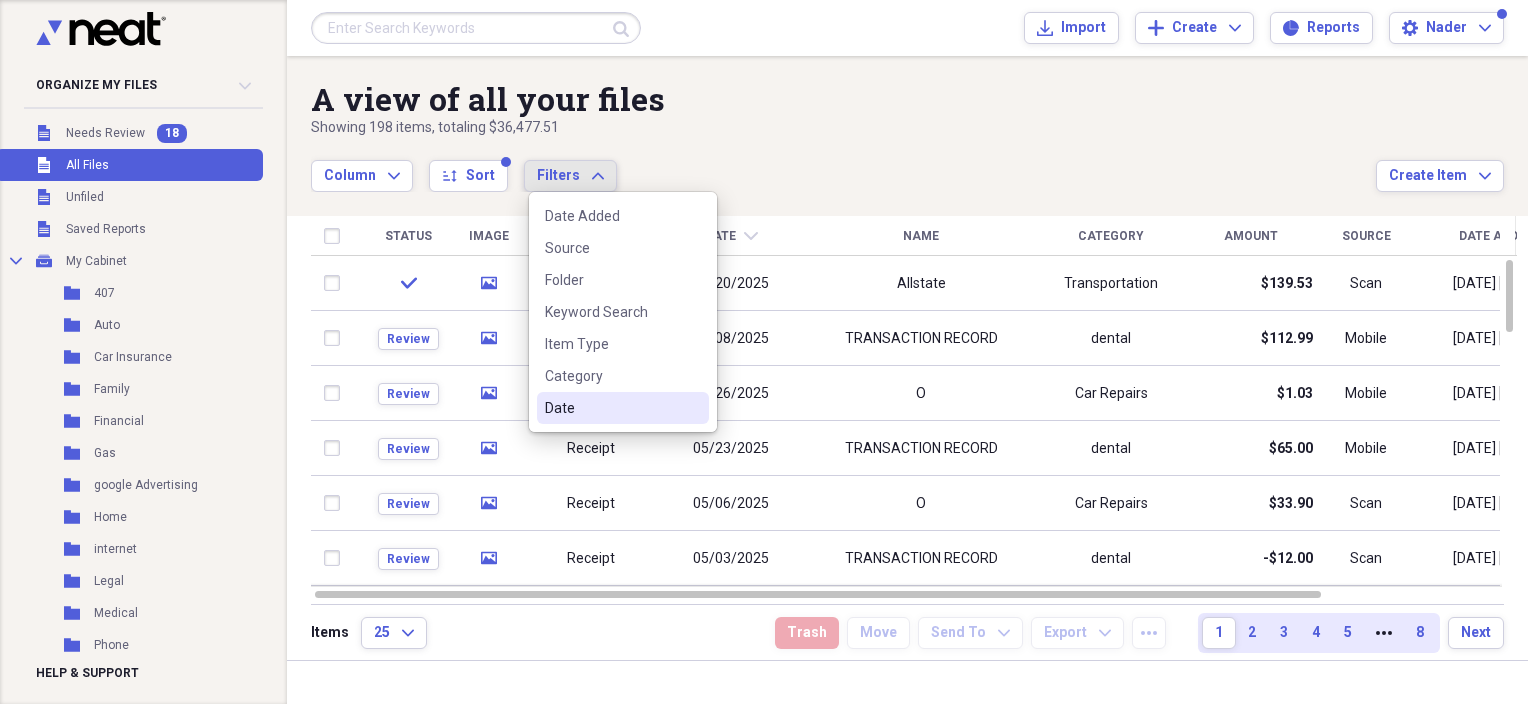 click on "Date" at bounding box center [611, 408] 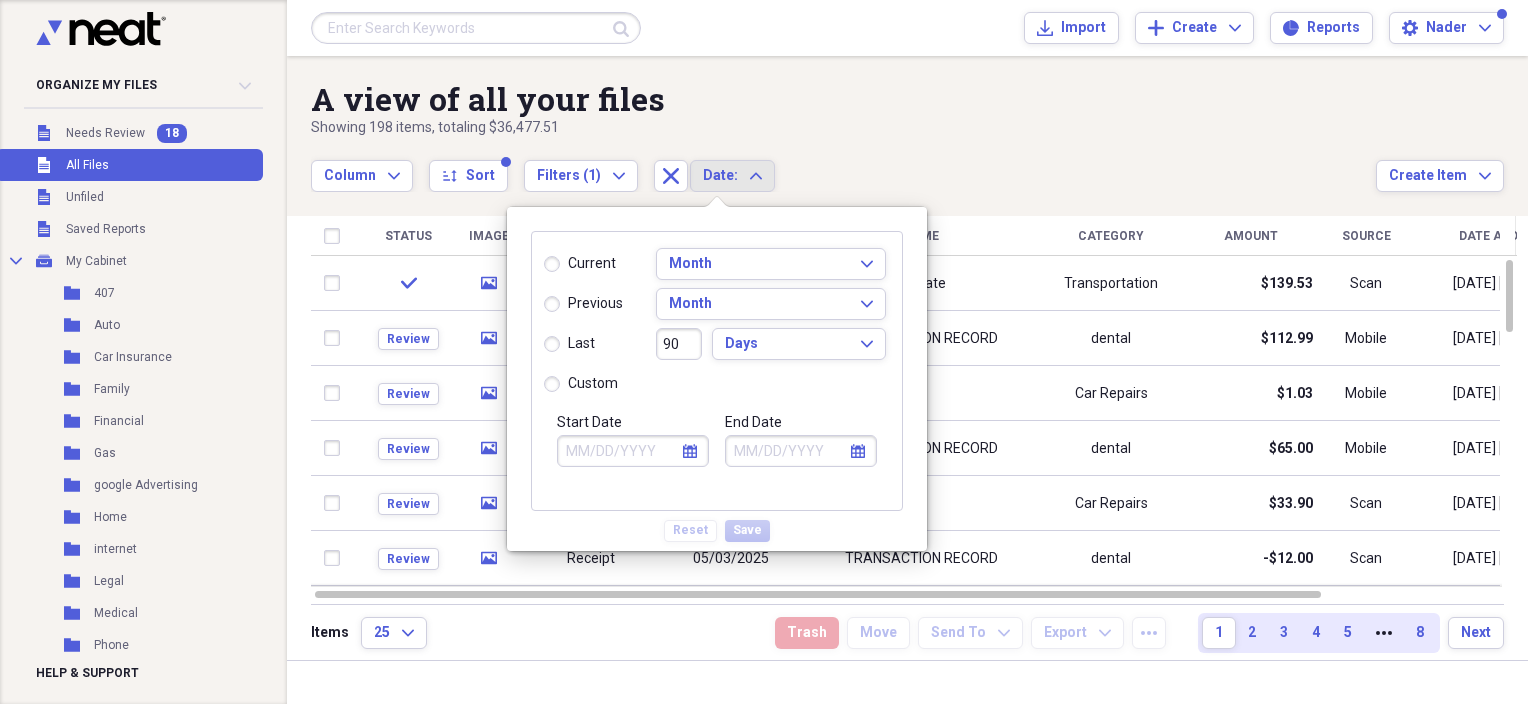 click on "custom" at bounding box center (581, 384) 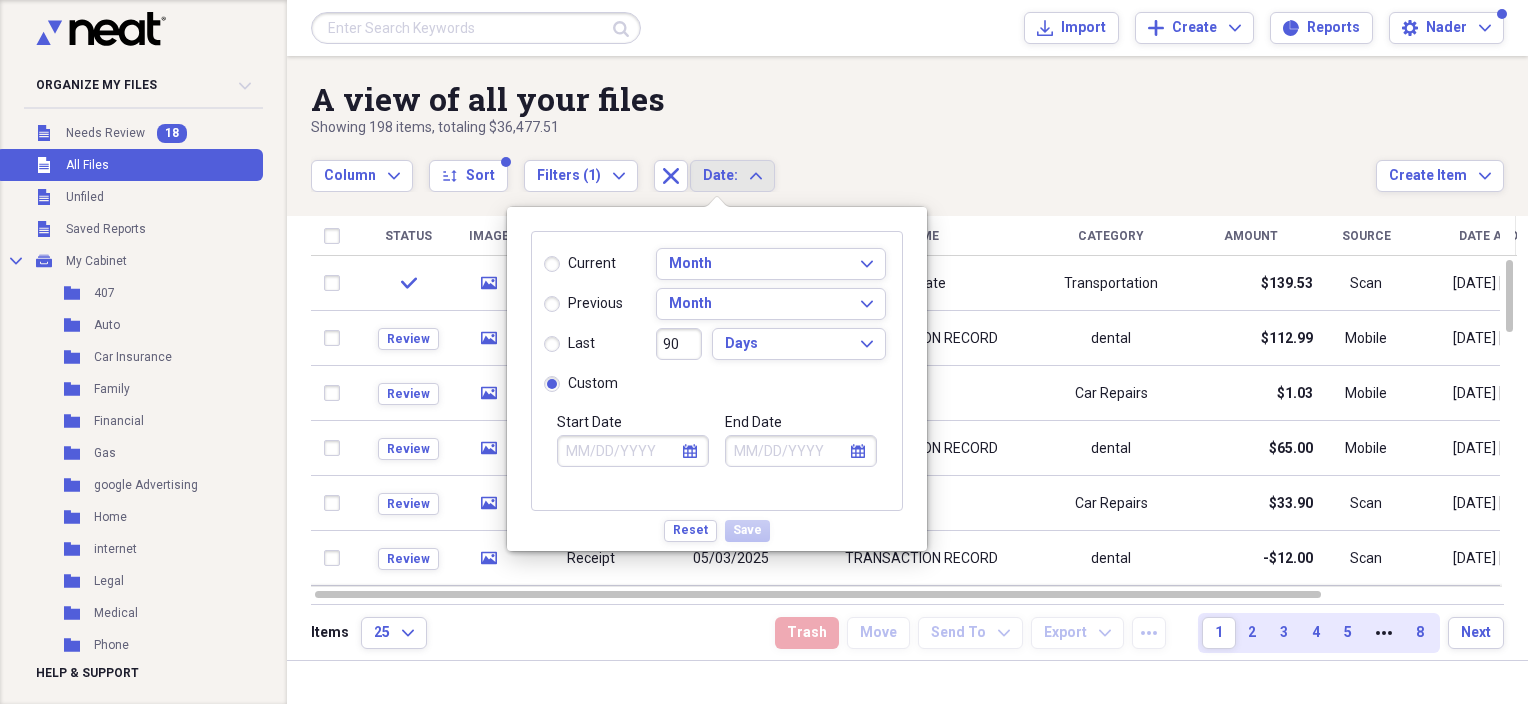 click 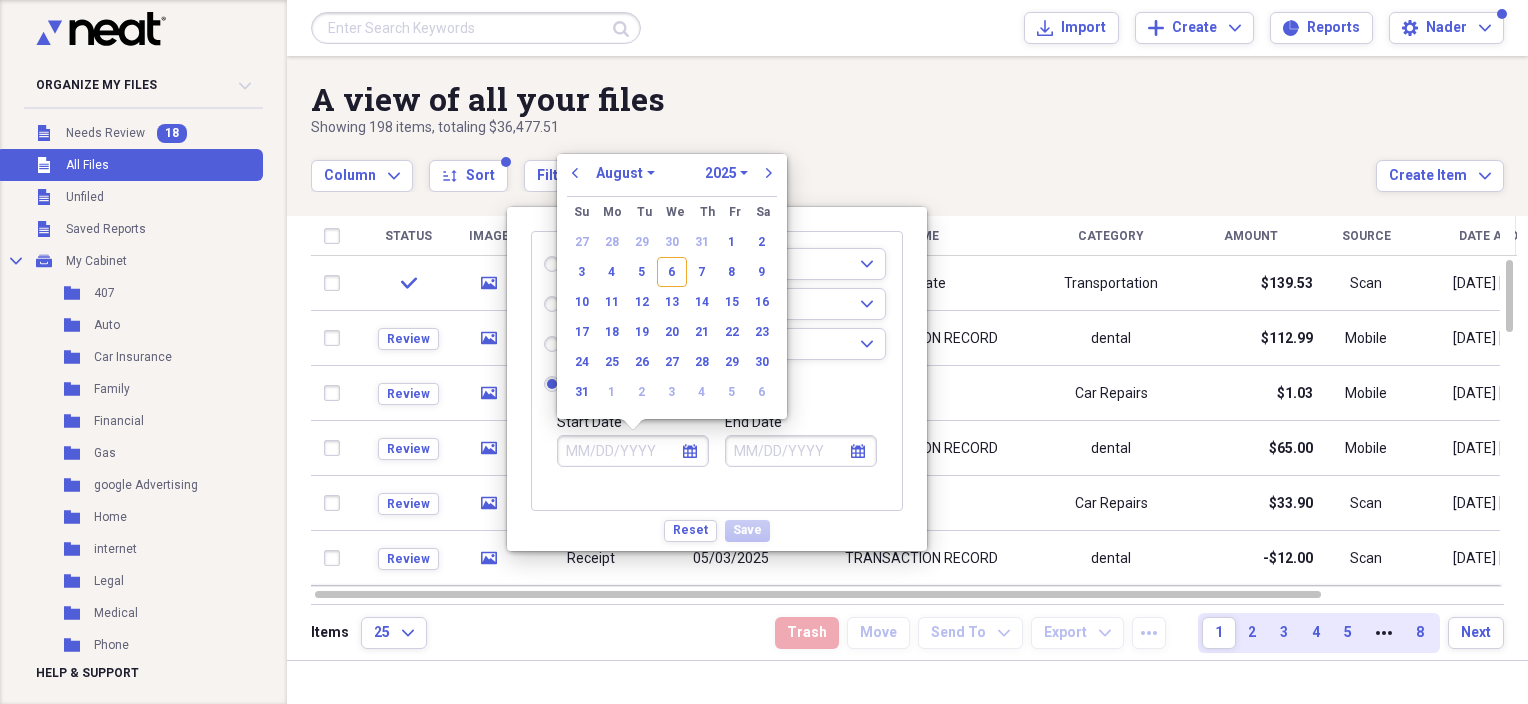 click on "January February March April May June July August September October November December" at bounding box center (625, 173) 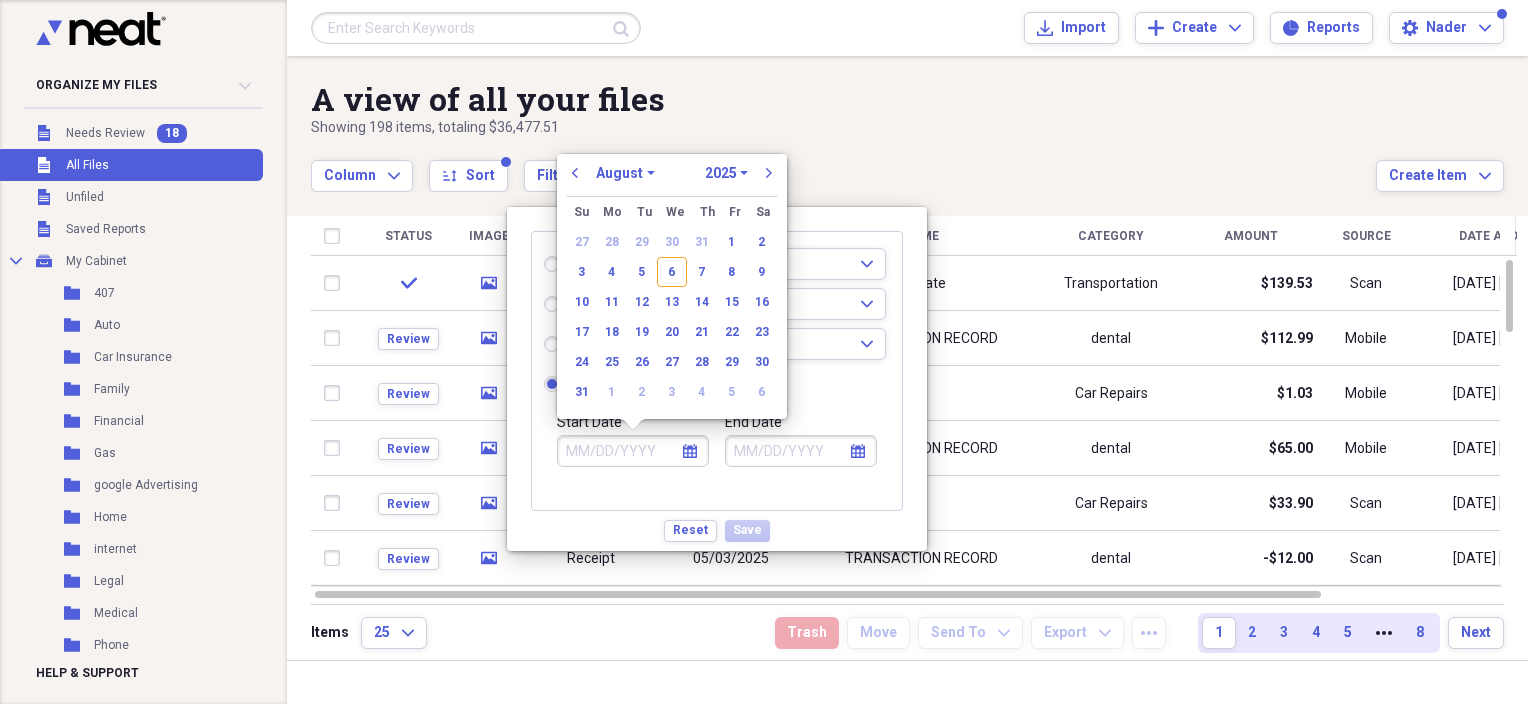 select on "10" 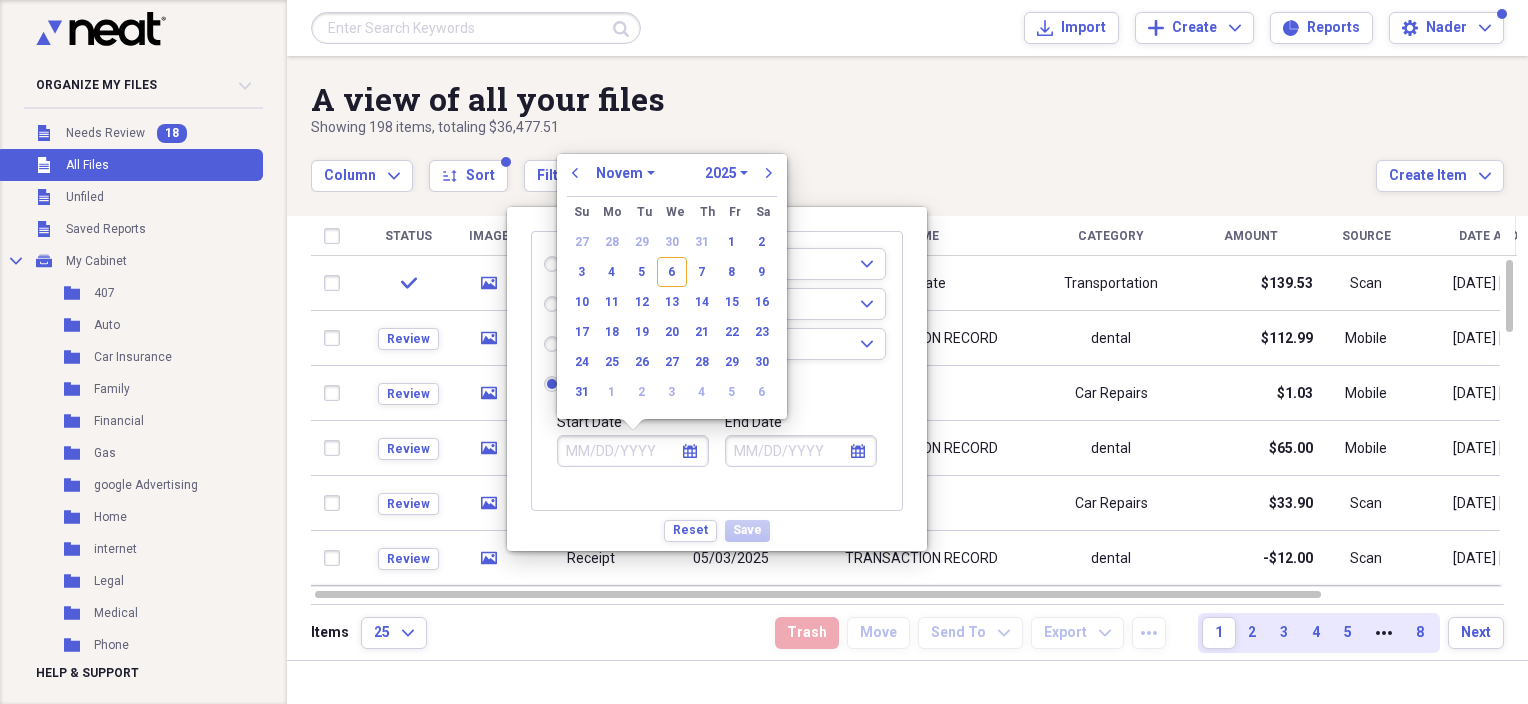 click on "January February March April May June July August September October November December" at bounding box center [625, 173] 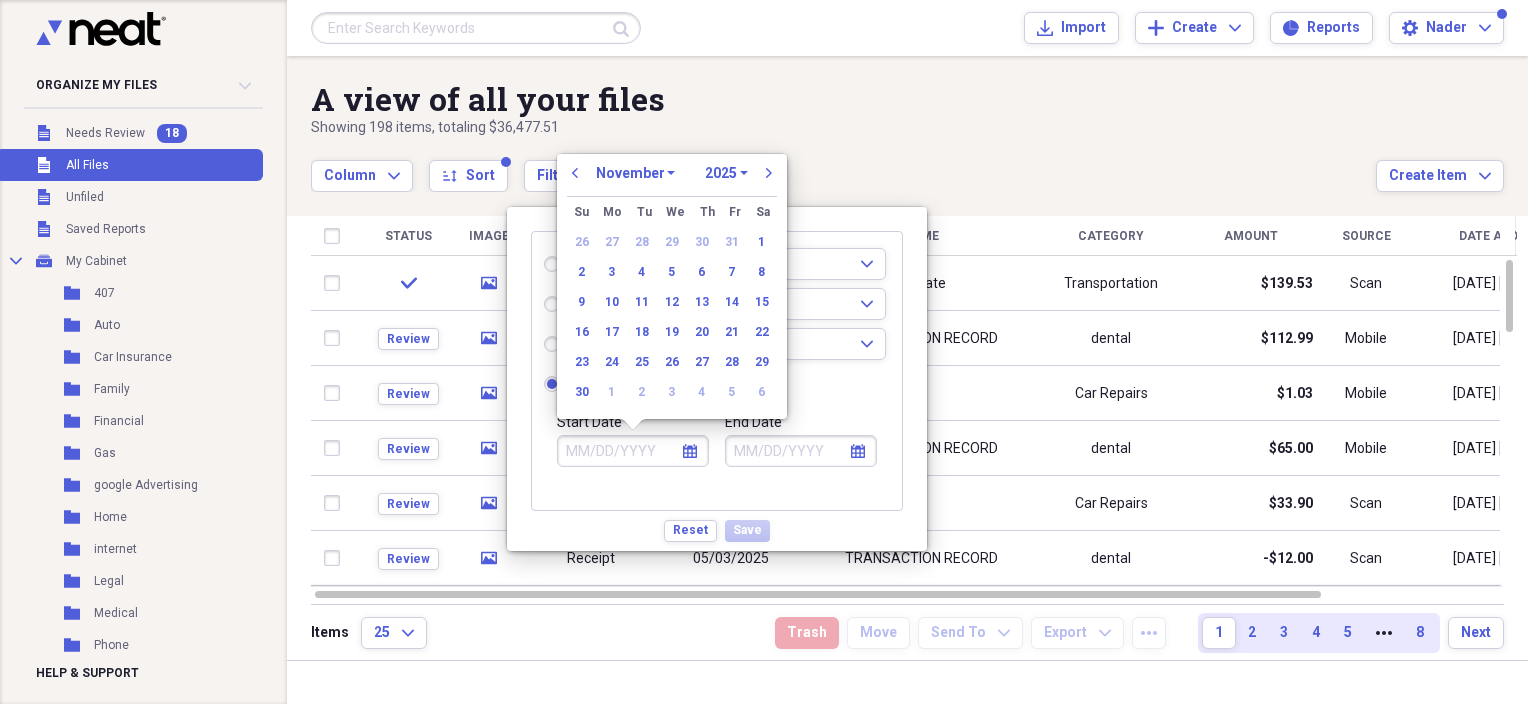 click on "1970 1971 1972 1973 1974 1975 1976 1977 1978 1979 1980 1981 1982 1983 1984 1985 1986 1987 1988 1989 1990 1991 1992 1993 1994 1995 1996 1997 1998 1999 2000 2001 2002 2003 2004 2005 2006 2007 2008 2009 2010 2011 2012 2013 2014 2015 2016 2017 2018 2019 2020 2021 2022 2023 2024 2025 2026 2027 2028 2029 2030 2031 2032 2033 2034 2035" at bounding box center (726, 173) 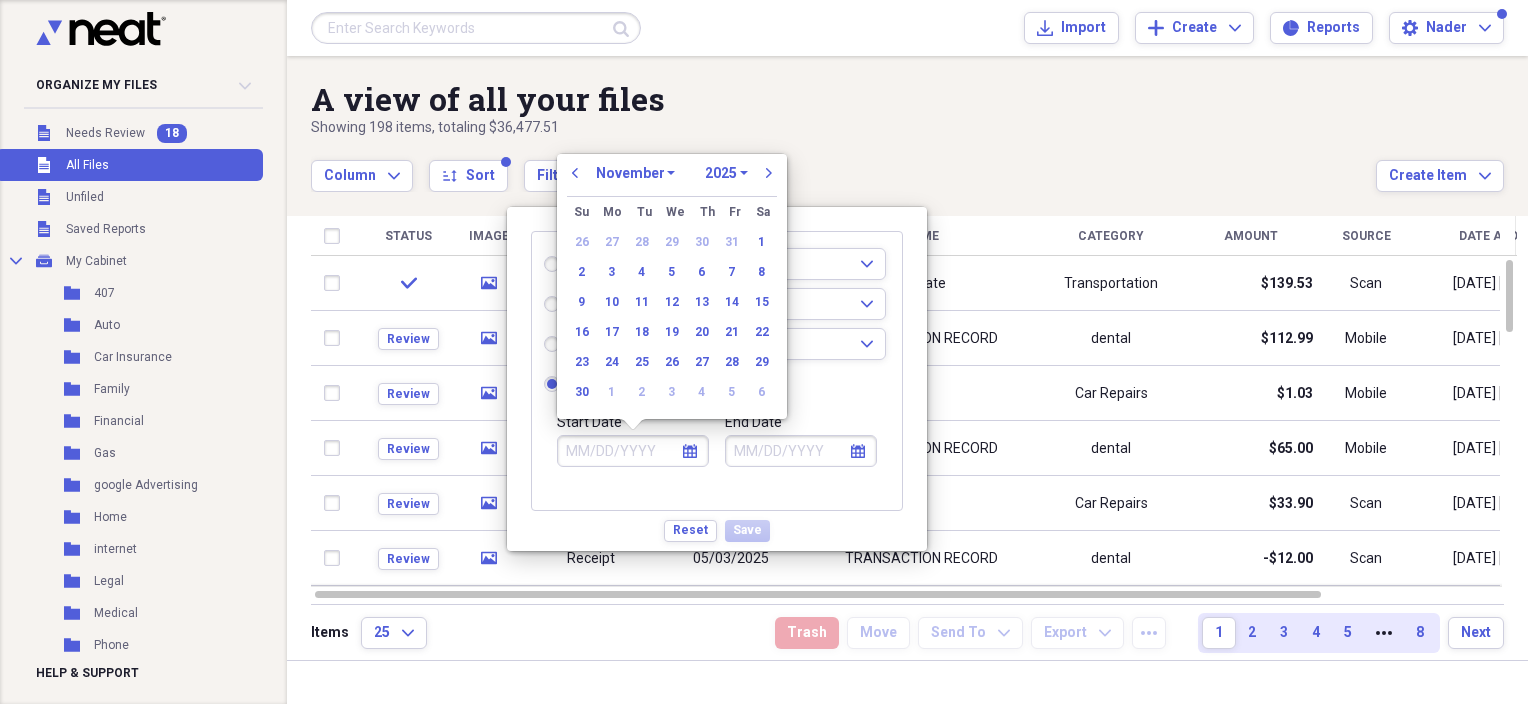 select on "2023" 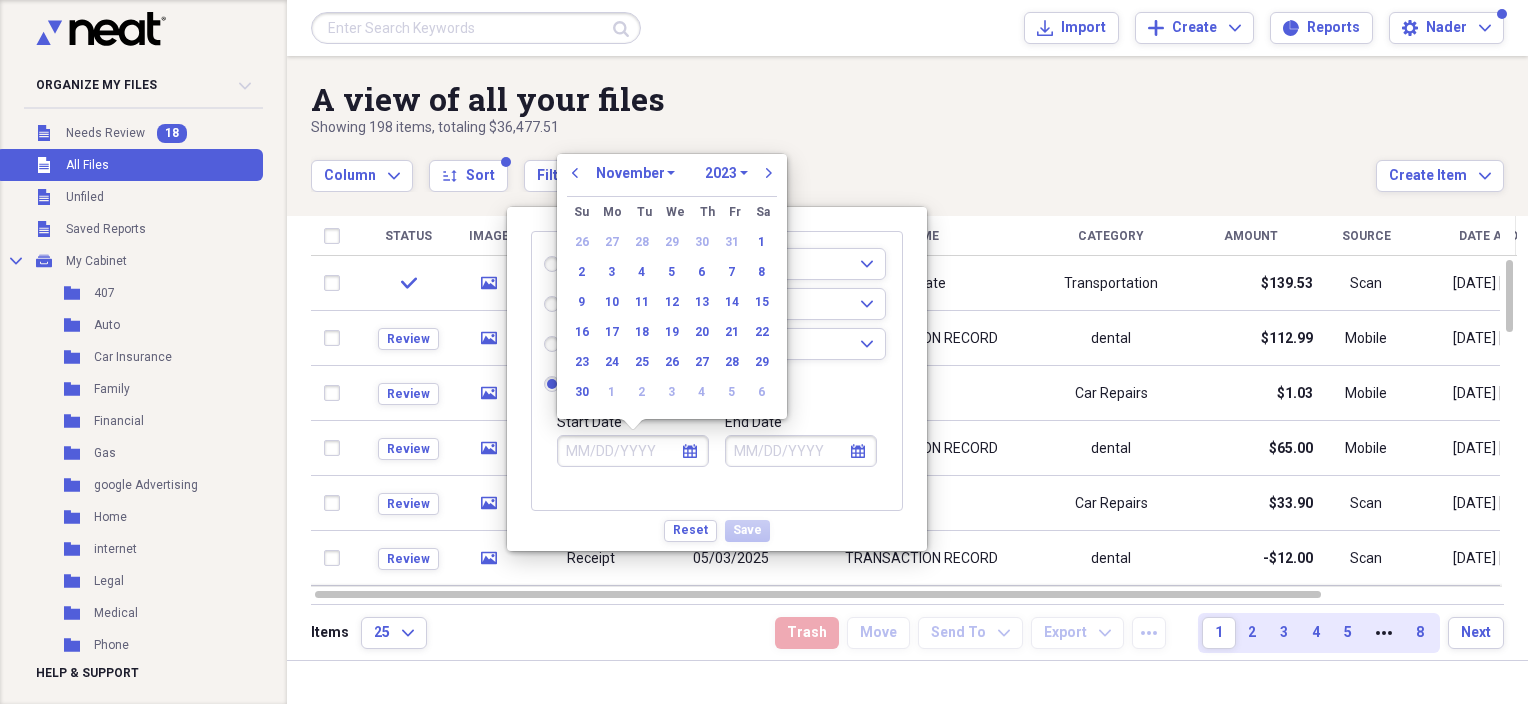 click on "1970 1971 1972 1973 1974 1975 1976 1977 1978 1979 1980 1981 1982 1983 1984 1985 1986 1987 1988 1989 1990 1991 1992 1993 1994 1995 1996 1997 1998 1999 2000 2001 2002 2003 2004 2005 2006 2007 2008 2009 2010 2011 2012 2013 2014 2015 2016 2017 2018 2019 2020 2021 2022 2023 2024 2025 2026 2027 2028 2029 2030 2031 2032 2033 2034 2035" at bounding box center [726, 173] 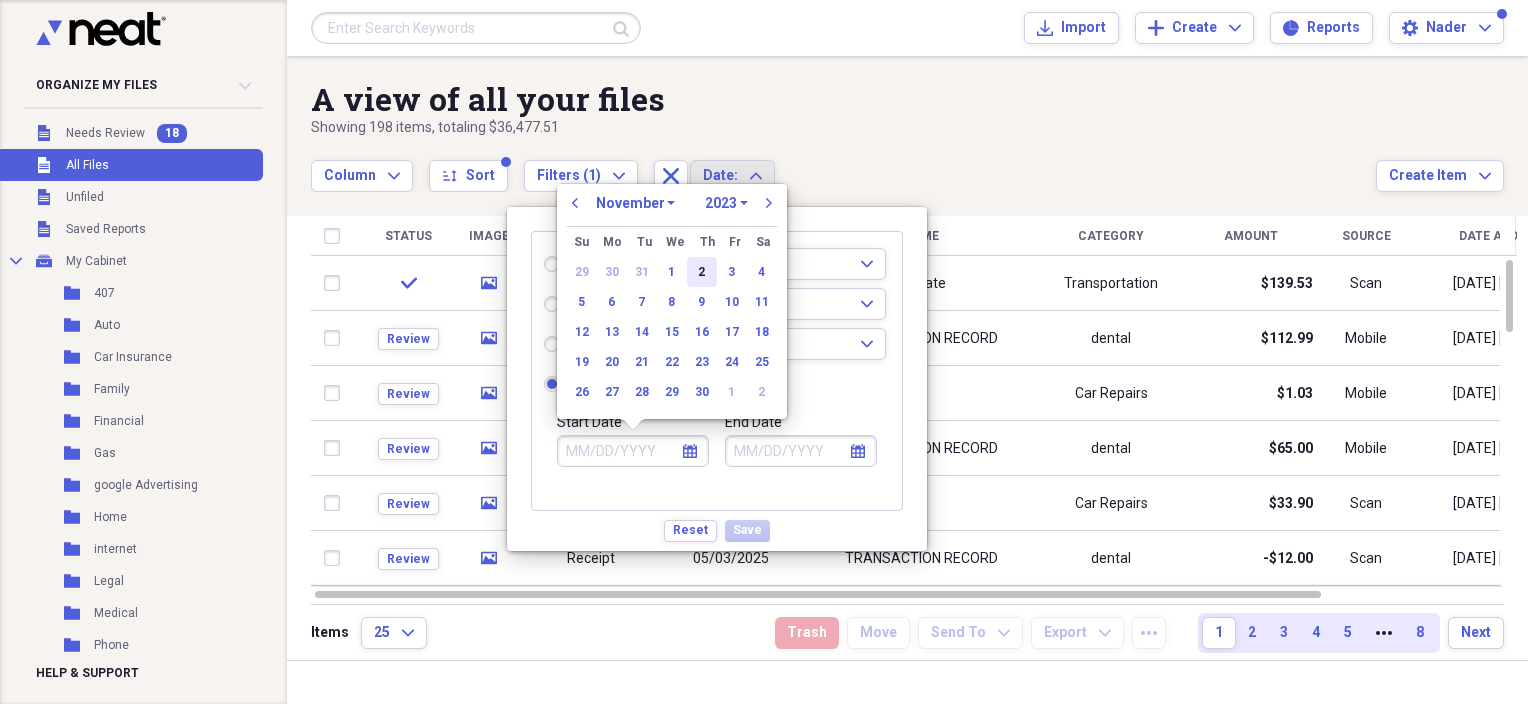click on "2" at bounding box center (702, 272) 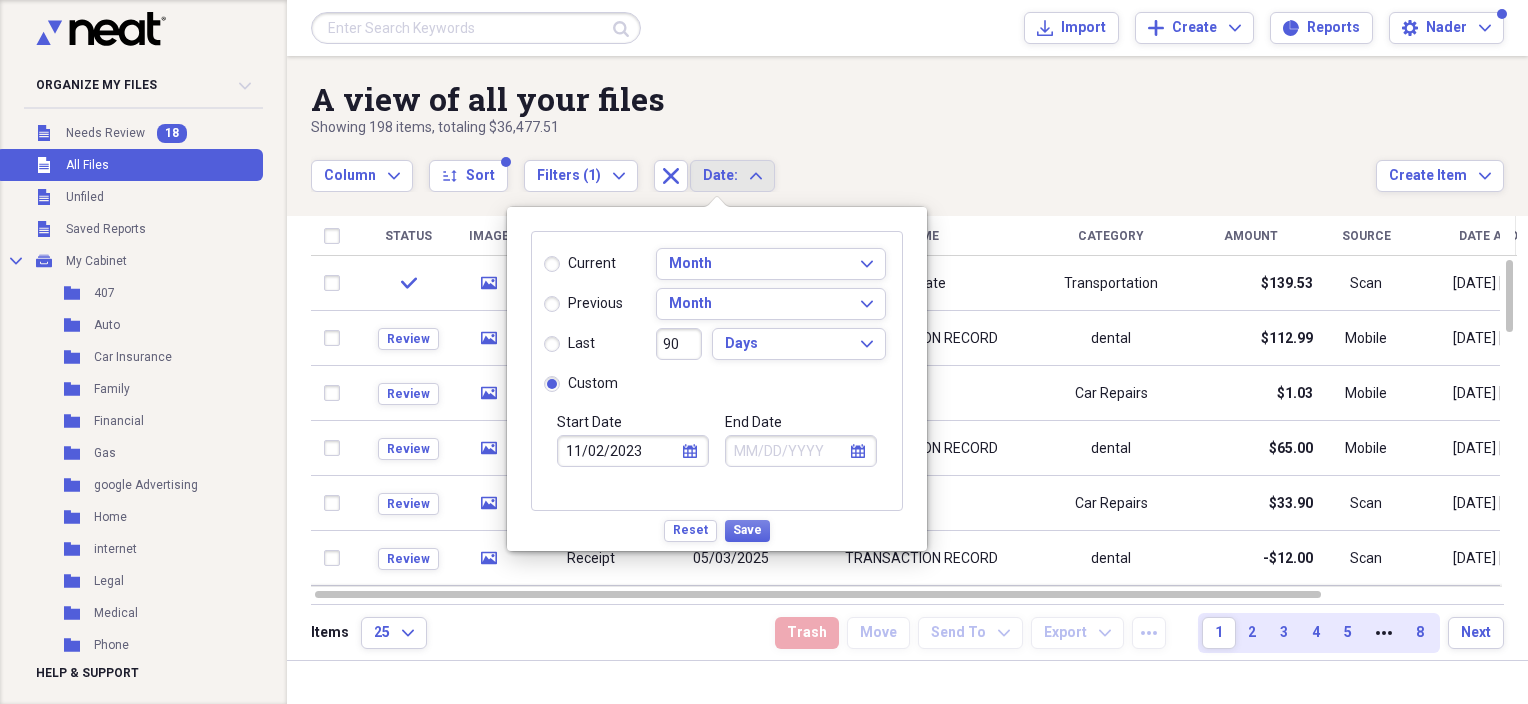 click on "calendar Calendar" at bounding box center [858, 451] 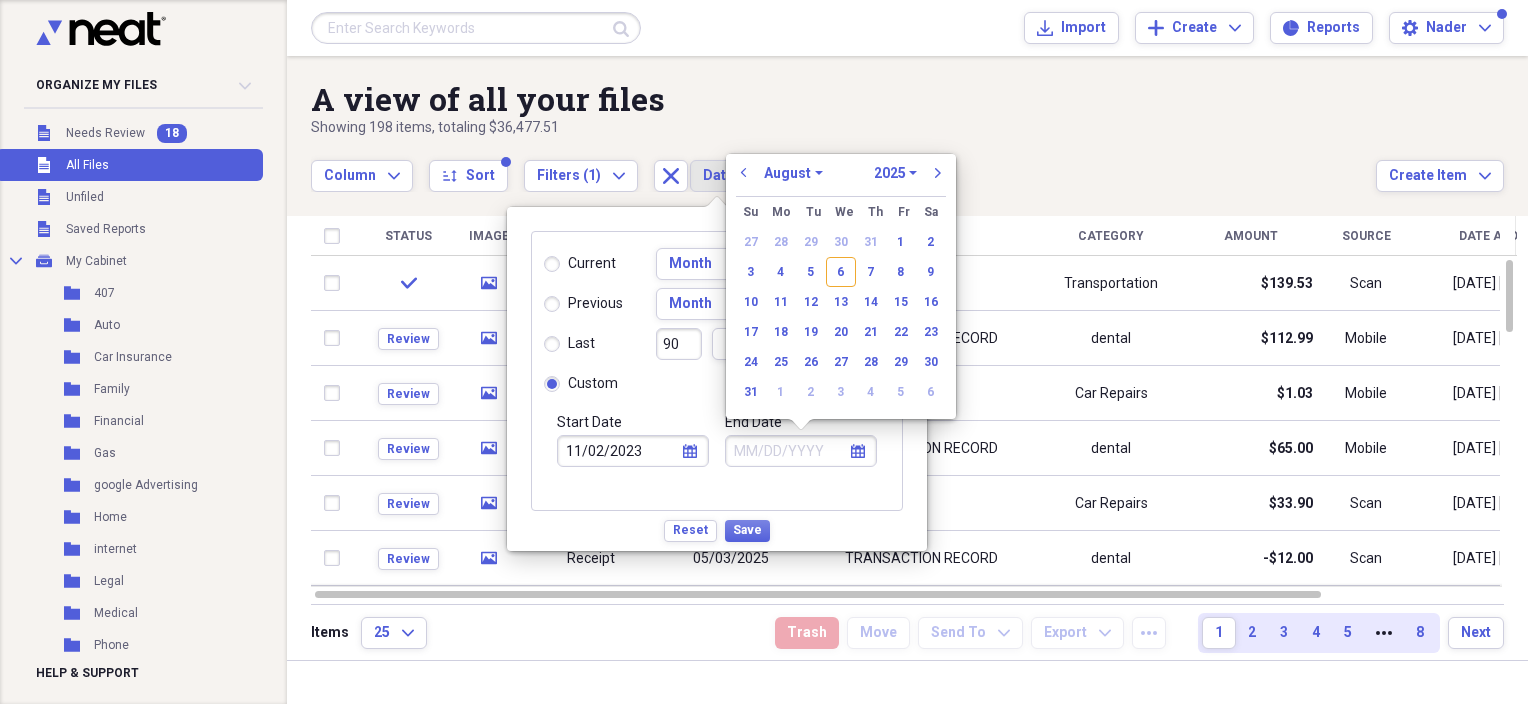 click on "January February March April May June July August September October November December" at bounding box center (793, 173) 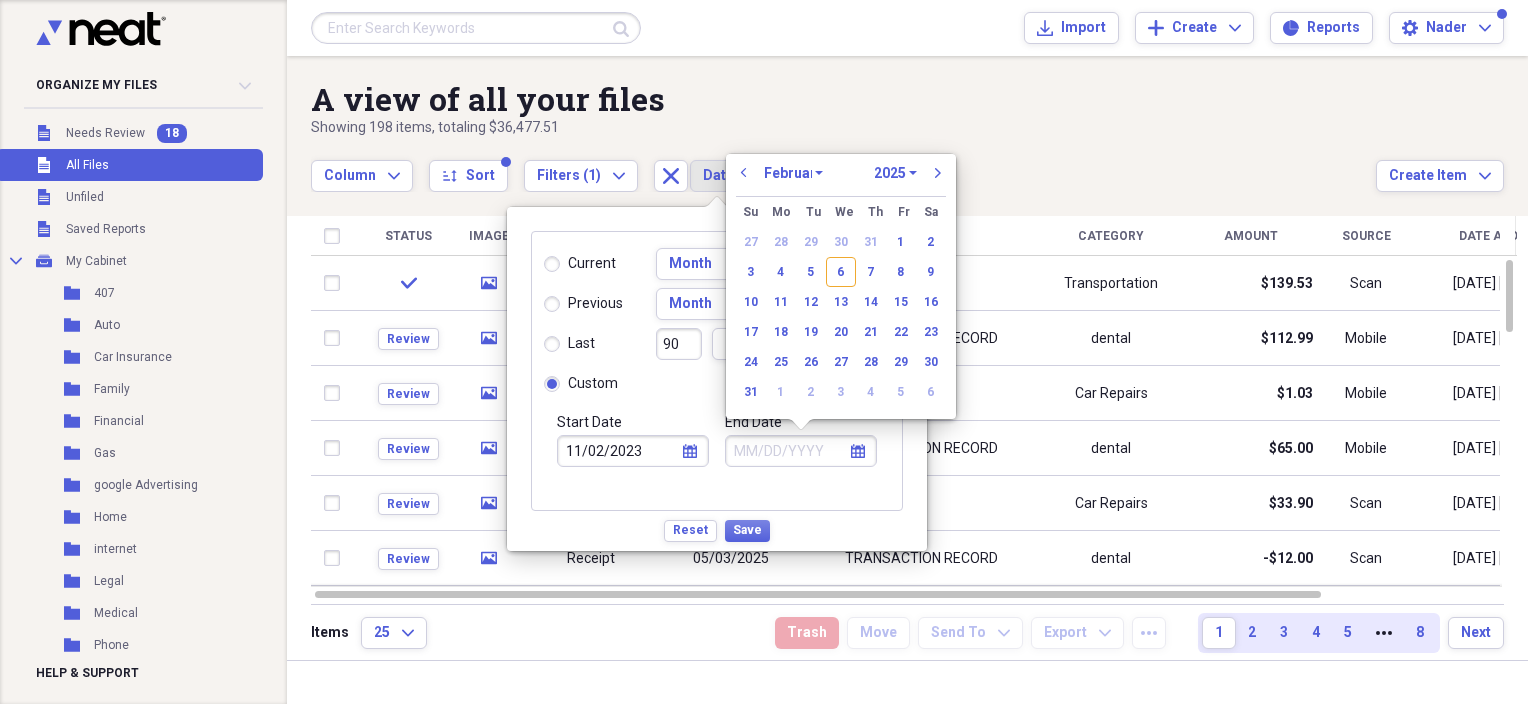 click on "January February March April May June July August September October November December" at bounding box center [793, 173] 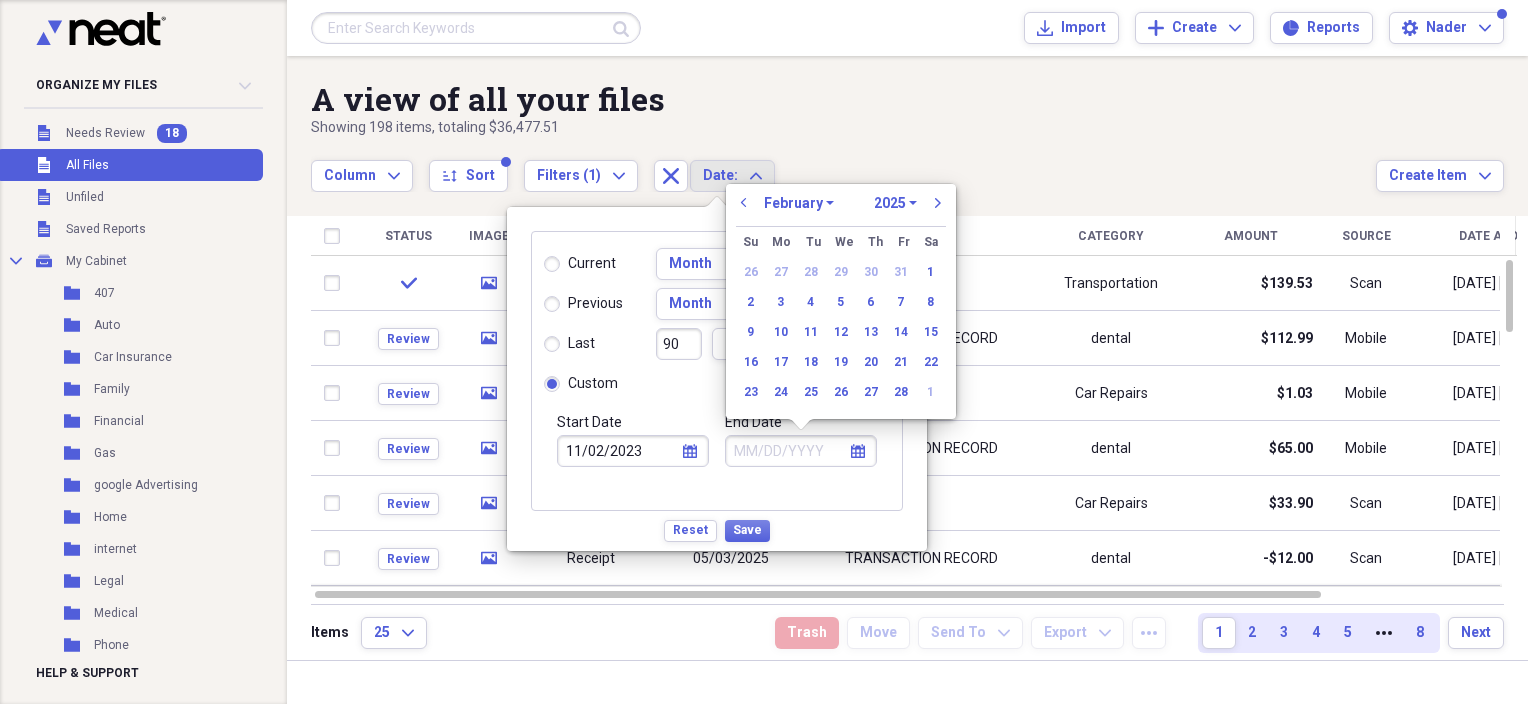 click on "1970 1971 1972 1973 1974 1975 1976 1977 1978 1979 1980 1981 1982 1983 1984 1985 1986 1987 1988 1989 1990 1991 1992 1993 1994 1995 1996 1997 1998 1999 2000 2001 2002 2003 2004 2005 2006 2007 2008 2009 2010 2011 2012 2013 2014 2015 2016 2017 2018 2019 2020 2021 2022 2023 2024 2025 2026 2027 2028 2029 2030 2031 2032 2033 2034 2035" at bounding box center [895, 203] 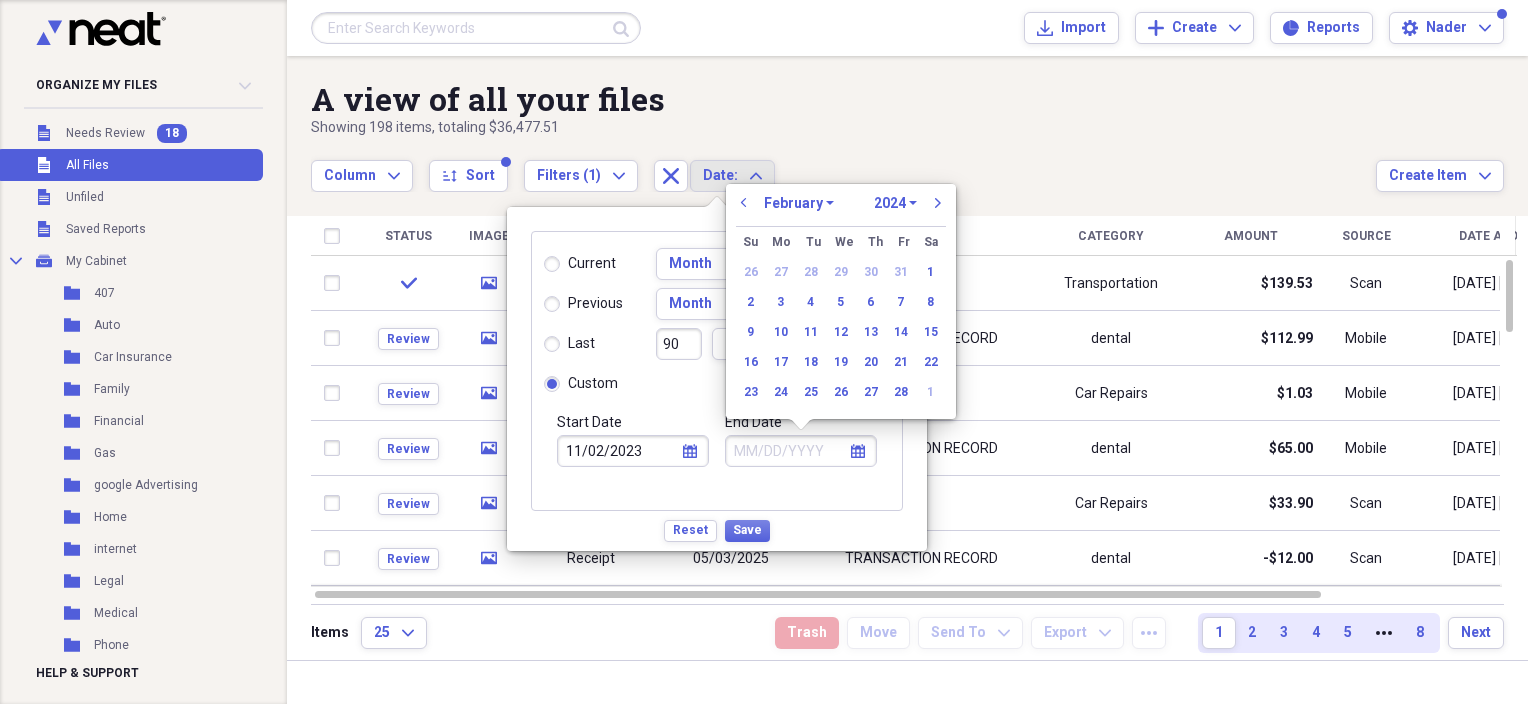 click on "1970 1971 1972 1973 1974 1975 1976 1977 1978 1979 1980 1981 1982 1983 1984 1985 1986 1987 1988 1989 1990 1991 1992 1993 1994 1995 1996 1997 1998 1999 2000 2001 2002 2003 2004 2005 2006 2007 2008 2009 2010 2011 2012 2013 2014 2015 2016 2017 2018 2019 2020 2021 2022 2023 2024 2025 2026 2027 2028 2029 2030 2031 2032 2033 2034 2035" at bounding box center (895, 203) 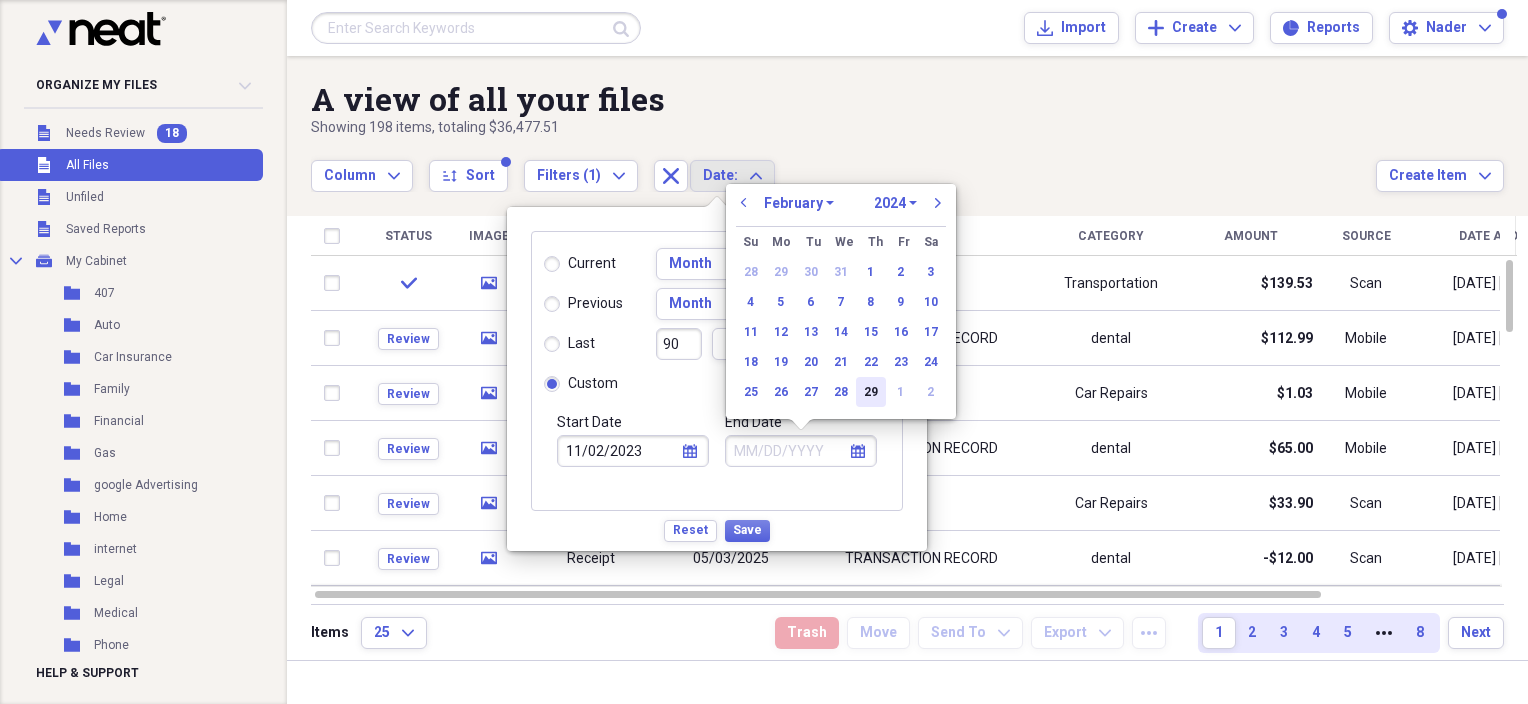 click on "29" at bounding box center [871, 392] 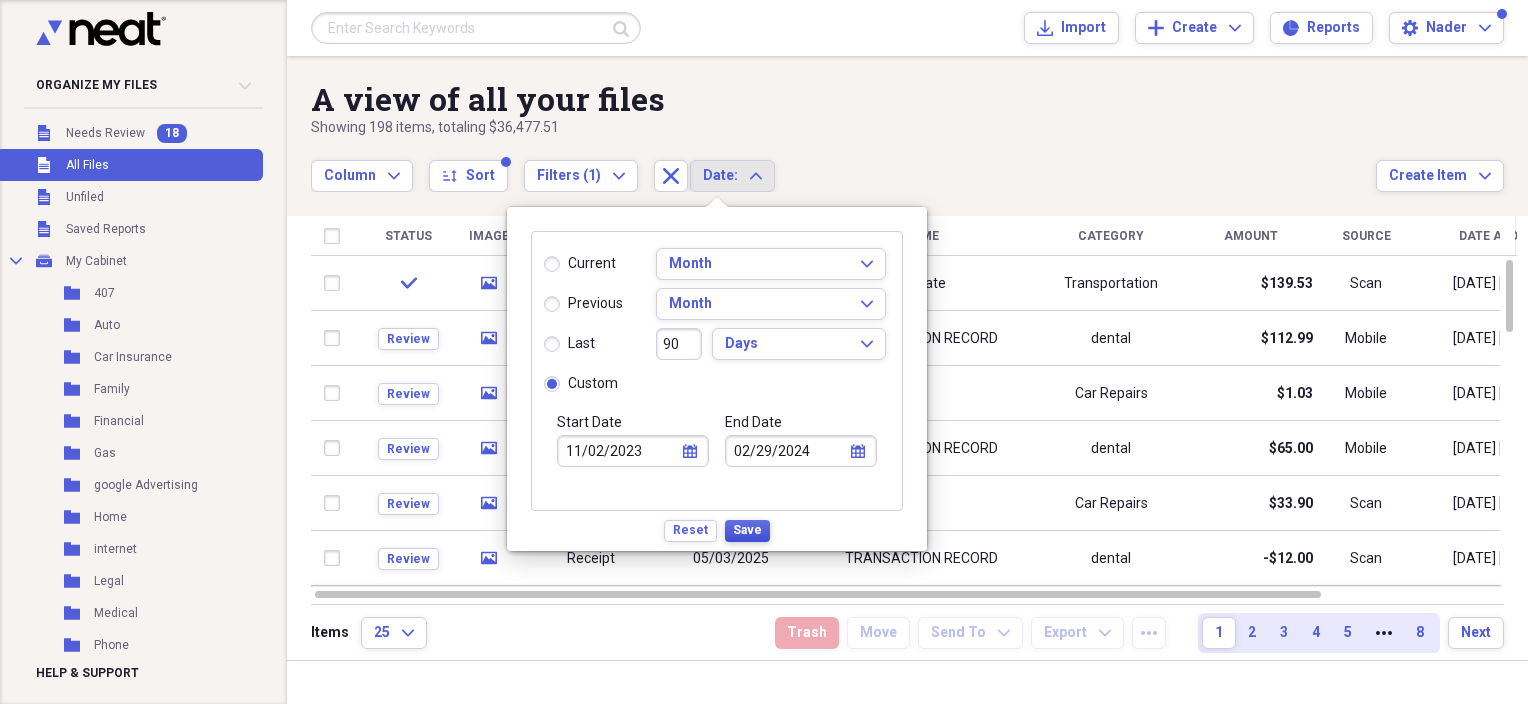 click on "Save" at bounding box center (747, 530) 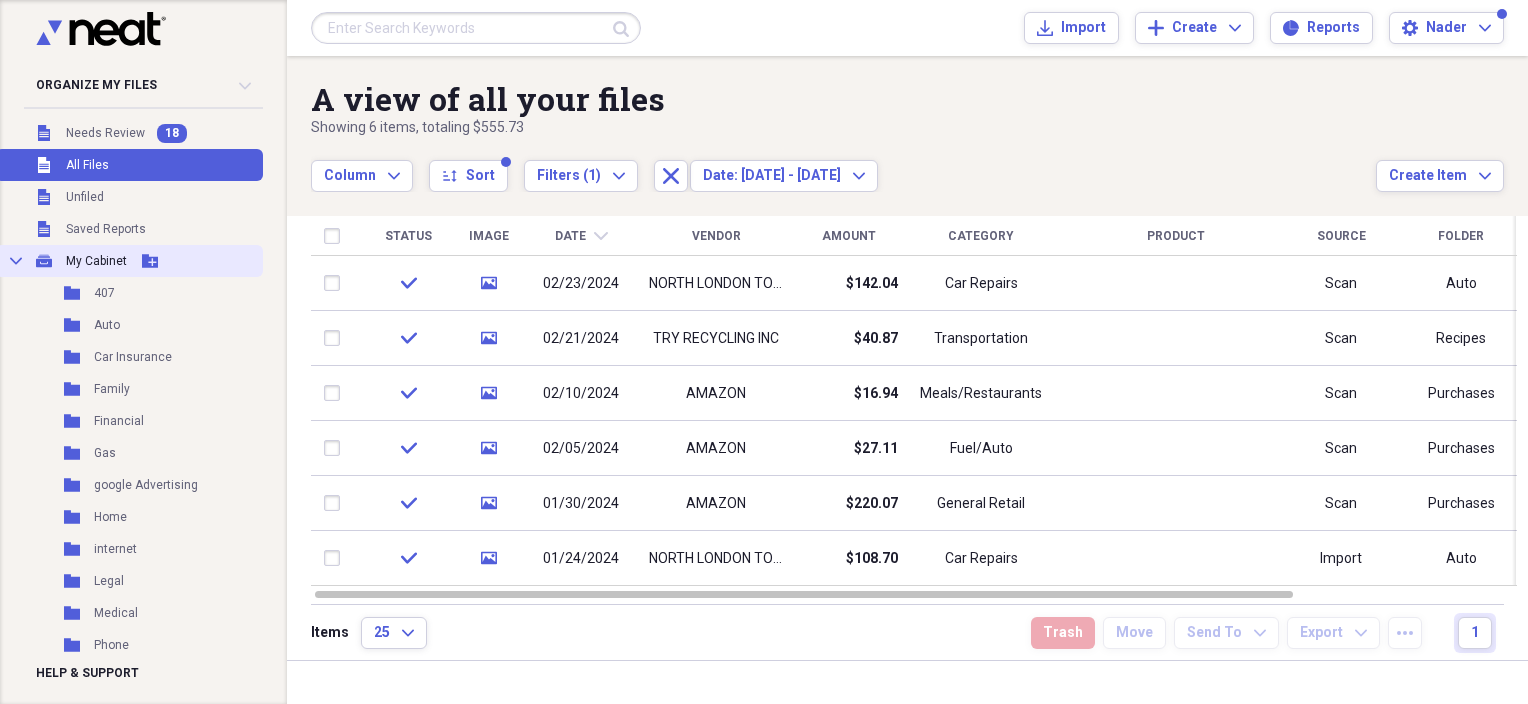 click on "My Cabinet" at bounding box center [96, 261] 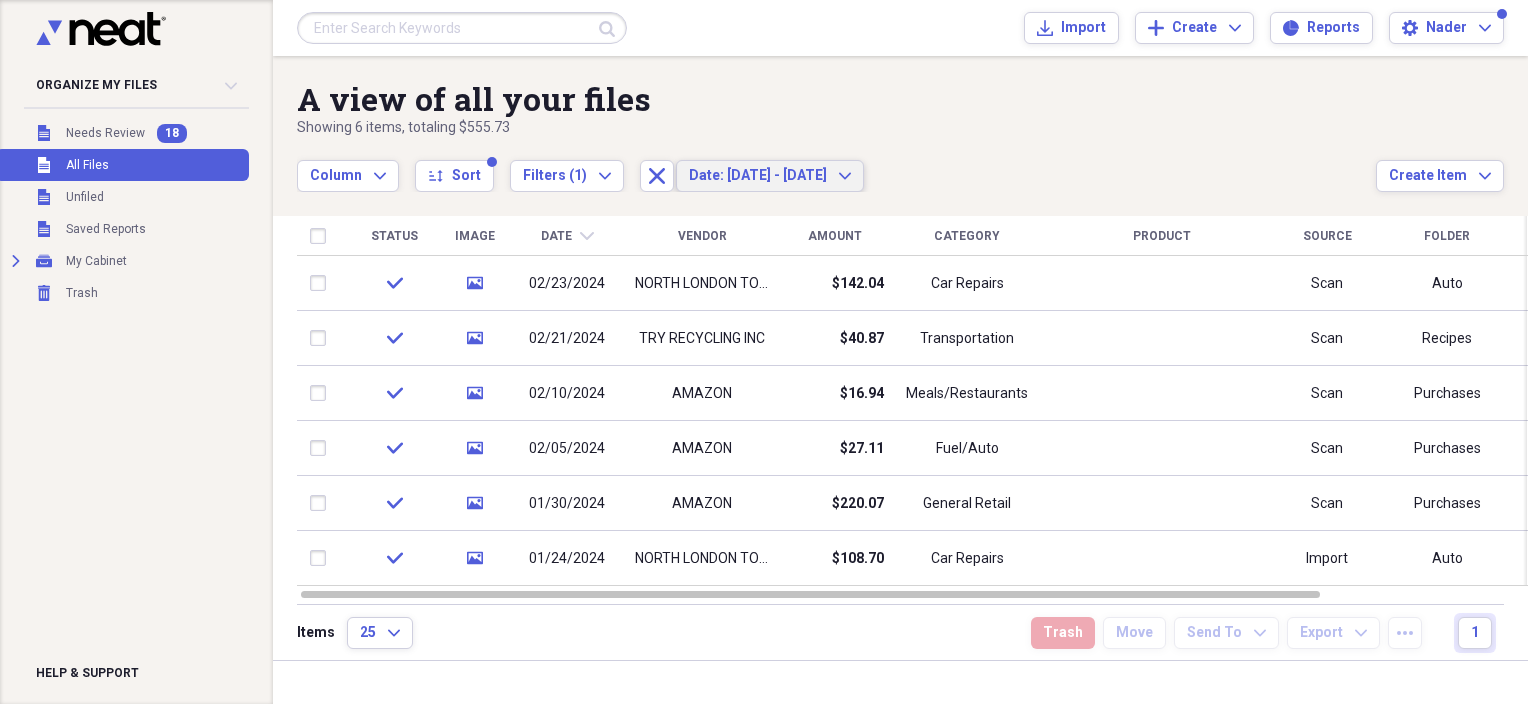 click on "Expand" 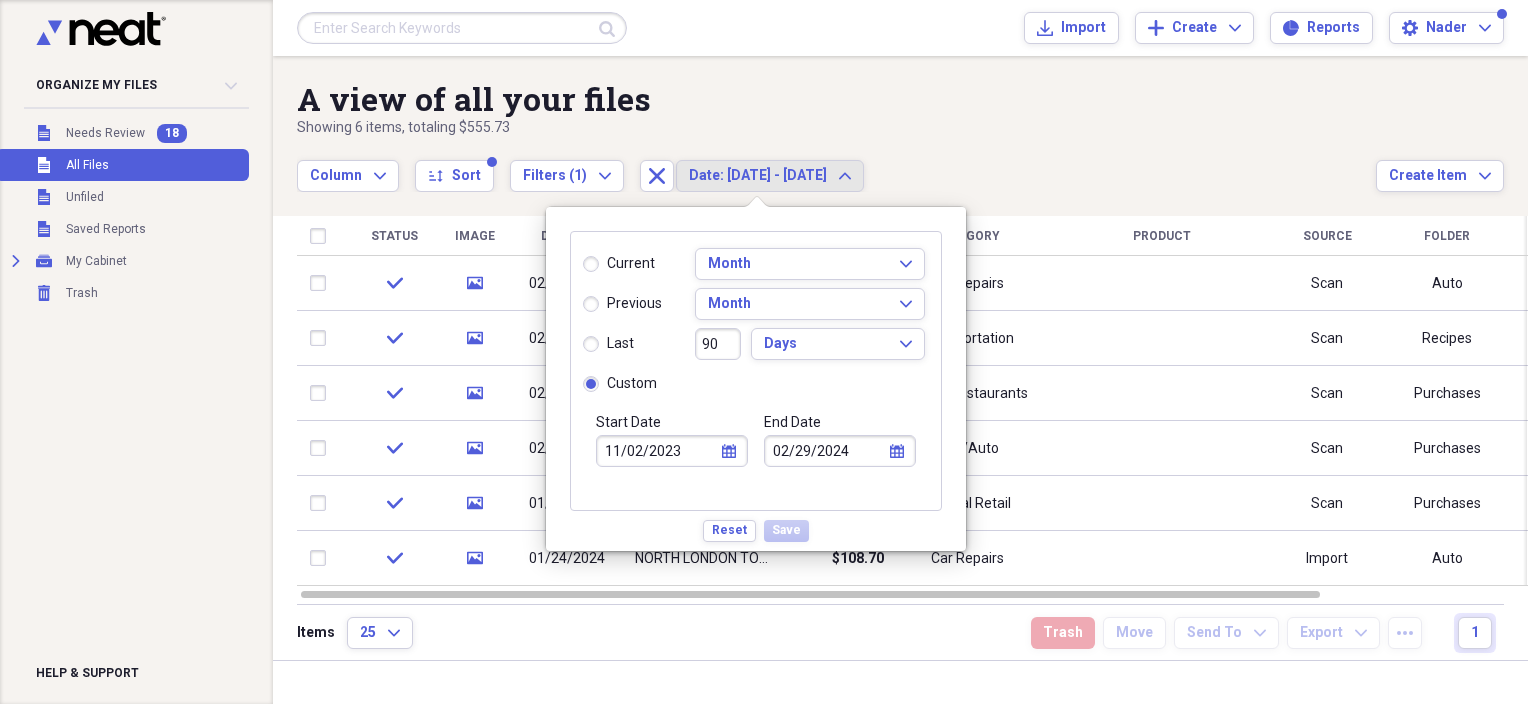 click on "calendar" 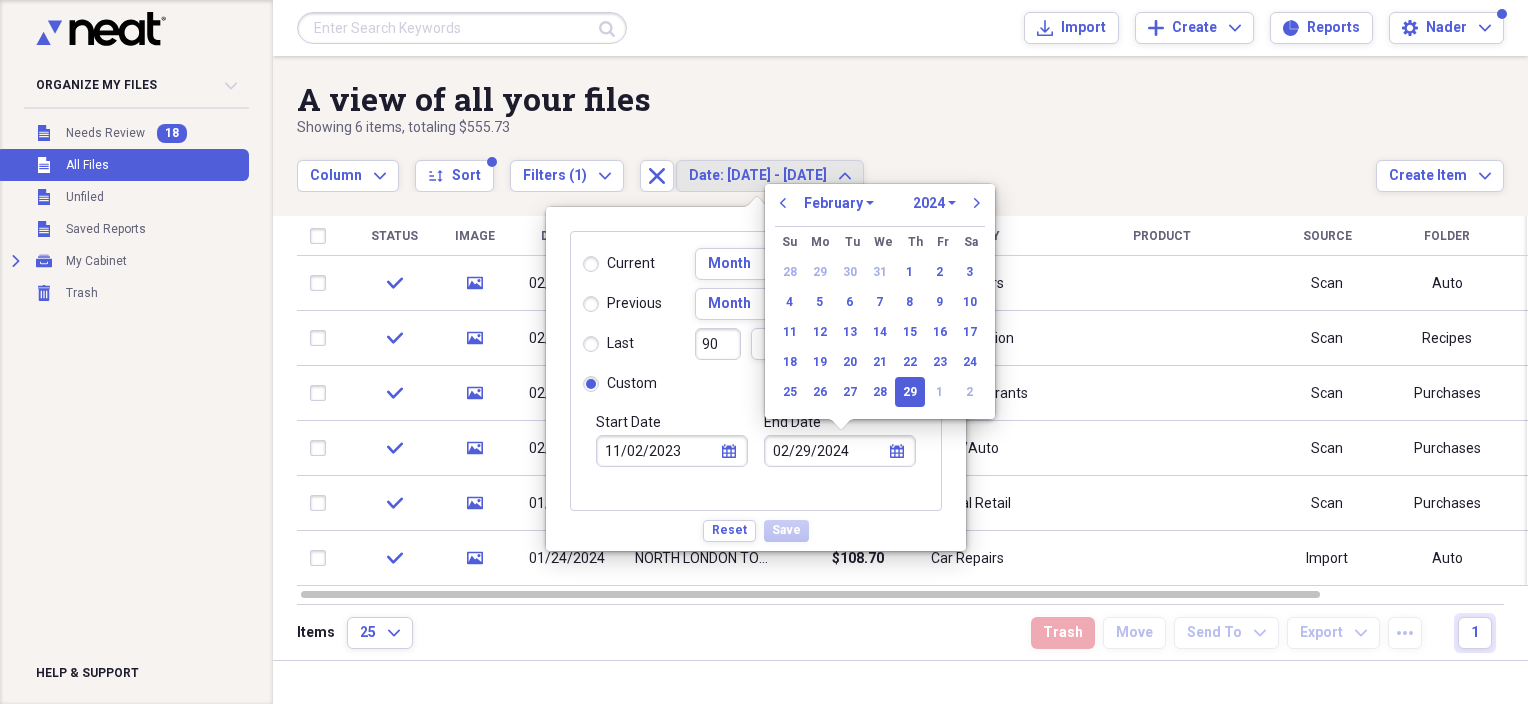 click on "1970 1971 1972 1973 1974 1975 1976 1977 1978 1979 1980 1981 1982 1983 1984 1985 1986 1987 1988 1989 1990 1991 1992 1993 1994 1995 1996 1997 1998 1999 2000 2001 2002 2003 2004 2005 2006 2007 2008 2009 2010 2011 2012 2013 2014 2015 2016 2017 2018 2019 2020 2021 2022 2023 2024 2025 2026 2027 2028 2029 2030 2031 2032 2033 2034 2035" at bounding box center (934, 203) 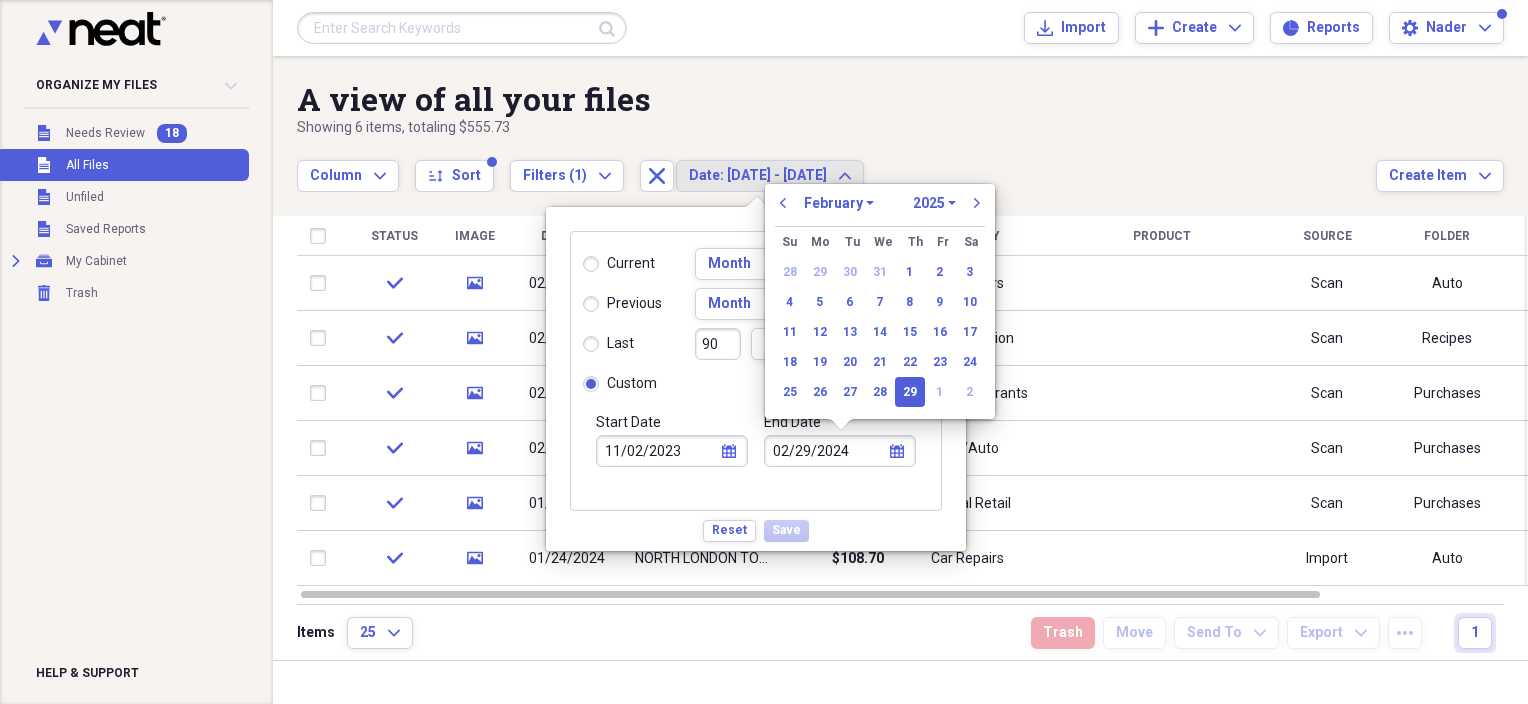 click on "1970 1971 1972 1973 1974 1975 1976 1977 1978 1979 1980 1981 1982 1983 1984 1985 1986 1987 1988 1989 1990 1991 1992 1993 1994 1995 1996 1997 1998 1999 2000 2001 2002 2003 2004 2005 2006 2007 2008 2009 2010 2011 2012 2013 2014 2015 2016 2017 2018 2019 2020 2021 2022 2023 2024 2025 2026 2027 2028 2029 2030 2031 2032 2033 2034 2035" at bounding box center [934, 203] 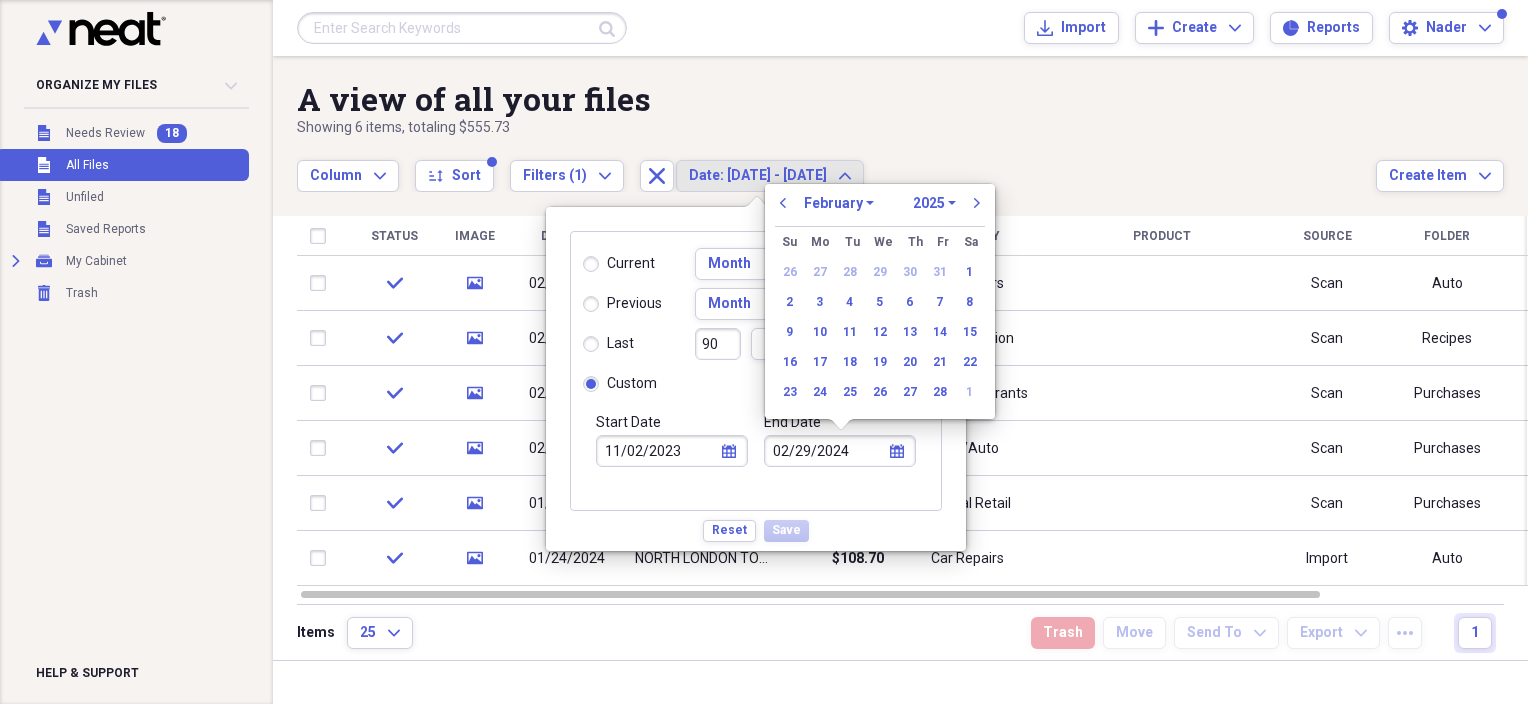 click on "January February March April May June July August September October November December" at bounding box center (839, 203) 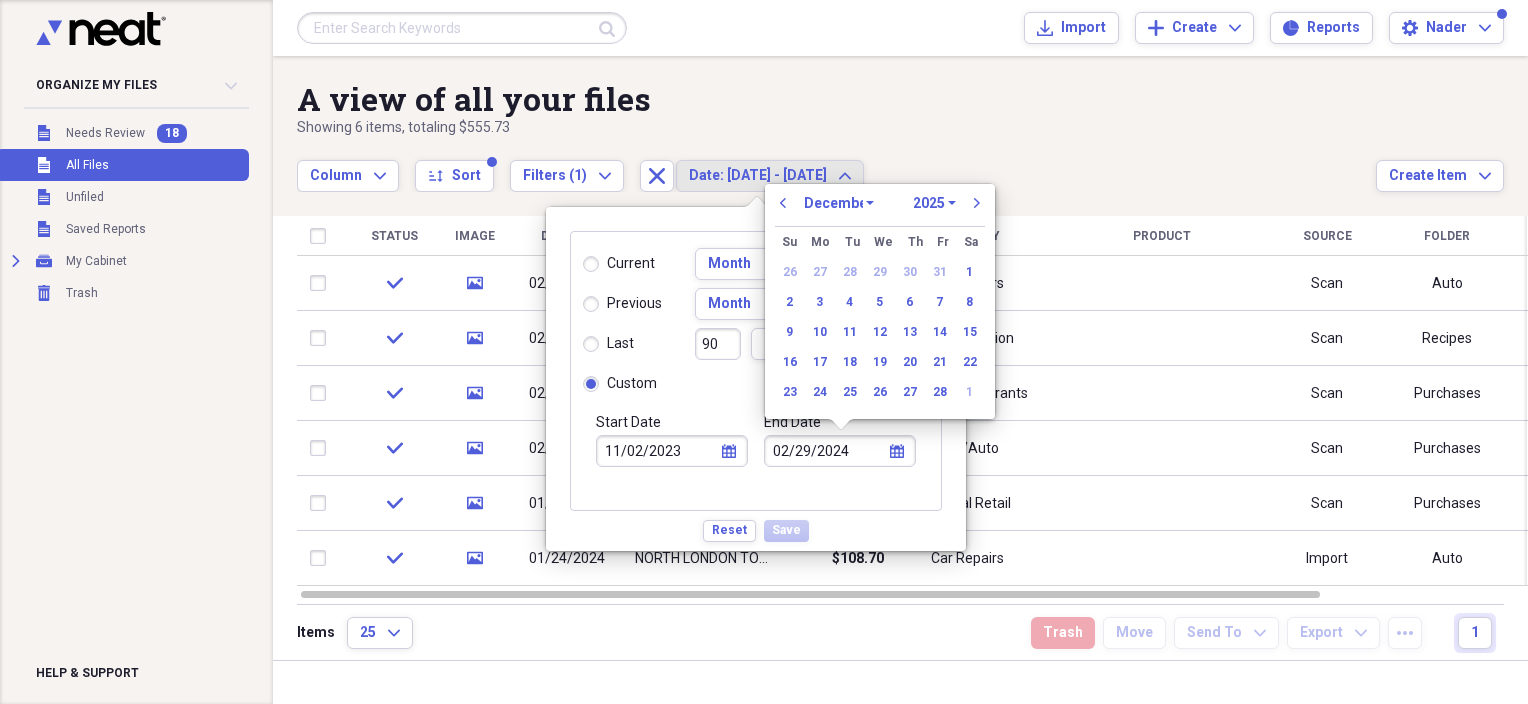 click on "January February March April May June July August September October November December" at bounding box center (839, 203) 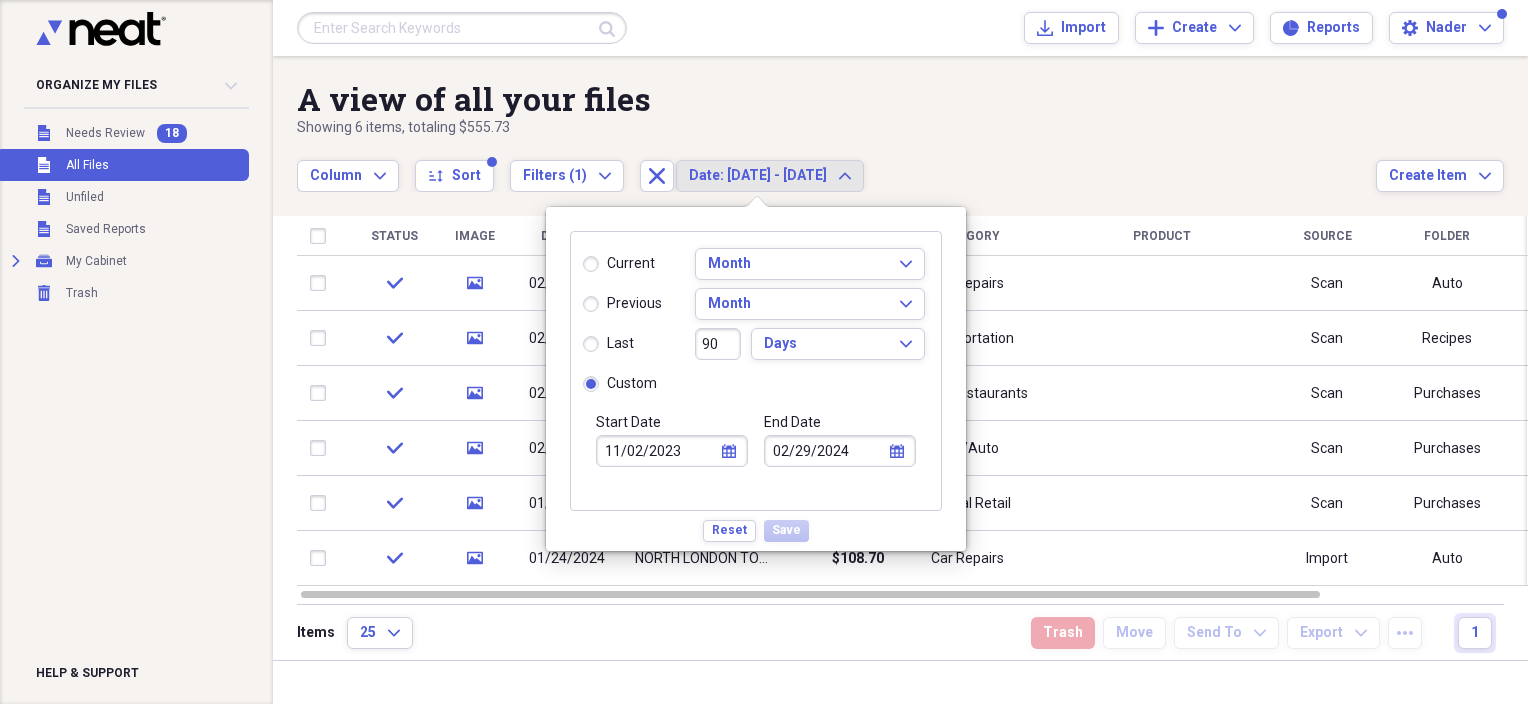 click on "End Date 02/29/2024 calendar Calendar previous January February March April May June July August September October November December 1970 1971 1972 1973 1974 1975 1976 1977 1978 1979 1980 1981 1982 1983 1984 1985 1986 1987 1988 1989 1990 1991 1992 1993 1994 1995 1996 1997 1998 1999 2000 2001 2002 2003 2004 2005 2006 2007 2008 2009 2010 2011 2012 2013 2014 2015 2016 2017 2018 2019 2020 2021 2022 2023 2024 2025 2026 2027 2028 2029 2030 2031 2032 2033 2034 2035 next Su Sunday Mo Monday Tu Tuesday We Wednesday Th Thursday Fr Friday Sa Saturday 30 1 2 3 4 5 6 7 8 9 10 11 12 13 14 15 16 17 18 19 20 21 22 23 24 25 26 27 28 29 30 31 1 2 3" at bounding box center (840, 461) 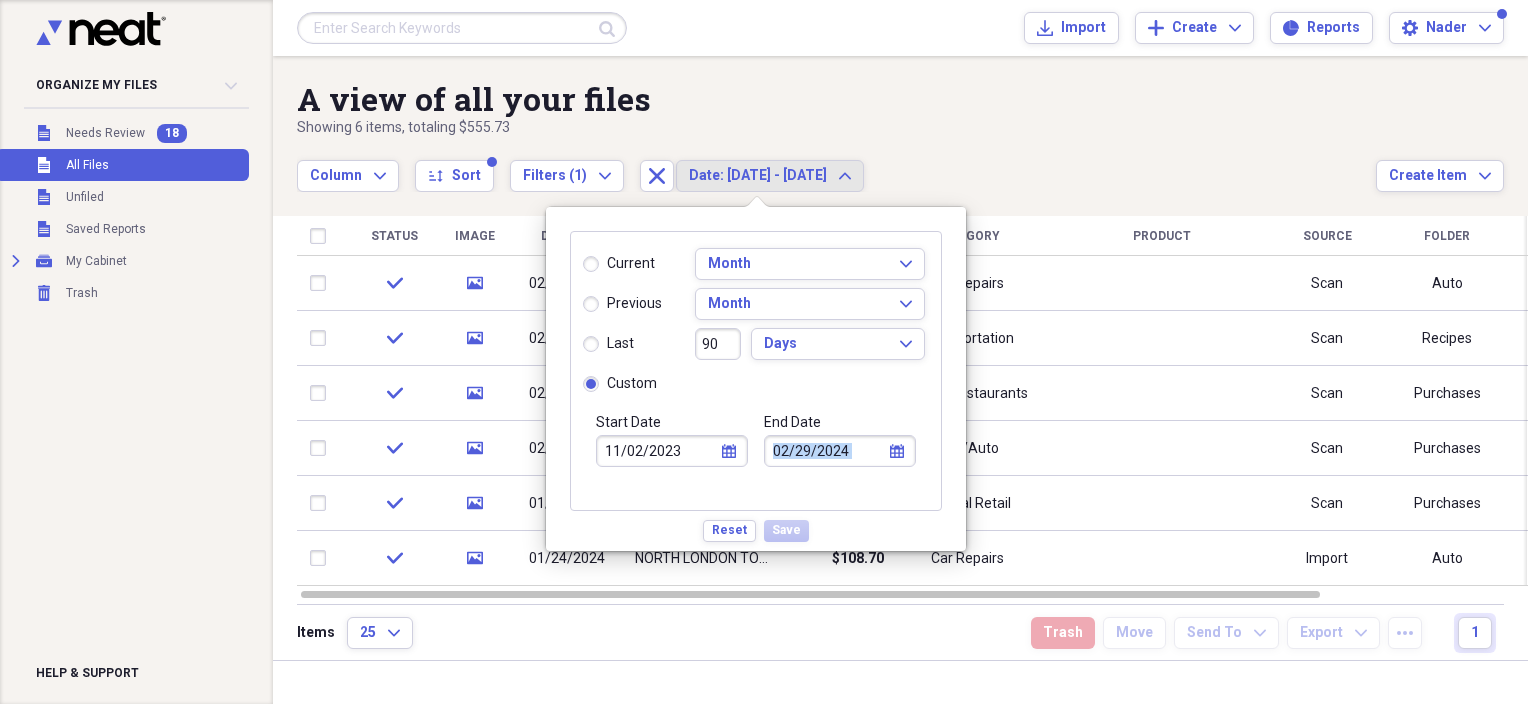 click on "End Date 02/29/2024 calendar Calendar" at bounding box center (840, 461) 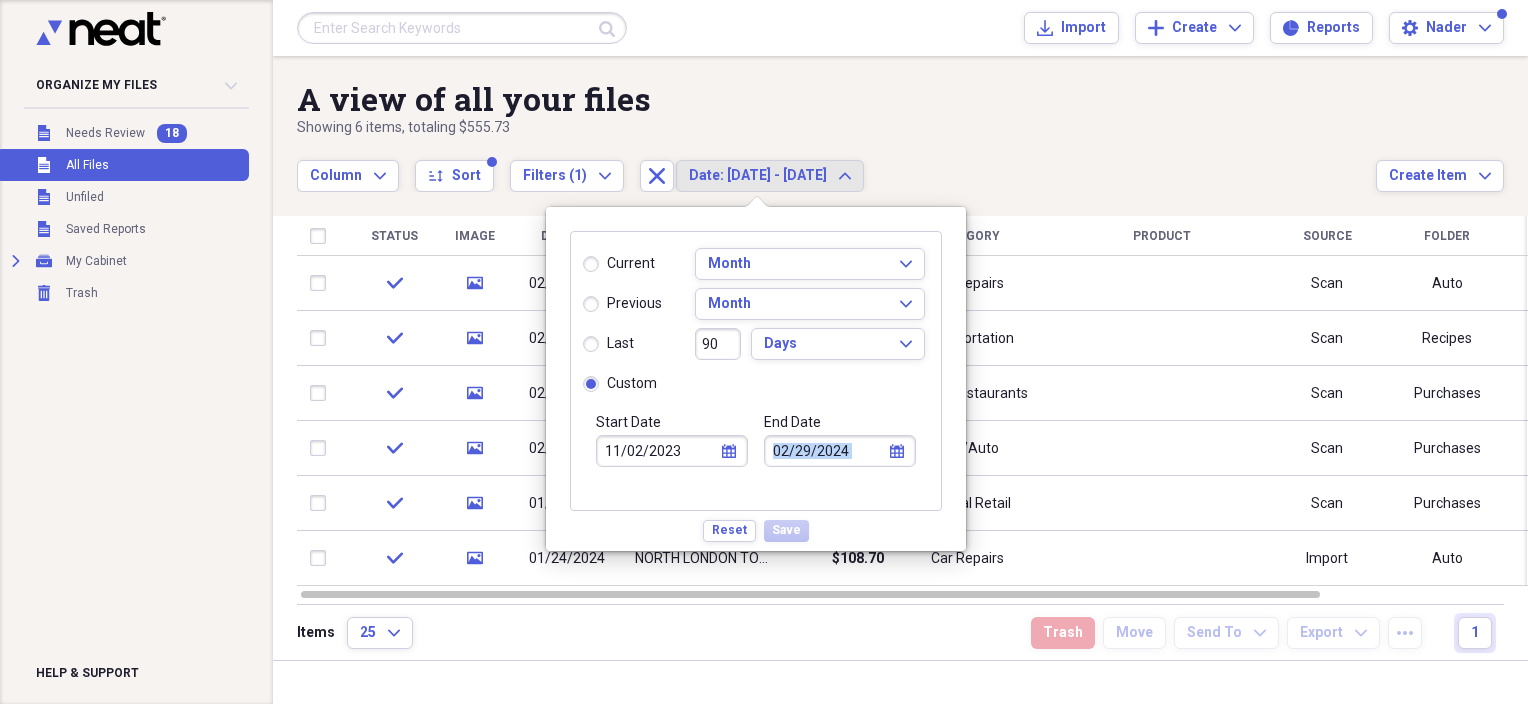 select on "1" 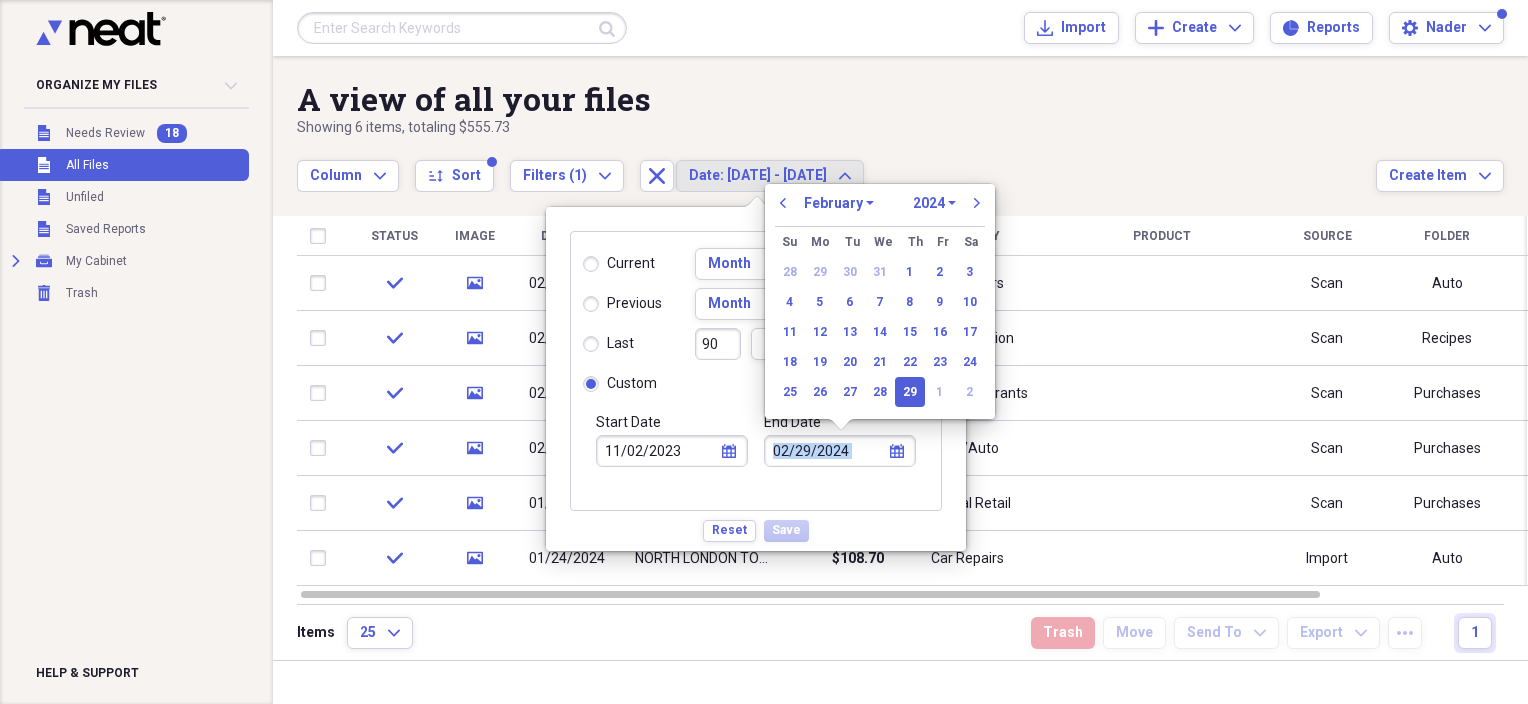 drag, startPoint x: 846, startPoint y: 500, endPoint x: 829, endPoint y: 445, distance: 57.567352 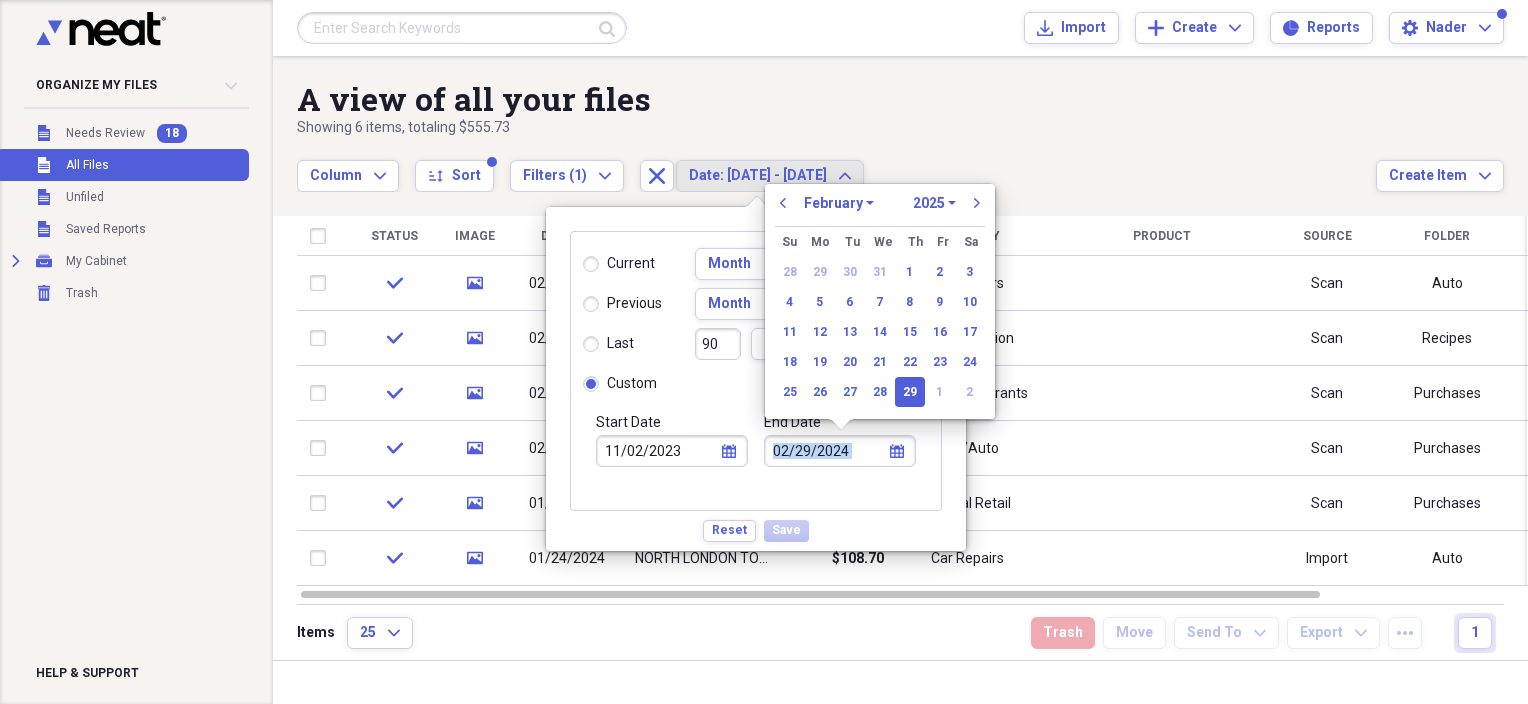 click on "1970 1971 1972 1973 1974 1975 1976 1977 1978 1979 1980 1981 1982 1983 1984 1985 1986 1987 1988 1989 1990 1991 1992 1993 1994 1995 1996 1997 1998 1999 2000 2001 2002 2003 2004 2005 2006 2007 2008 2009 2010 2011 2012 2013 2014 2015 2016 2017 2018 2019 2020 2021 2022 2023 2024 2025 2026 2027 2028 2029 2030 2031 2032 2033 2034 2035" at bounding box center (934, 203) 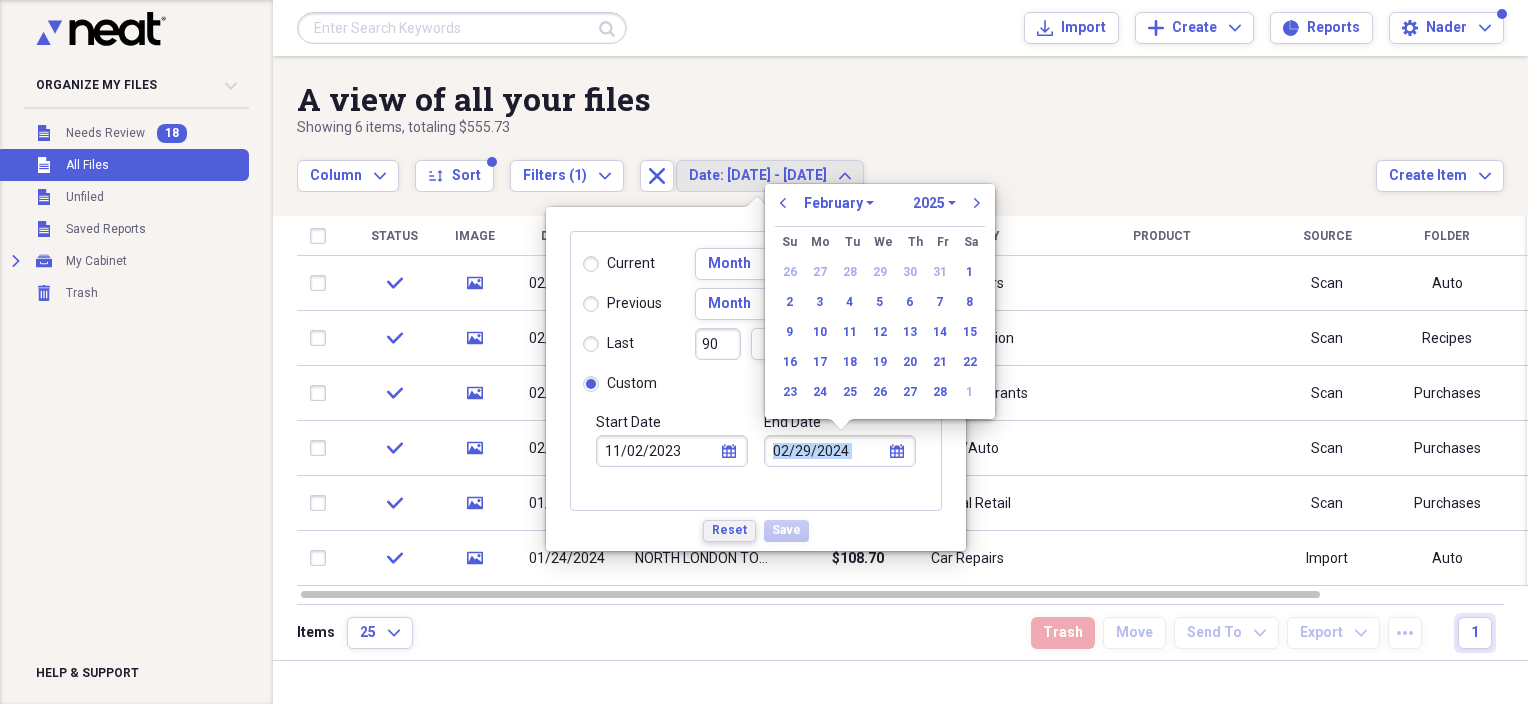 click on "Reset" at bounding box center [729, 530] 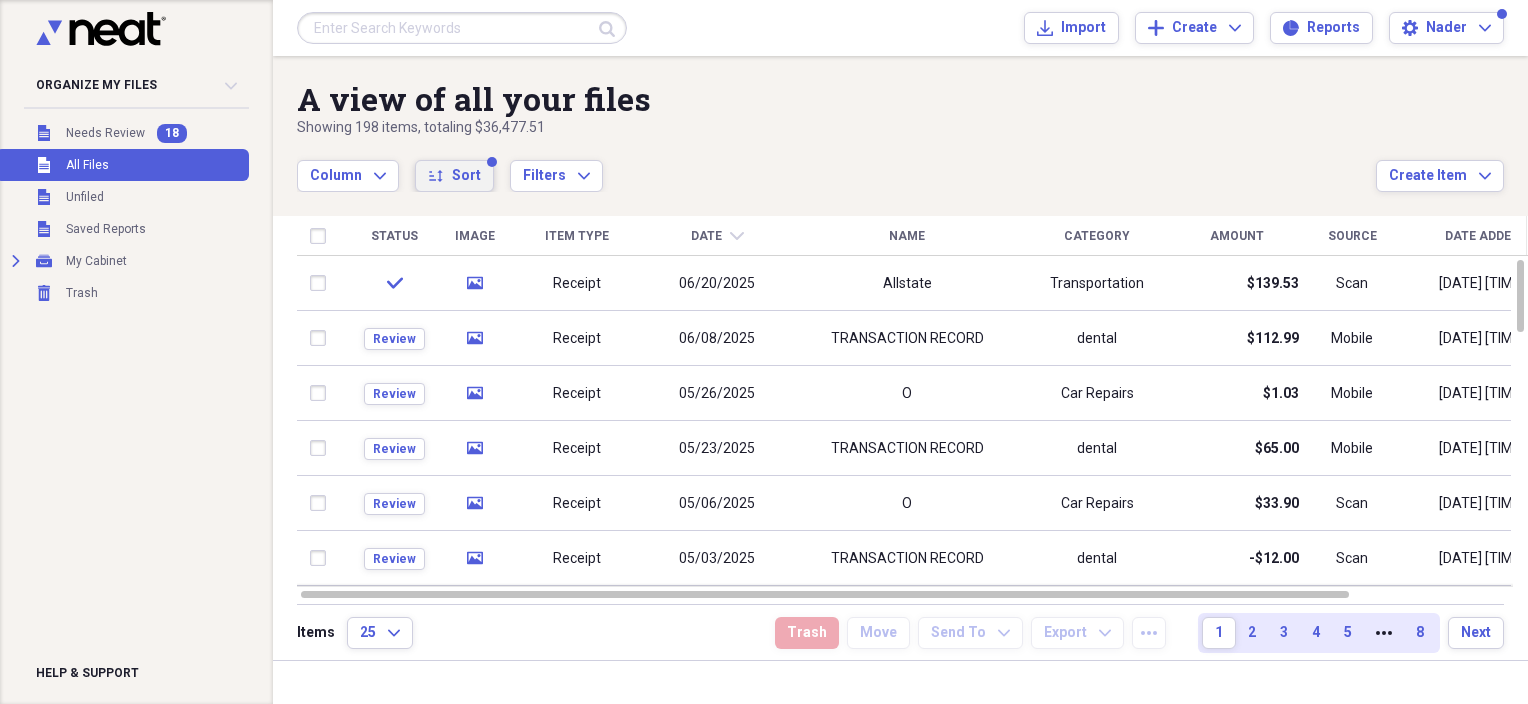 click on "sort Sort" at bounding box center (454, 176) 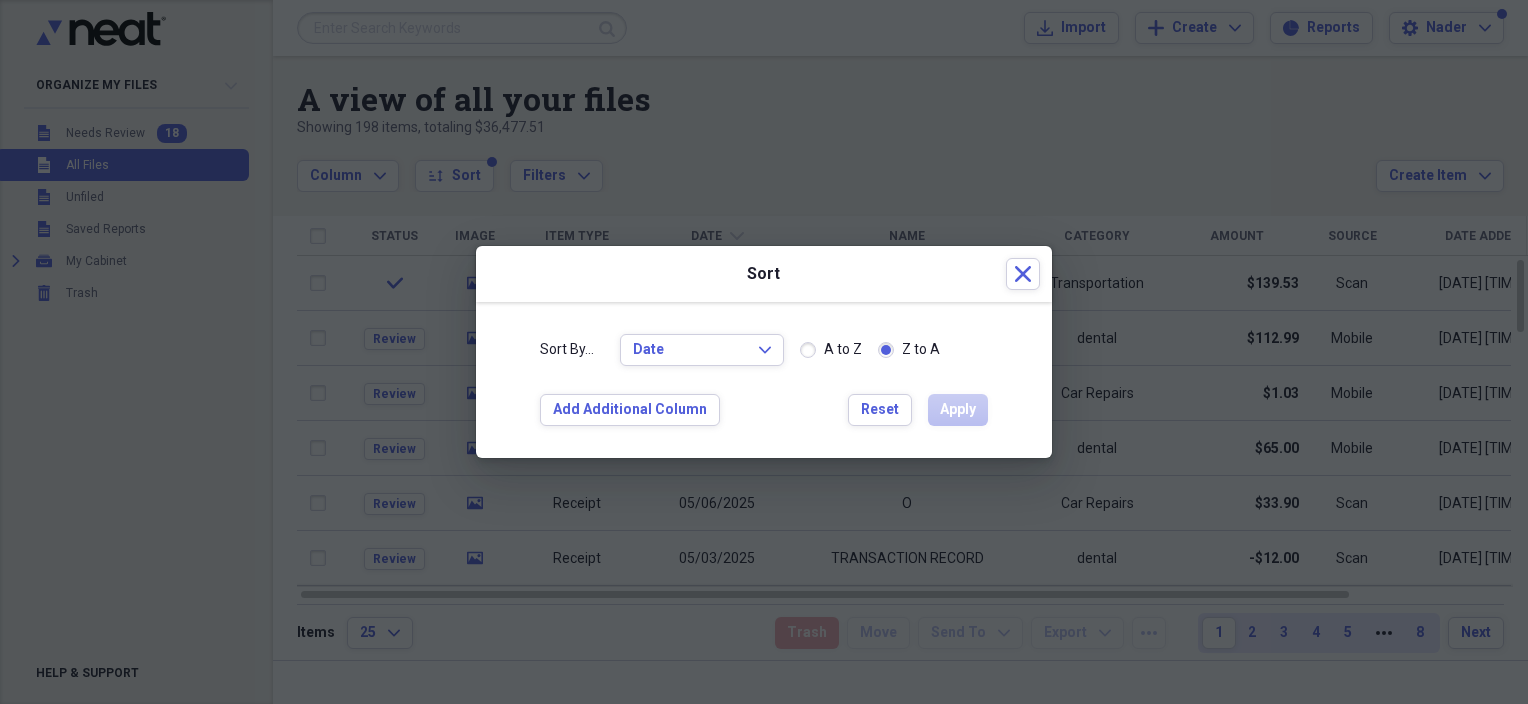 click on "A to Z" at bounding box center [831, 350] 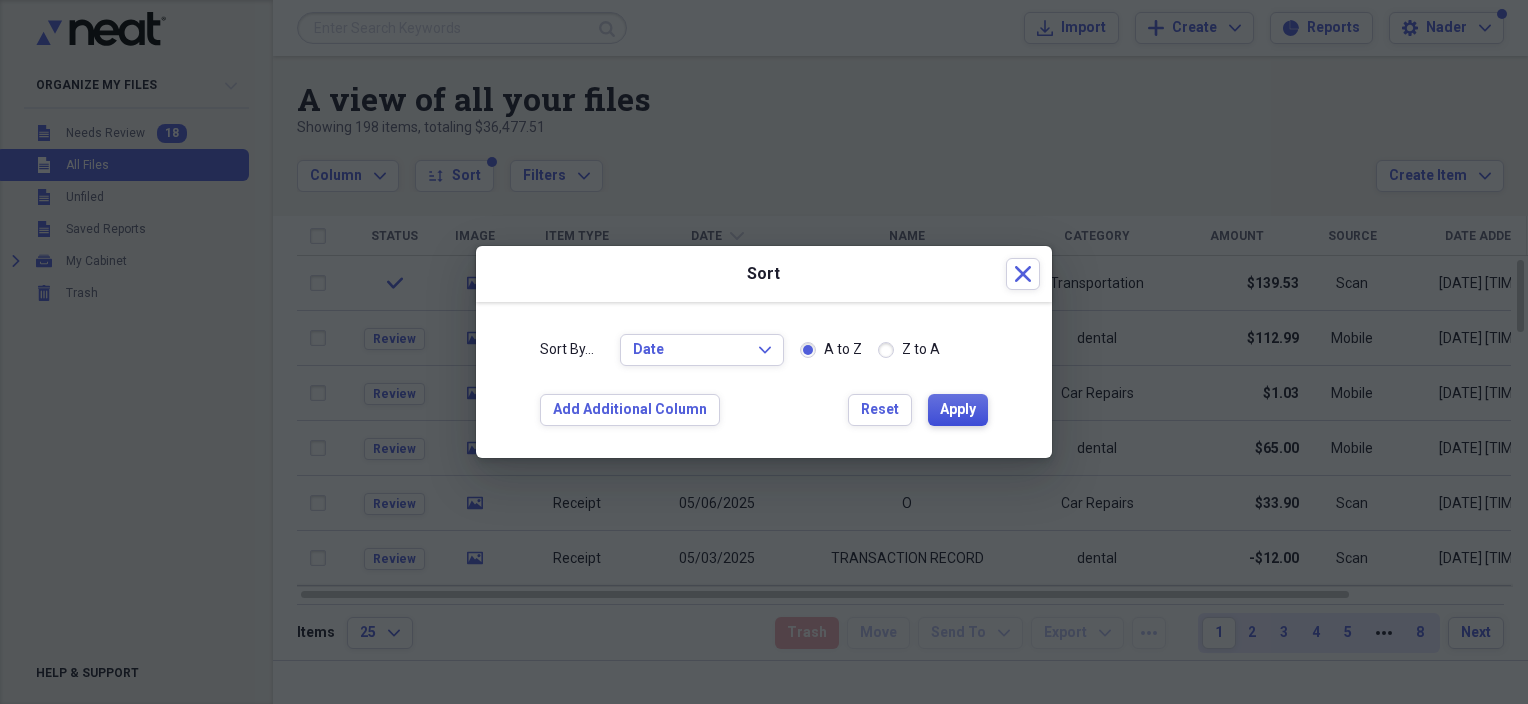 click on "Apply" at bounding box center [958, 410] 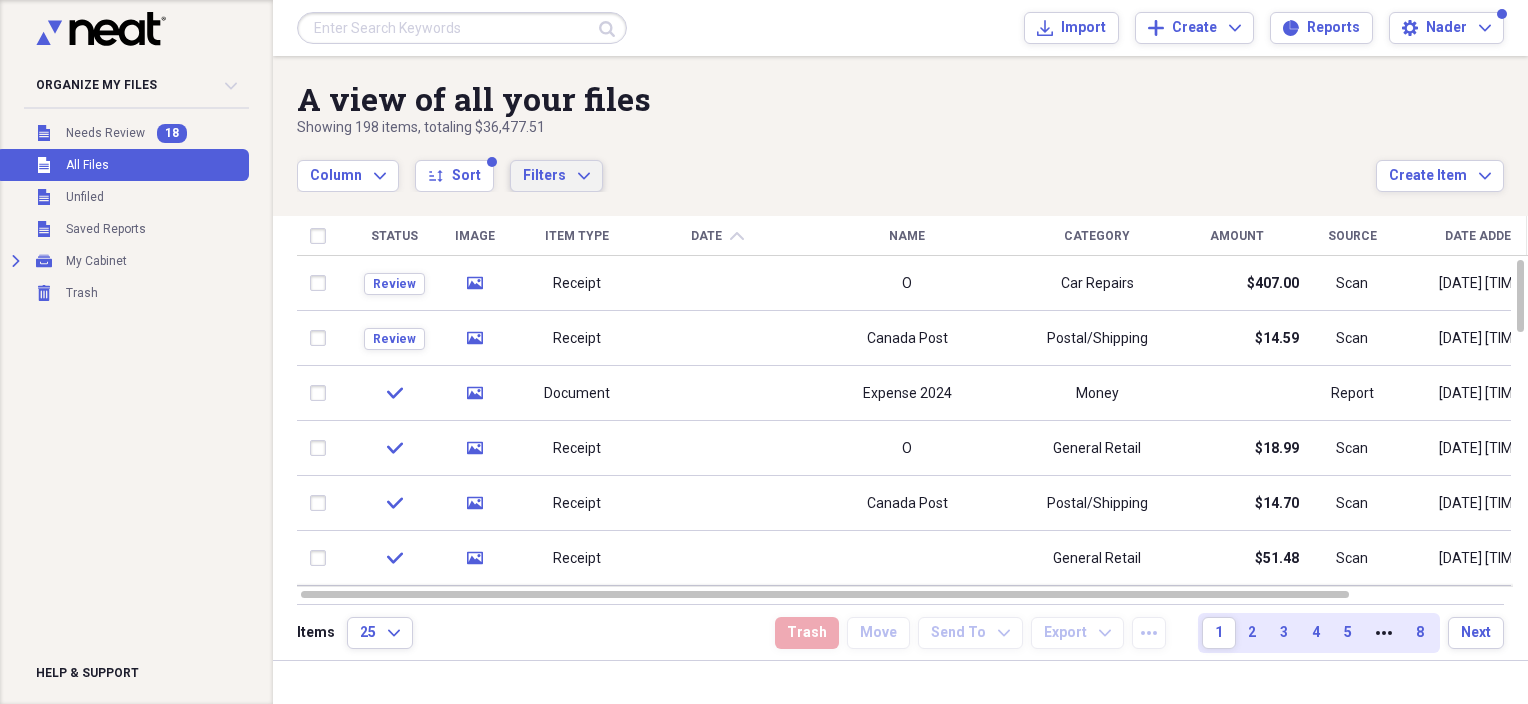 click on "Filters  Expand" at bounding box center (556, 176) 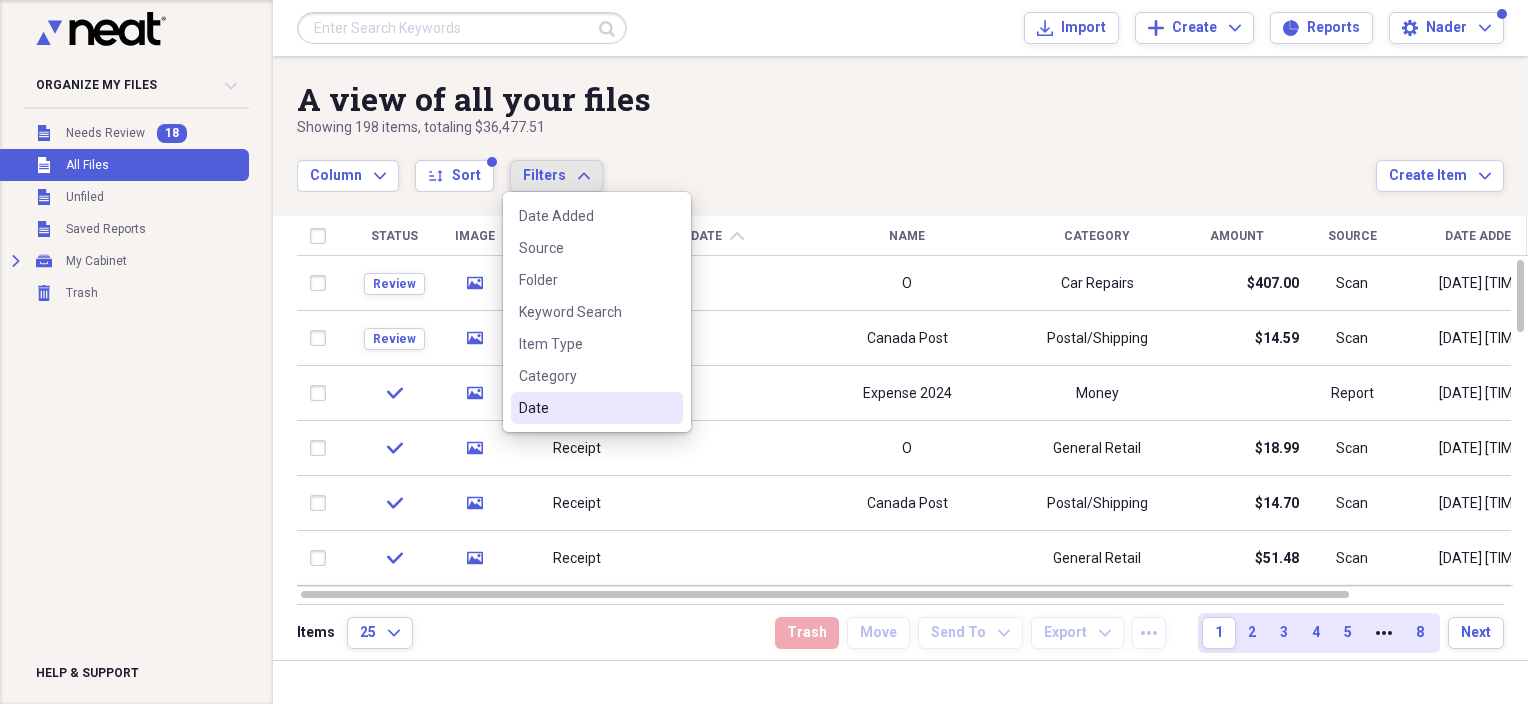 click on "Date" at bounding box center (585, 408) 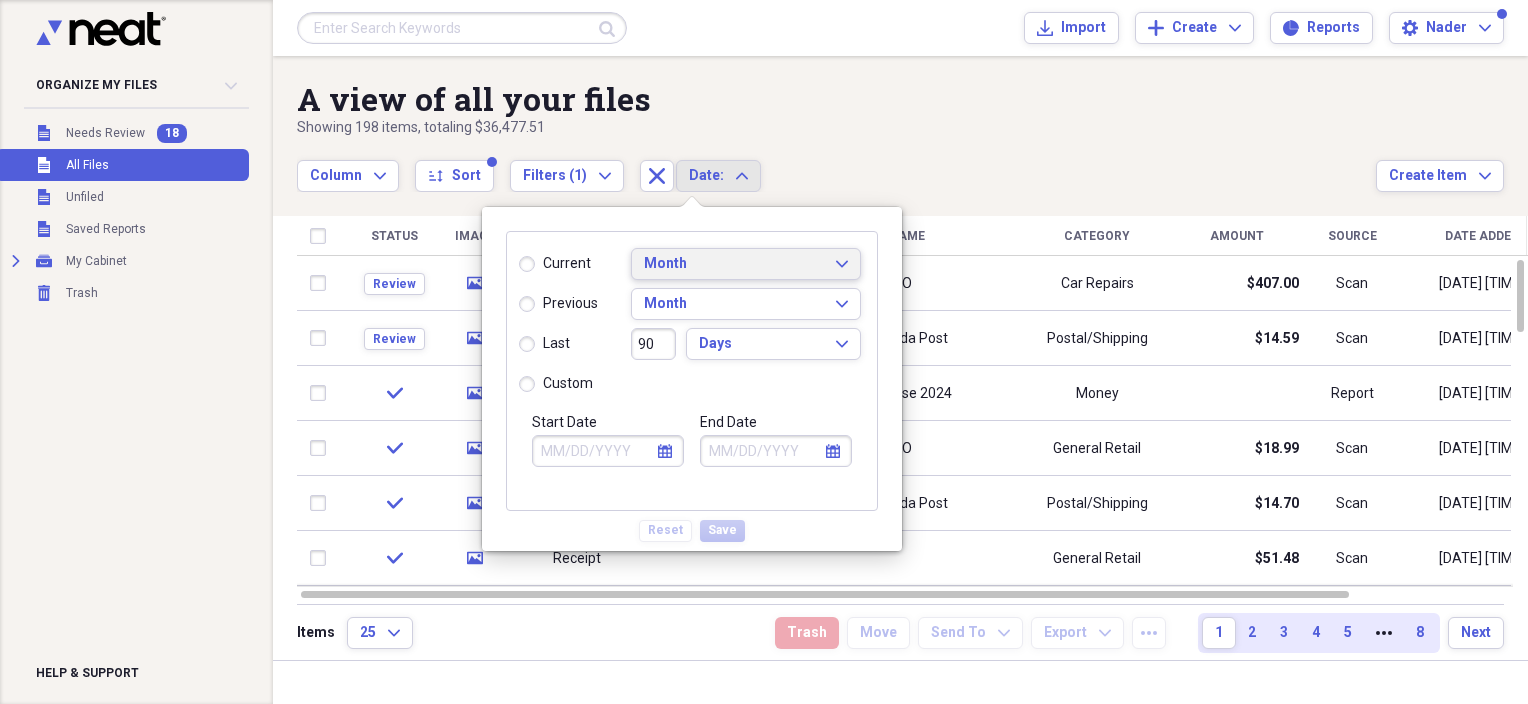 click on "Expand" 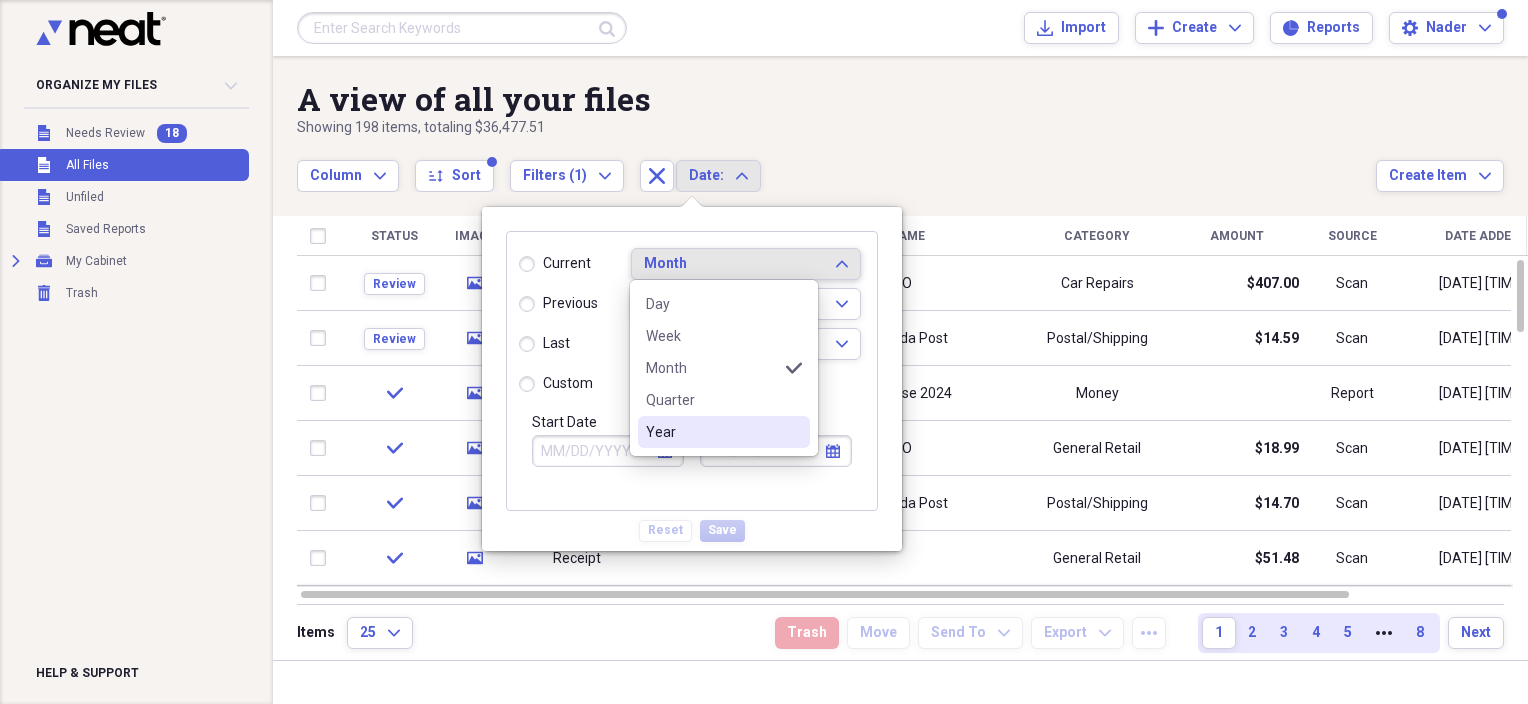click on "Year" at bounding box center (712, 432) 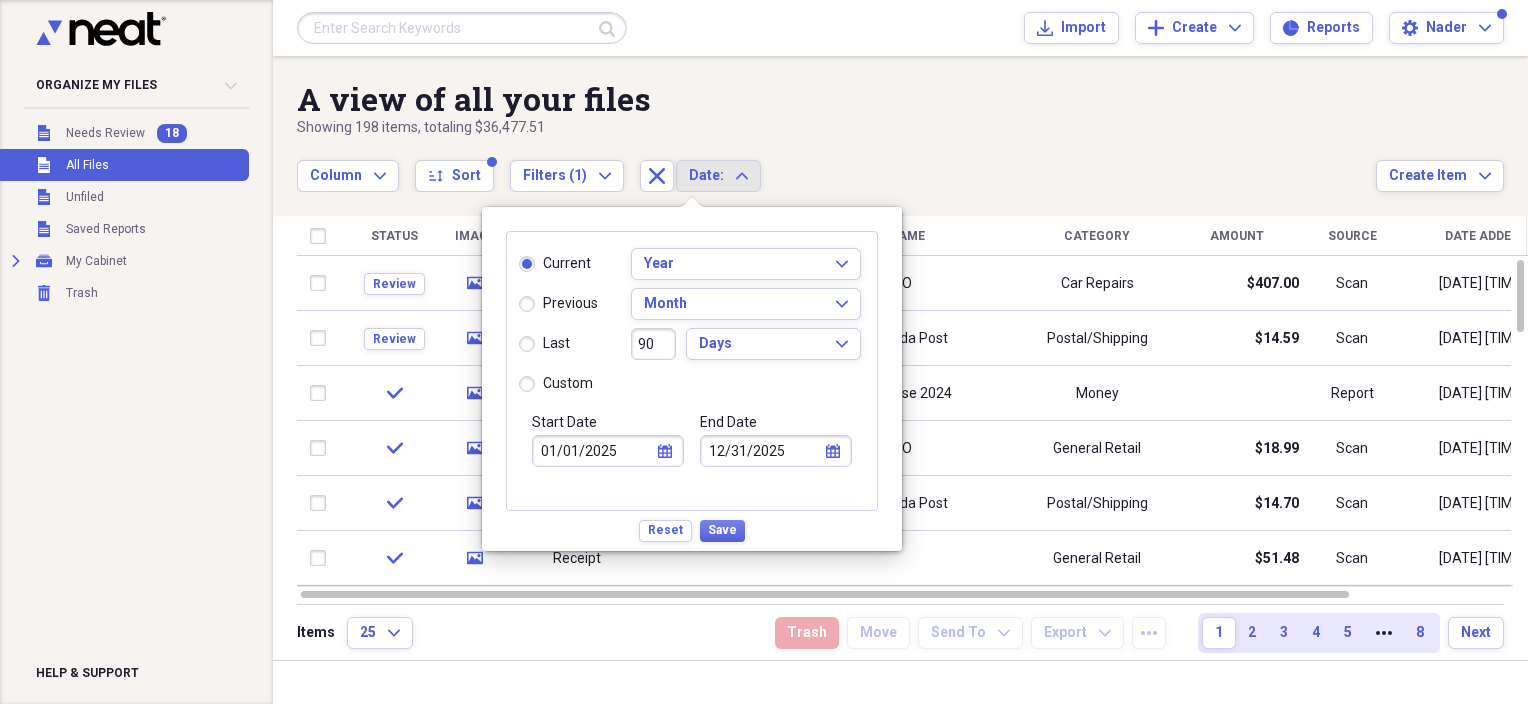 click on "calendar" 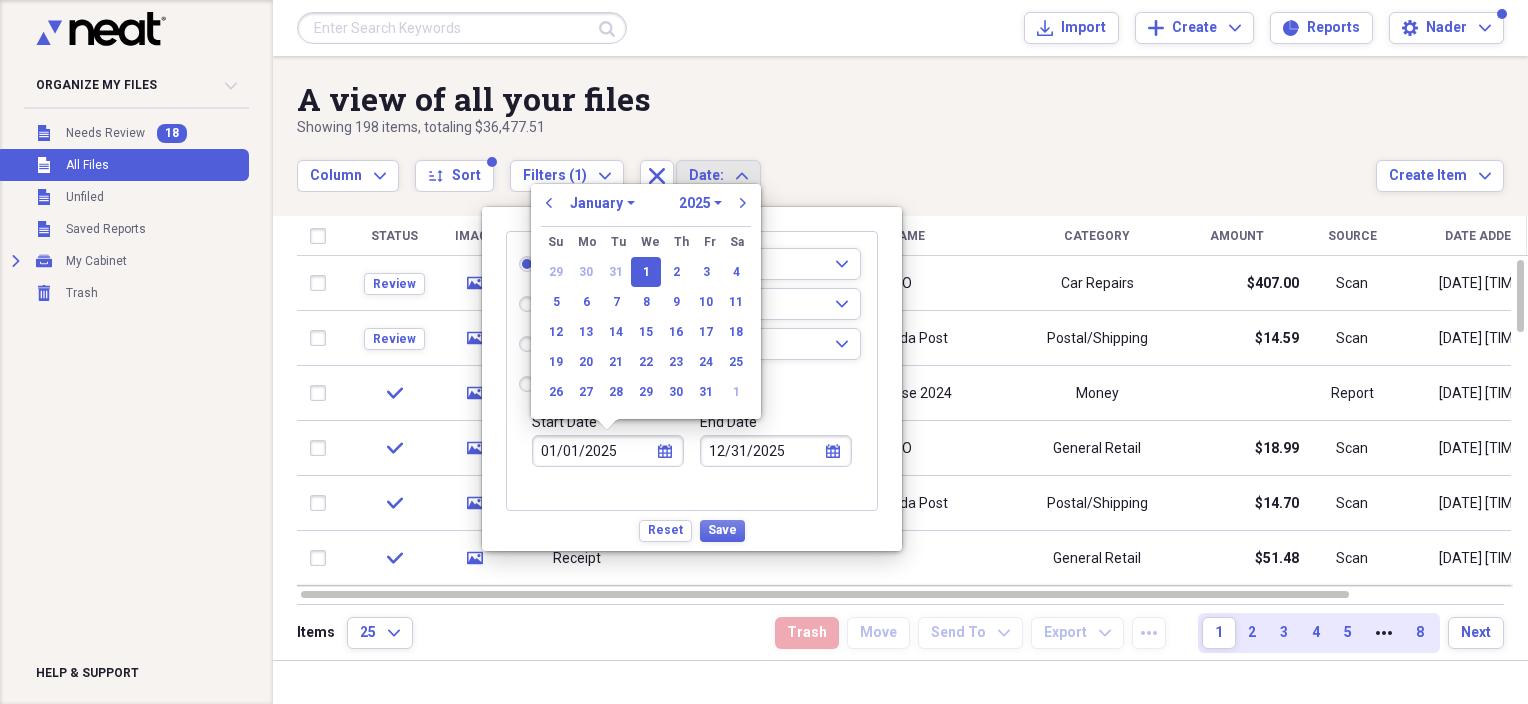 click on "1970 1971 1972 1973 1974 1975 1976 1977 1978 1979 1980 1981 1982 1983 1984 1985 1986 1987 1988 1989 1990 1991 1992 1993 1994 1995 1996 1997 1998 1999 2000 2001 2002 2003 2004 2005 2006 2007 2008 2009 2010 2011 2012 2013 2014 2015 2016 2017 2018 2019 2020 2021 2022 2023 2024 2025 2026 2027 2028 2029 2030 2031 2032 2033 2034 2035" at bounding box center (700, 203) 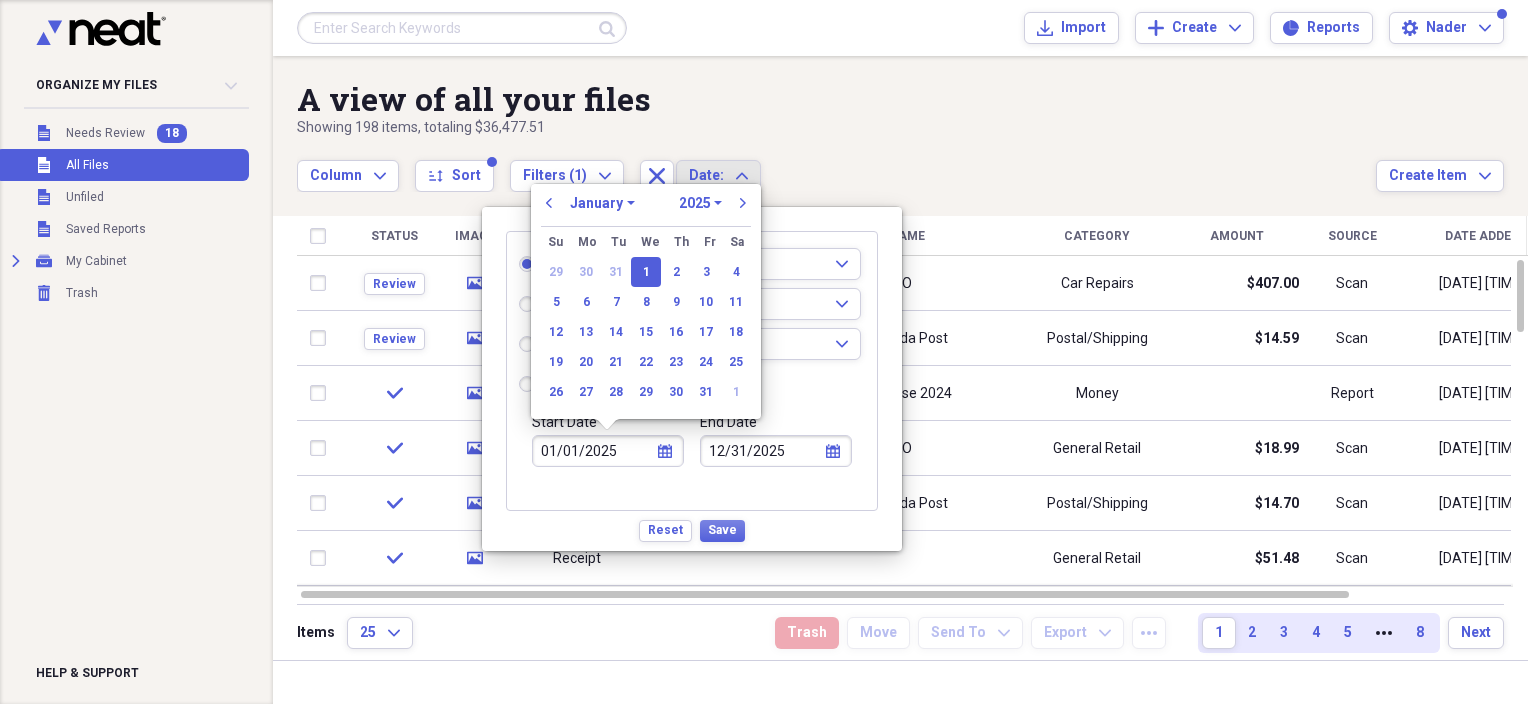 select on "2024" 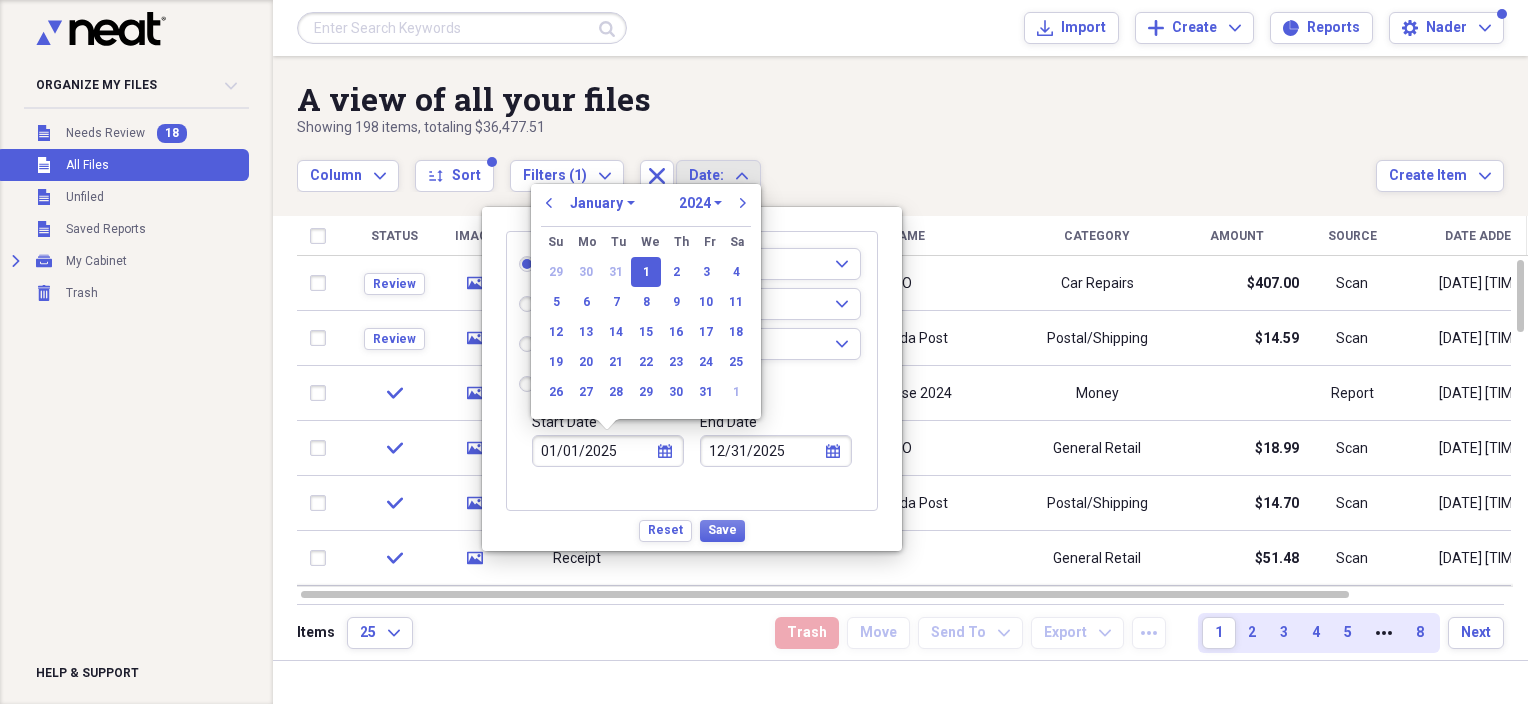 click on "1970 1971 1972 1973 1974 1975 1976 1977 1978 1979 1980 1981 1982 1983 1984 1985 1986 1987 1988 1989 1990 1991 1992 1993 1994 1995 1996 1997 1998 1999 2000 2001 2002 2003 2004 2005 2006 2007 2008 2009 2010 2011 2012 2013 2014 2015 2016 2017 2018 2019 2020 2021 2022 2023 2024 2025 2026 2027 2028 2029 2030 2031 2032 2033 2034 2035" at bounding box center (700, 203) 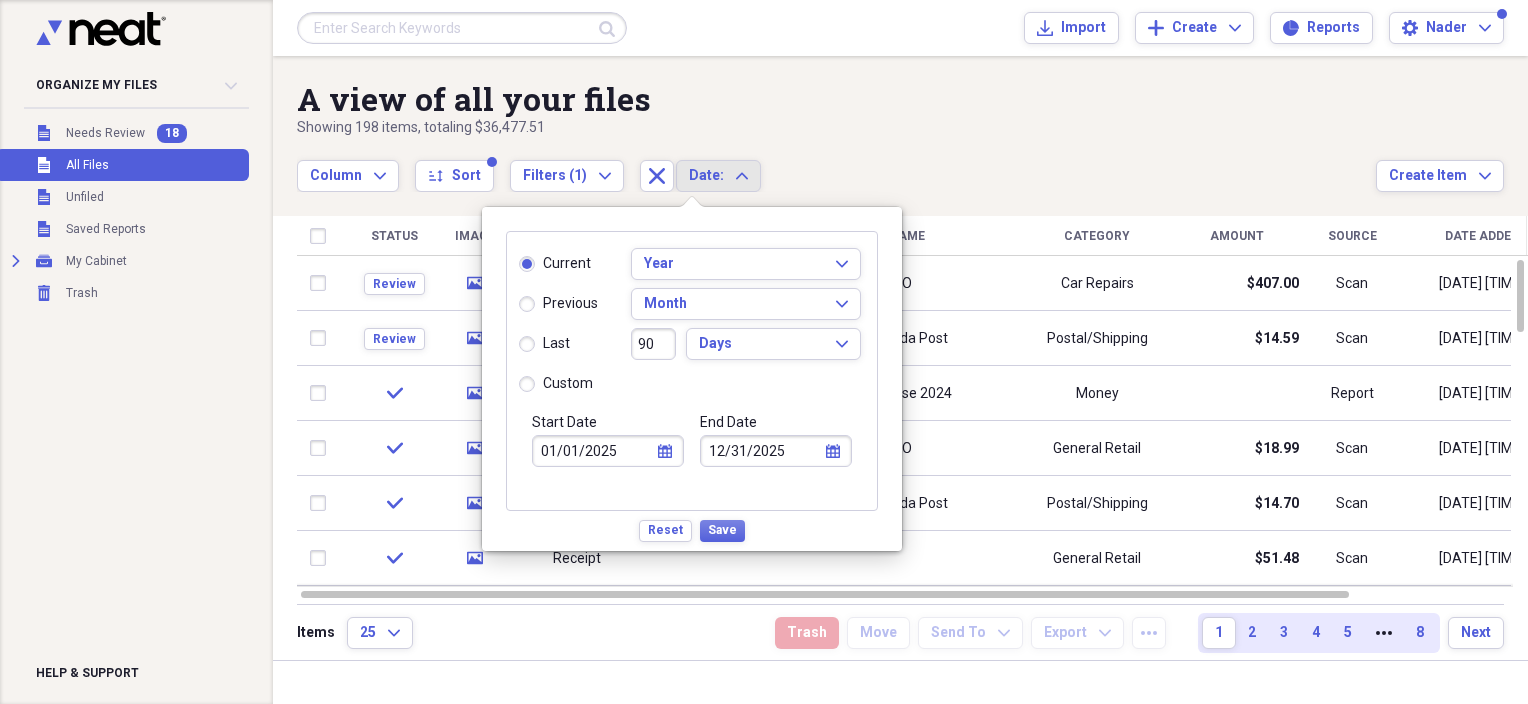 click on "End Date 12/31/2025 calendar Calendar" at bounding box center (776, 461) 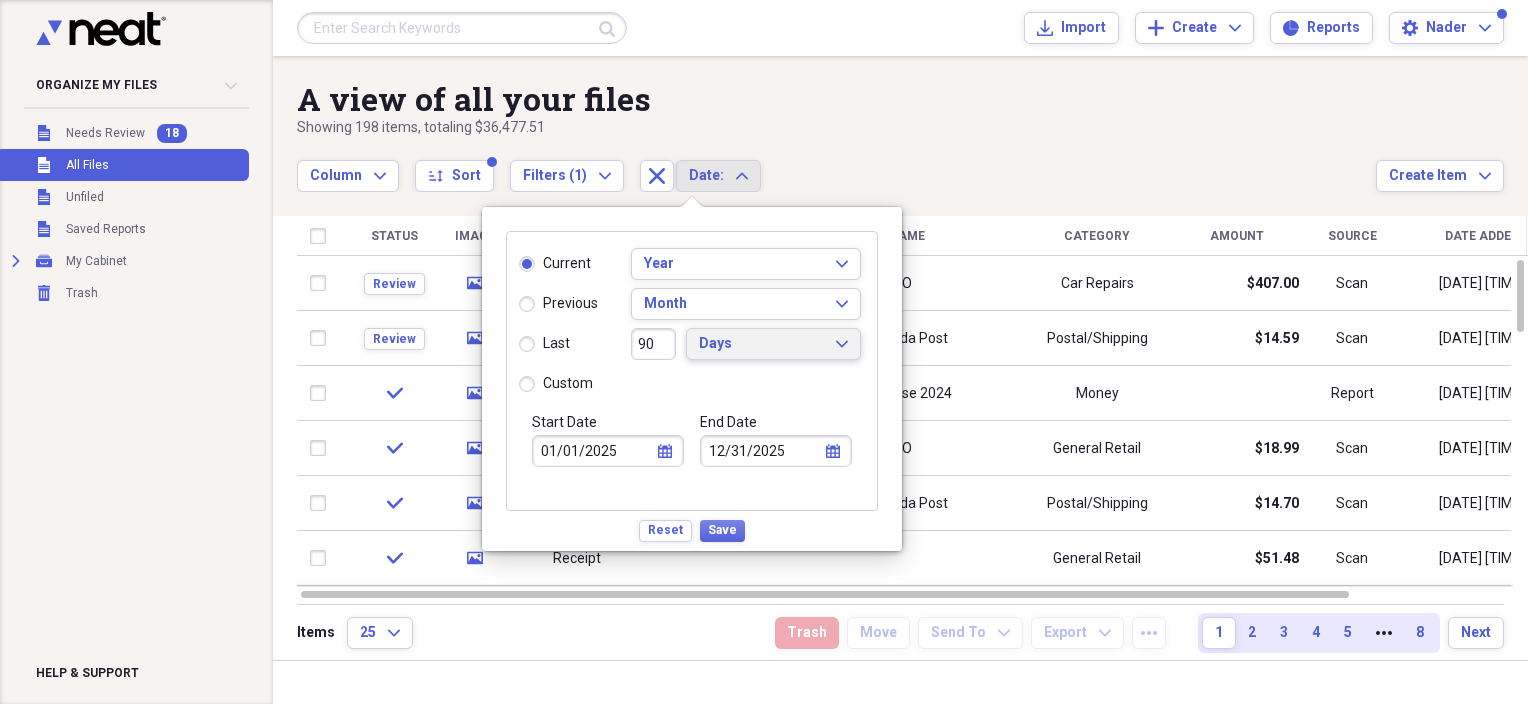 click on "Expand" 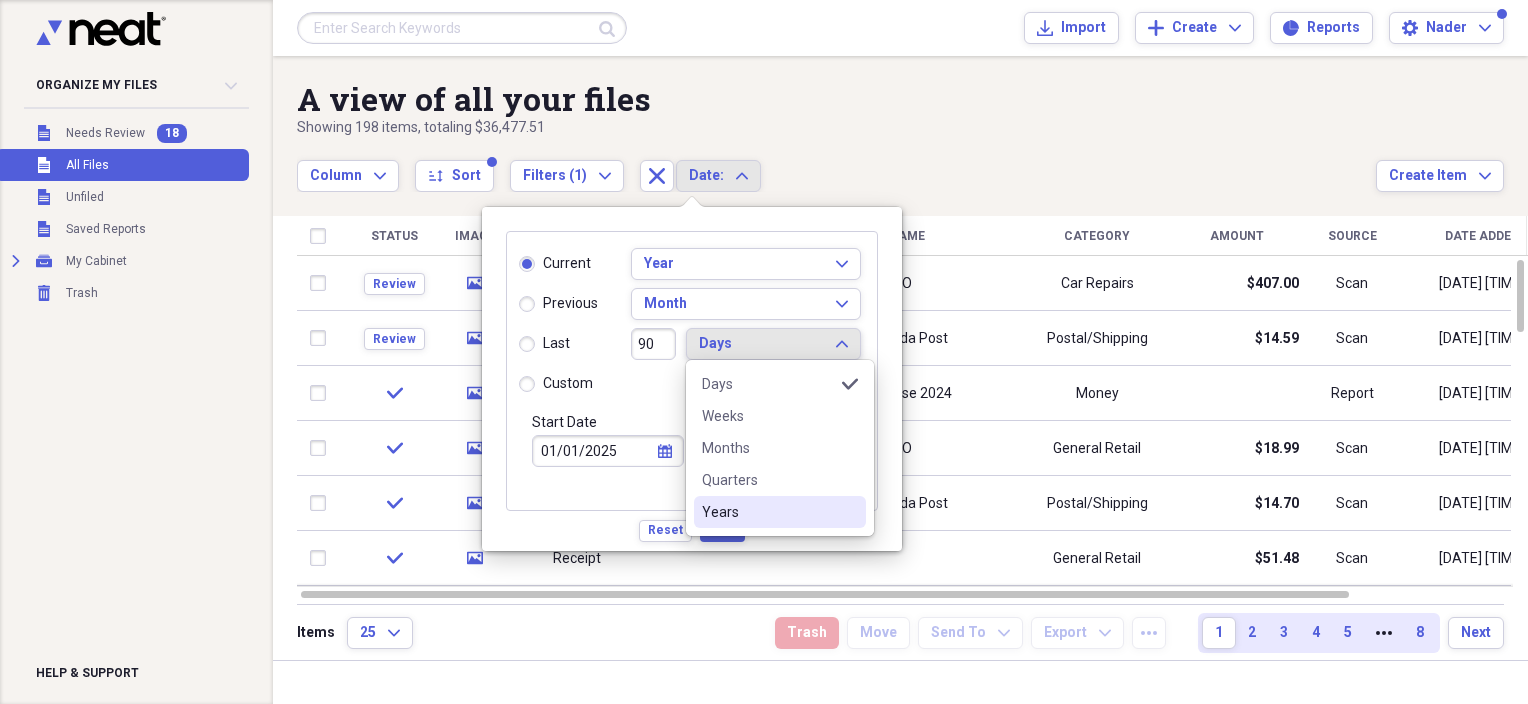 click on "Years" at bounding box center (780, 512) 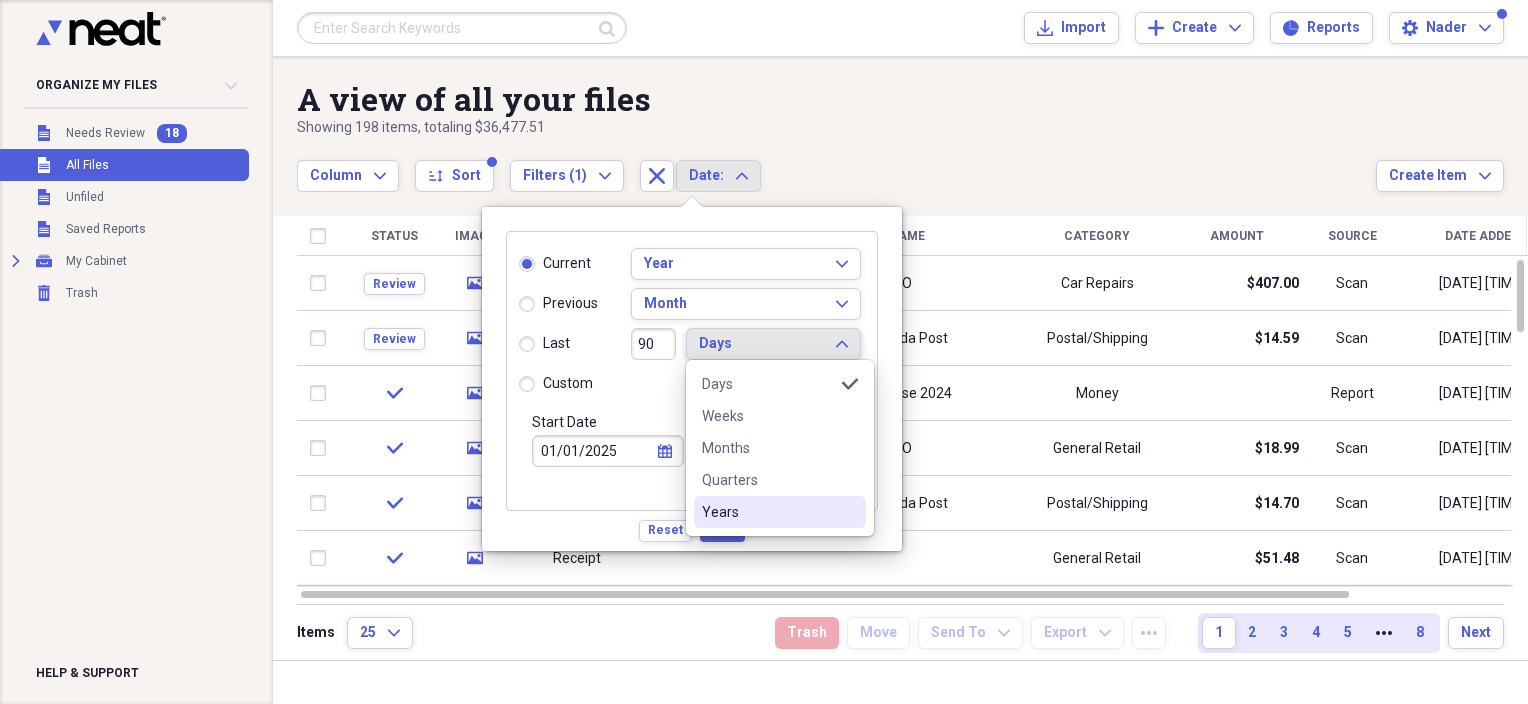 radio on "false" 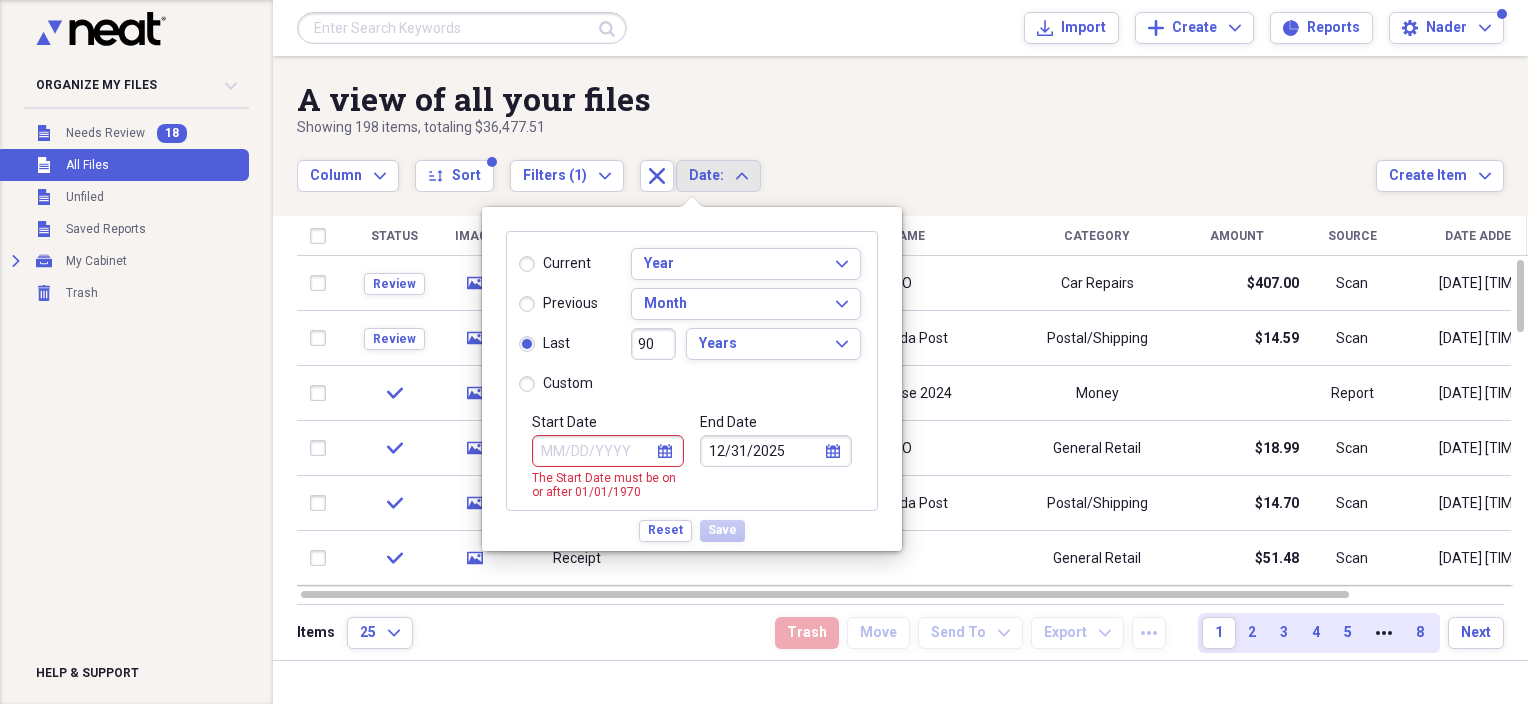 click on "90" at bounding box center [654, 344] 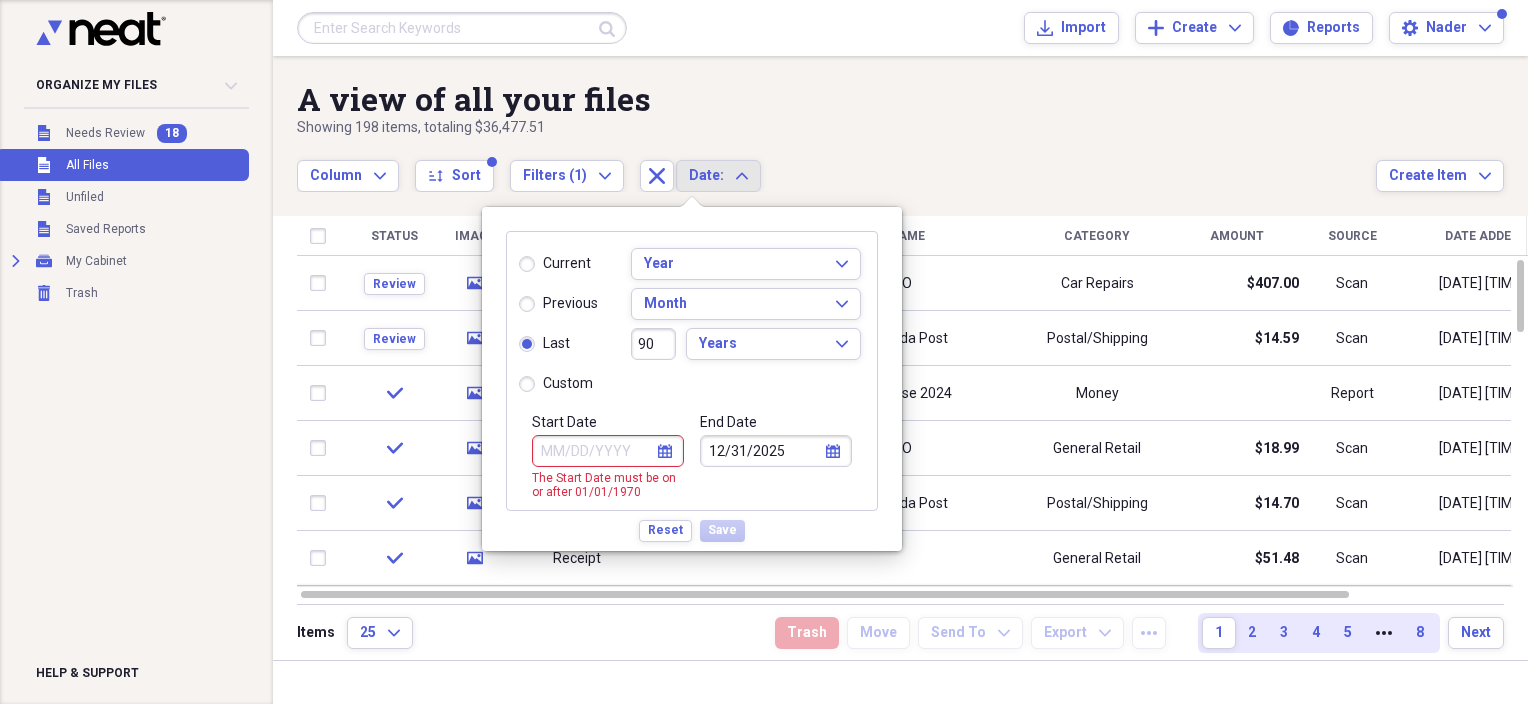 drag, startPoint x: 660, startPoint y: 345, endPoint x: 630, endPoint y: 350, distance: 30.413813 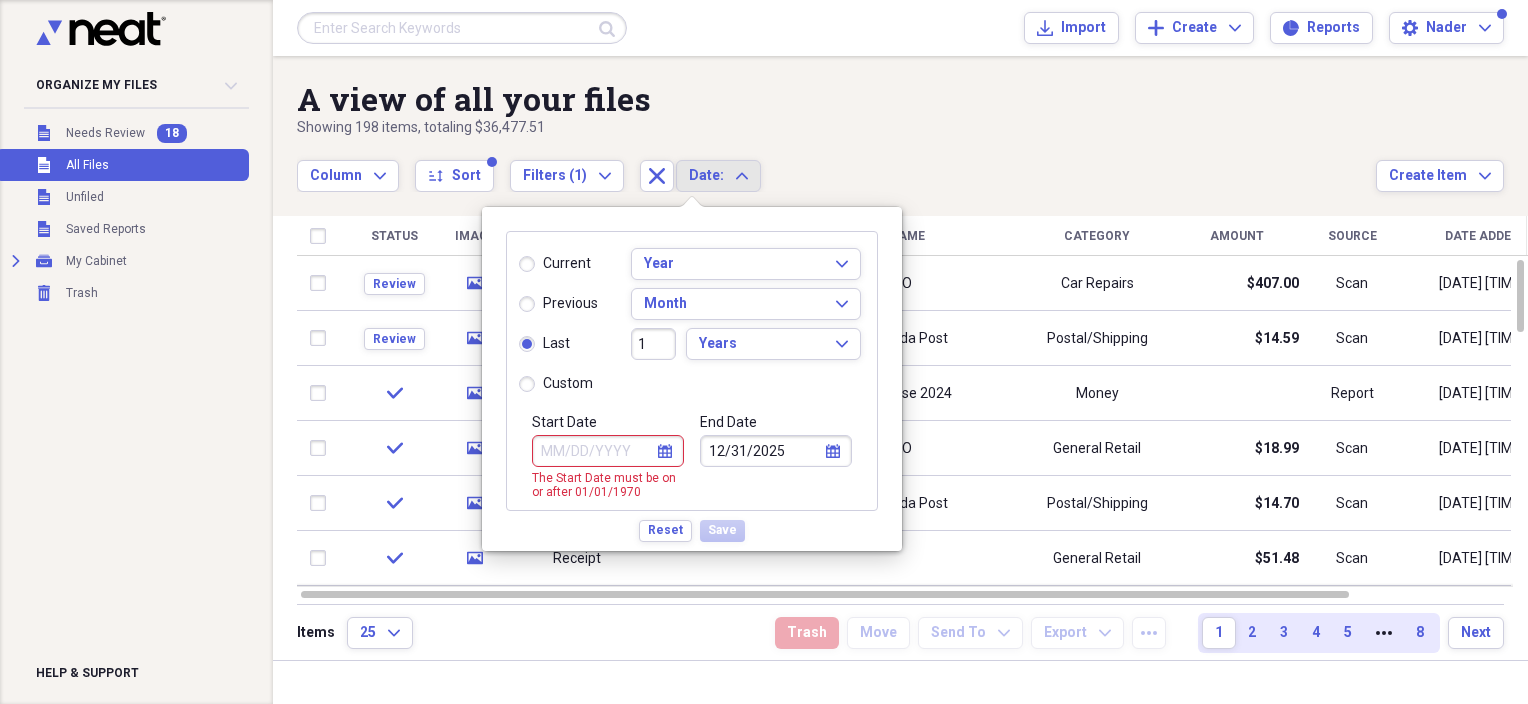 type on "01/01/2025" 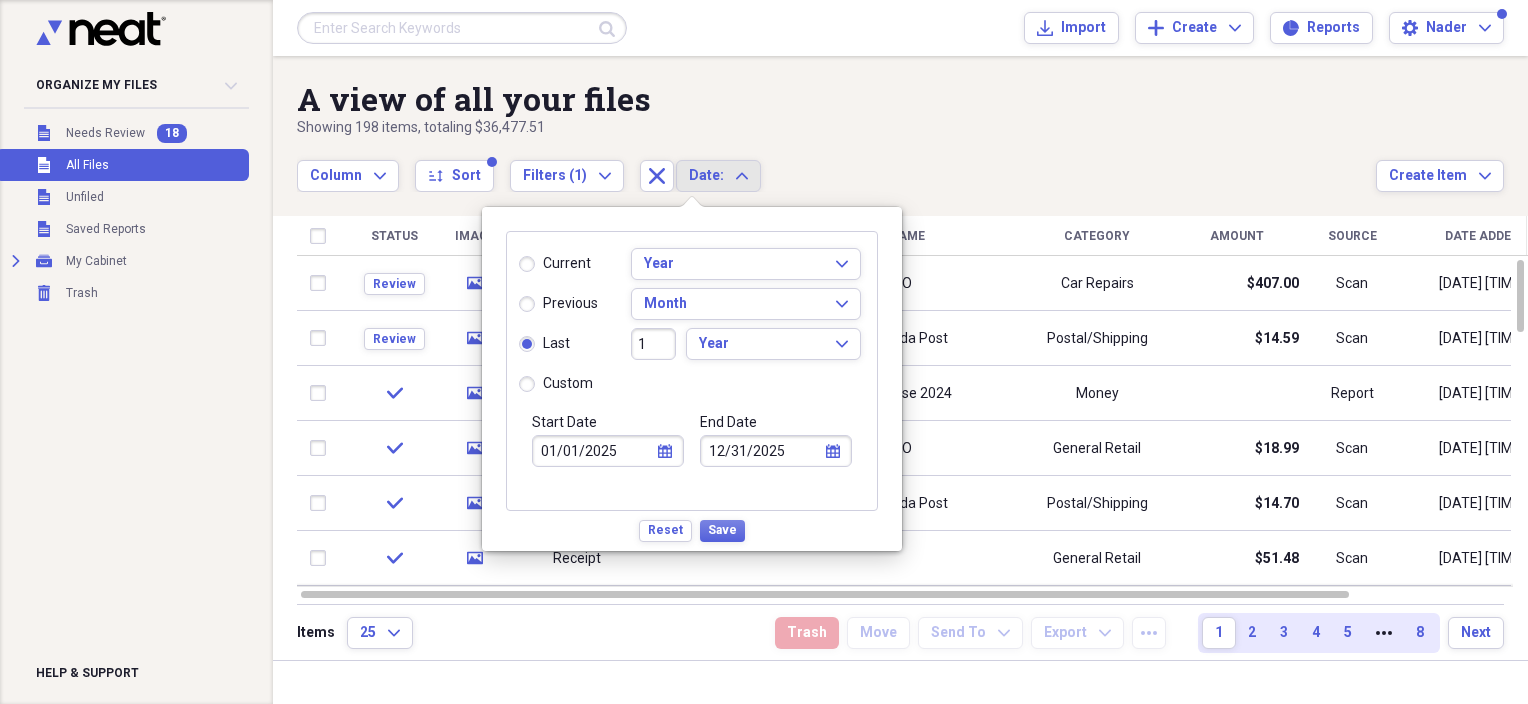 type 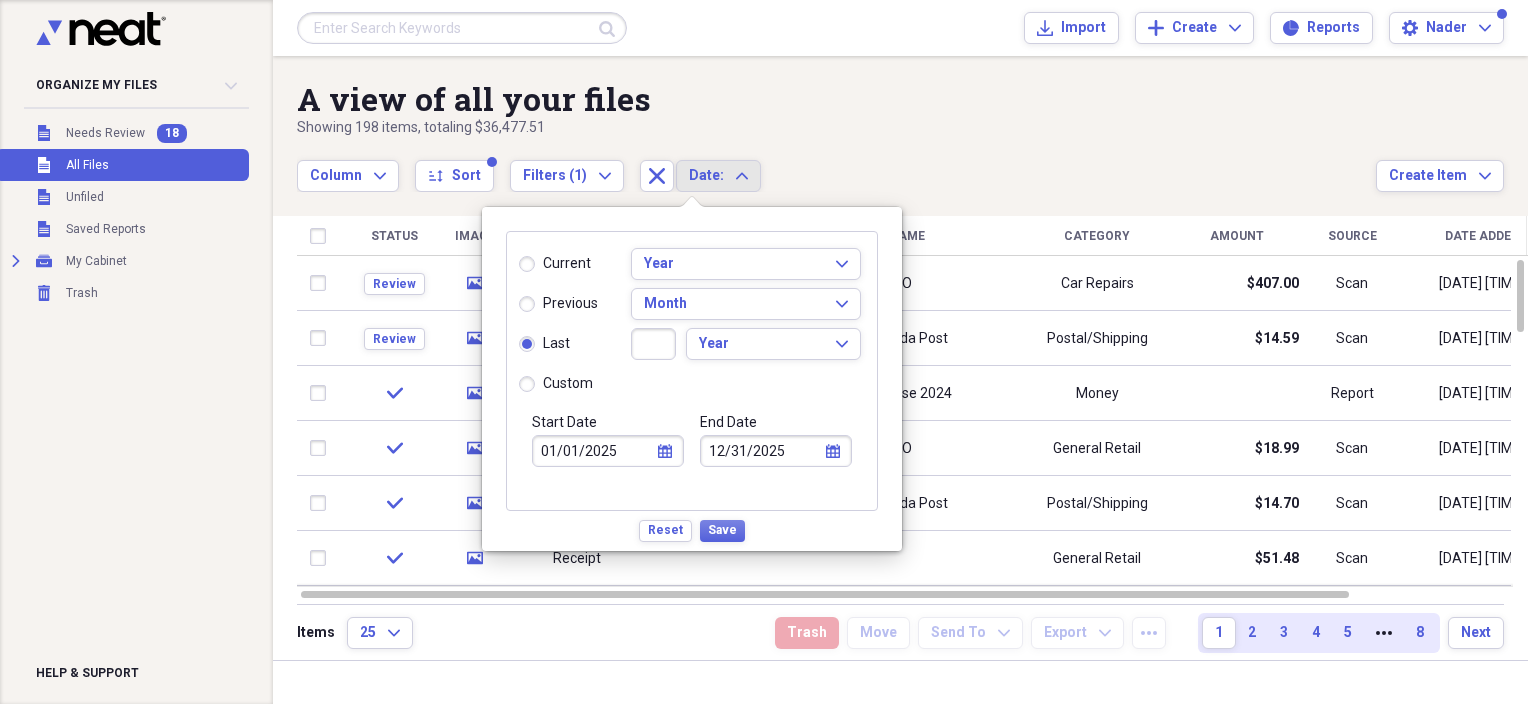 type 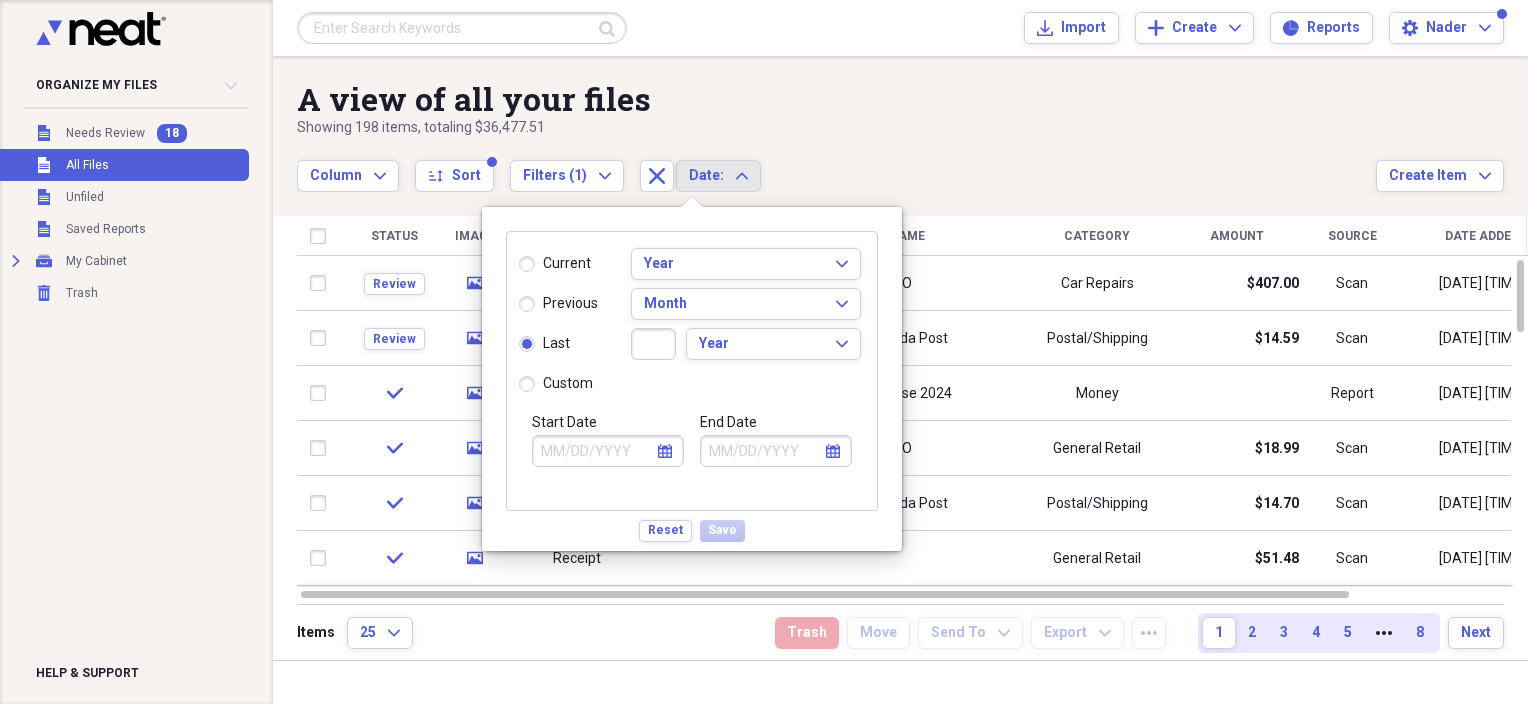 type on "2" 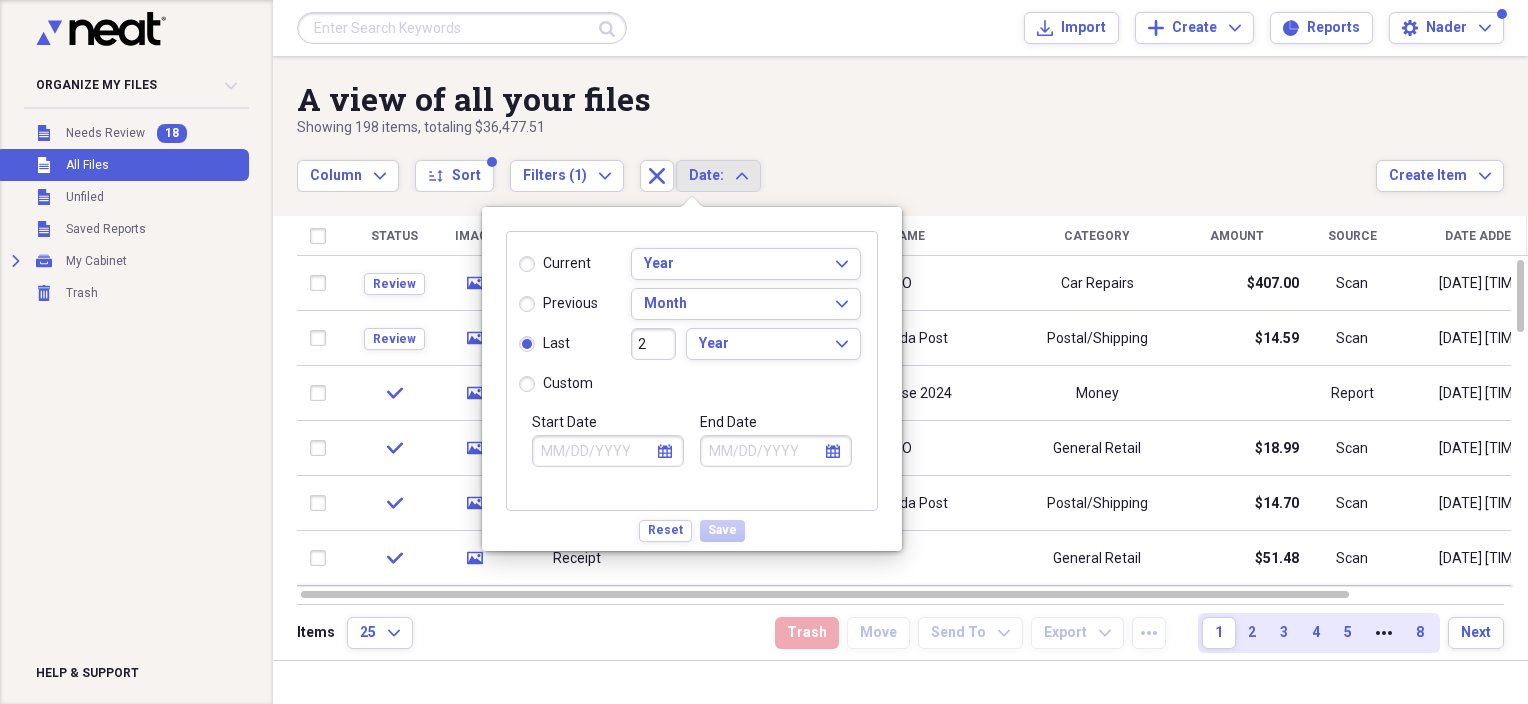 type on "01/01/2024" 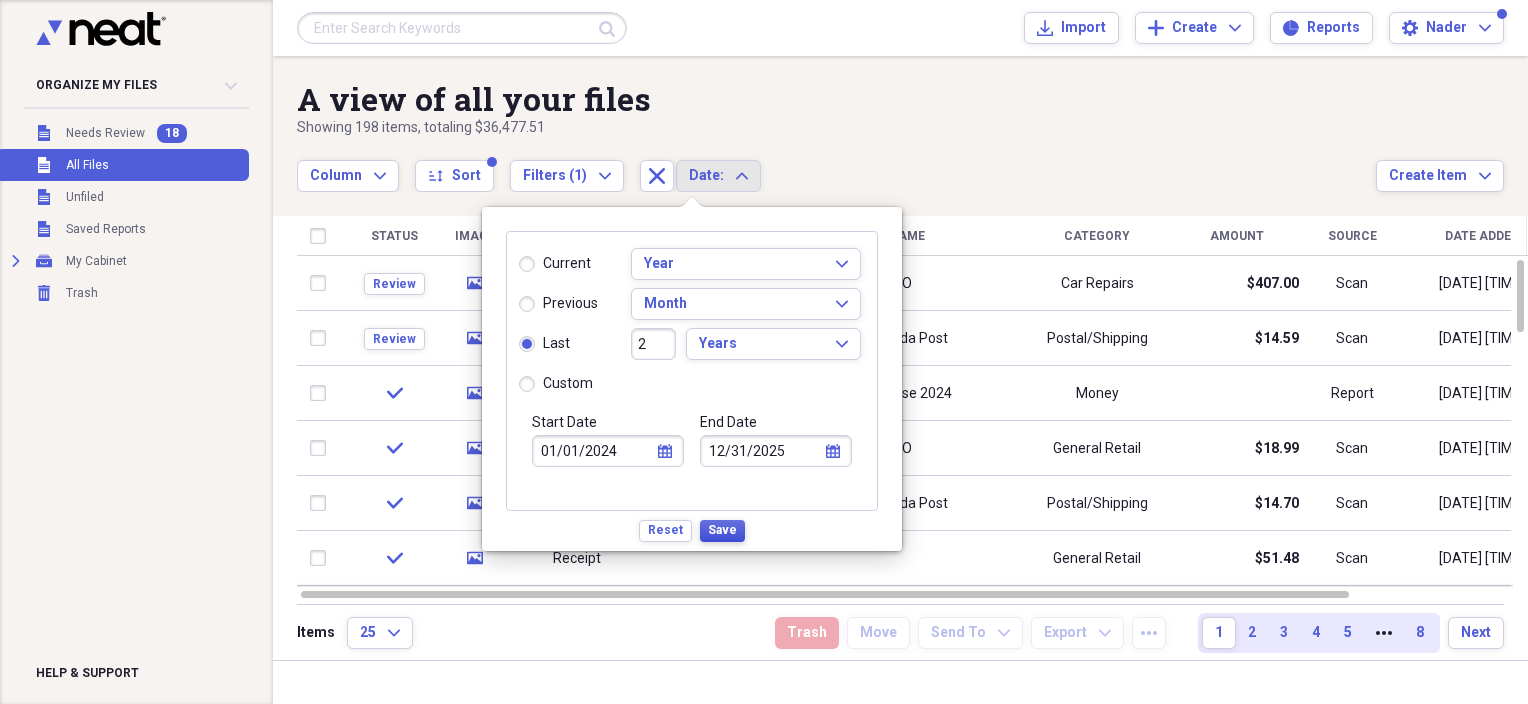 type on "2" 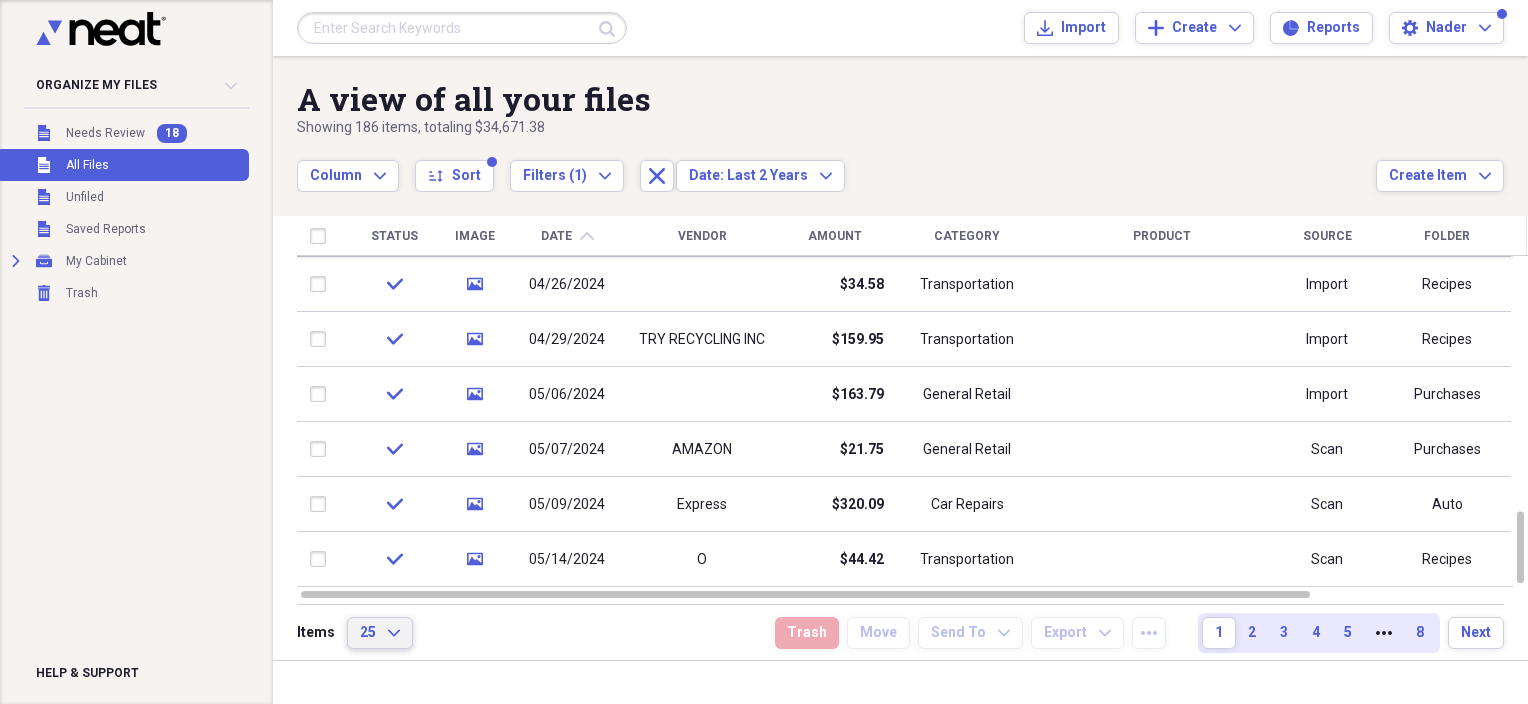 click on "Expand" 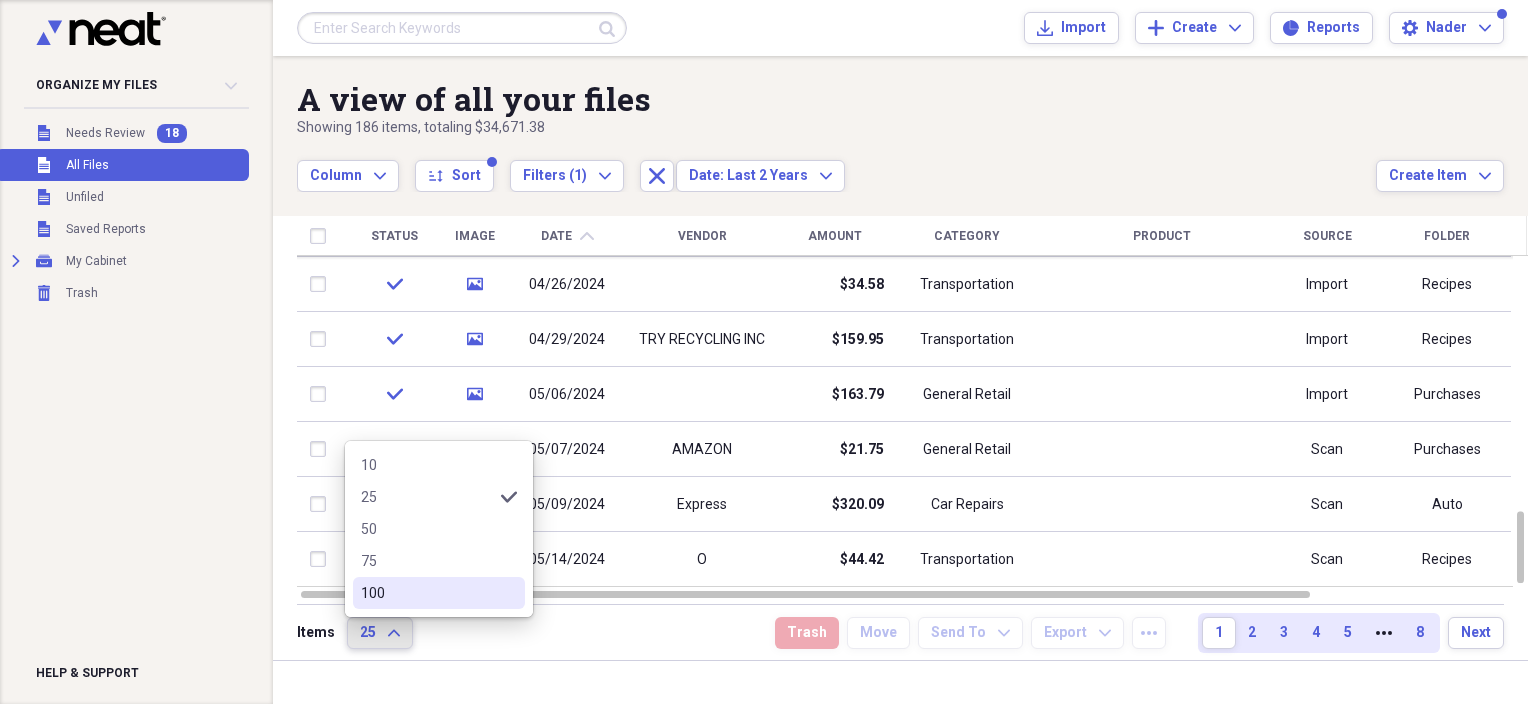 click on "100" at bounding box center [427, 593] 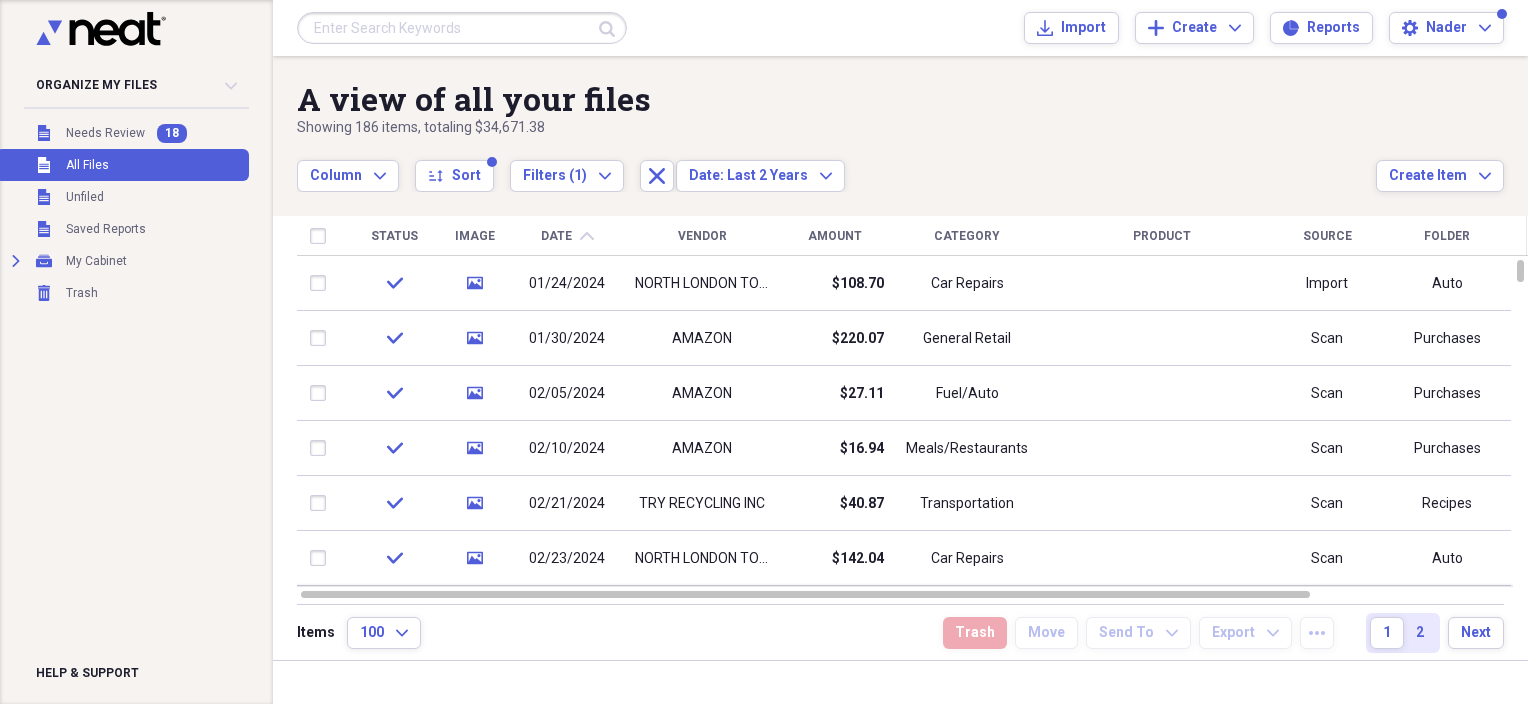 click on "Amount" at bounding box center (835, 236) 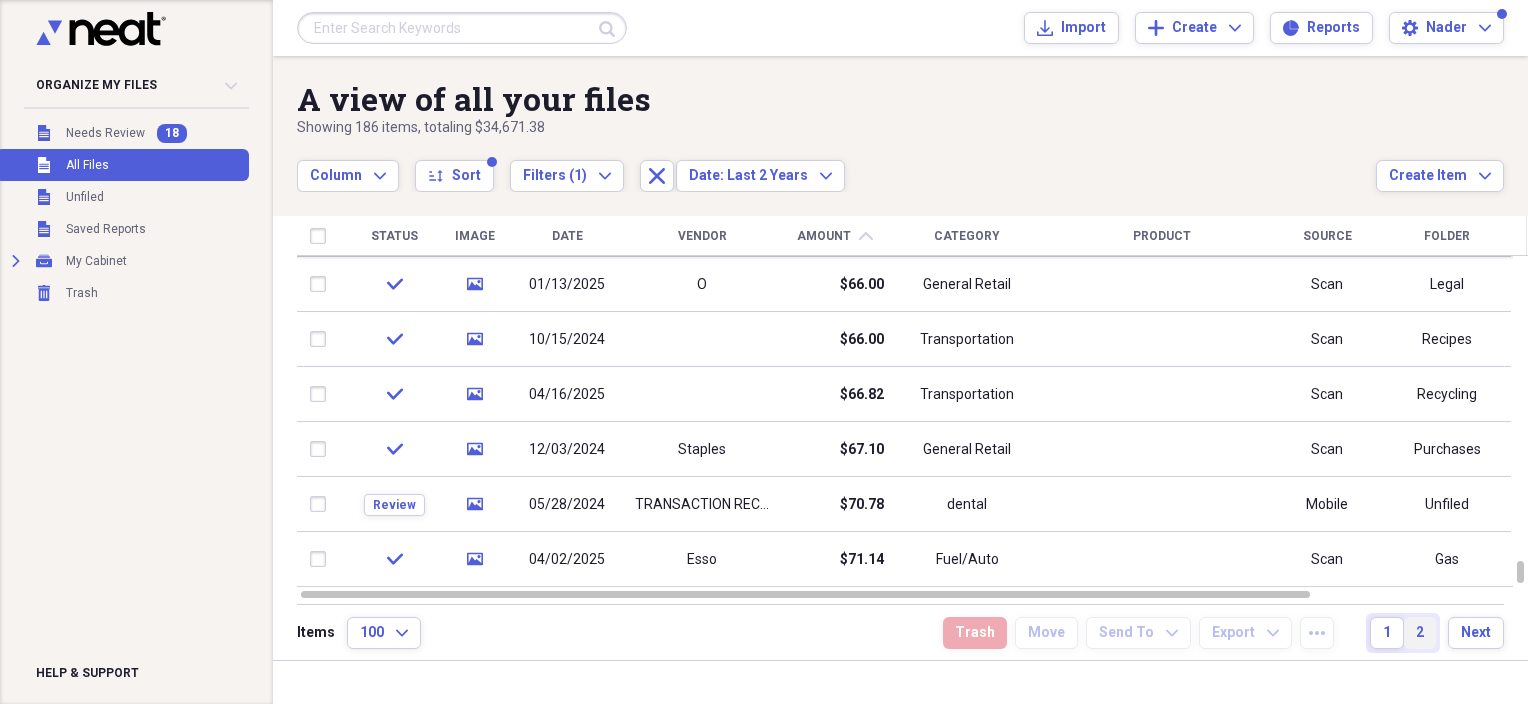 click on "2" at bounding box center (1420, 633) 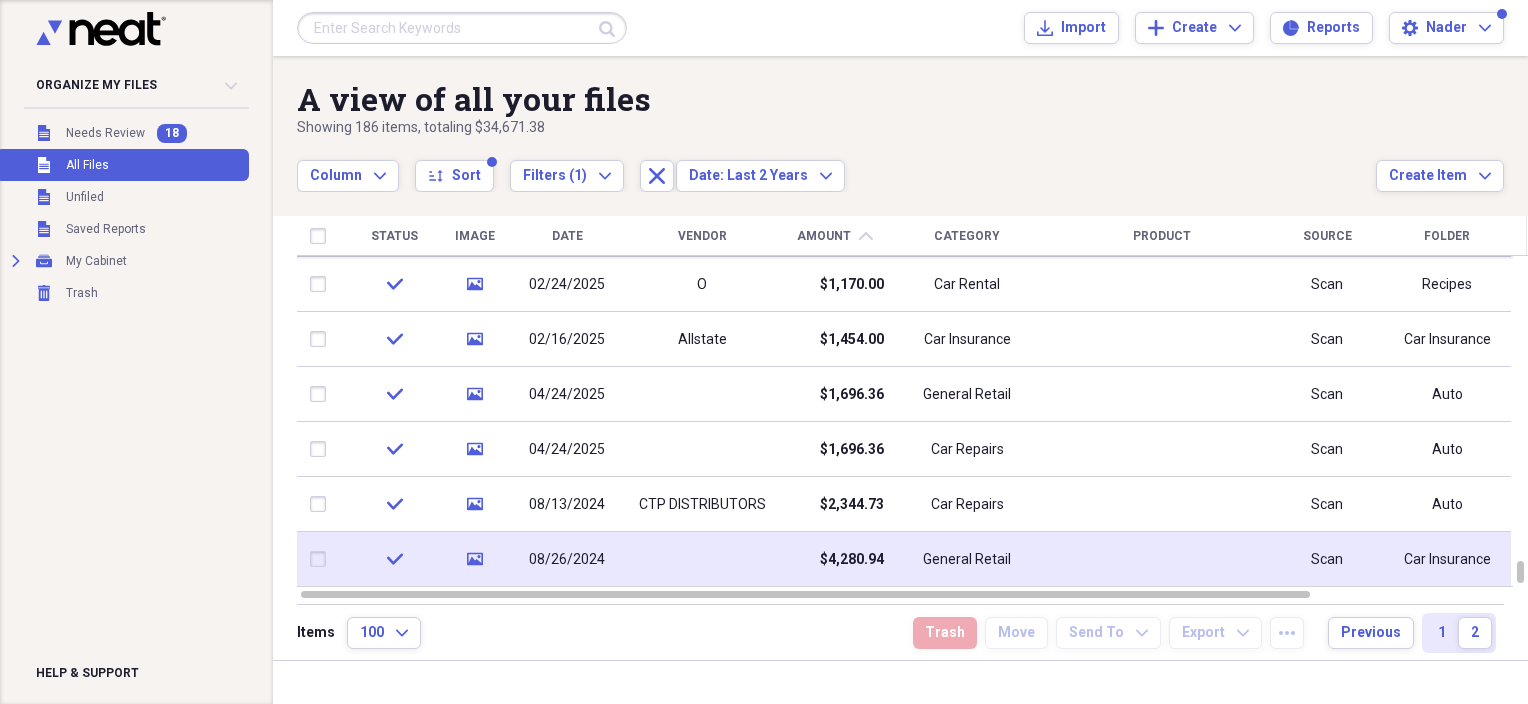 click on "General Retail" at bounding box center [967, 560] 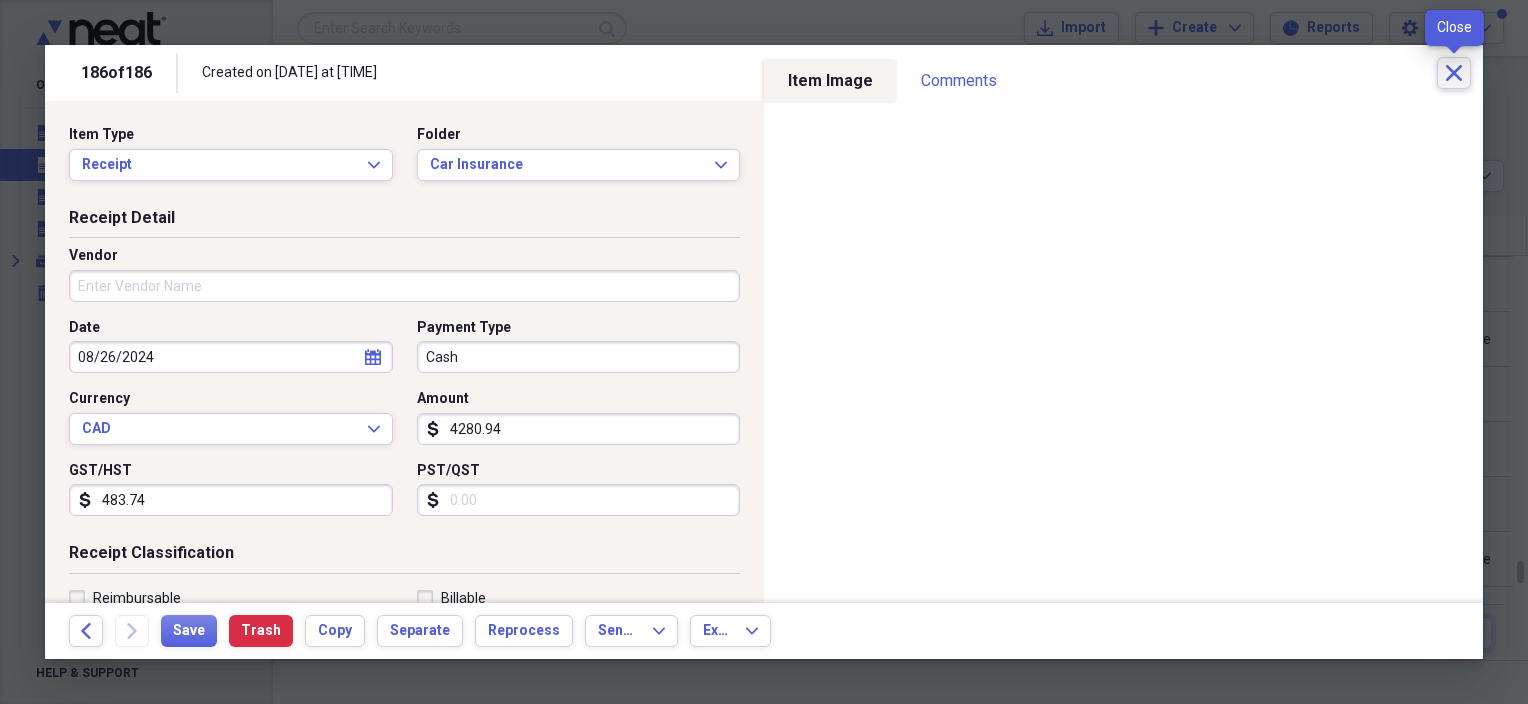 click on "Close" at bounding box center (1454, 73) 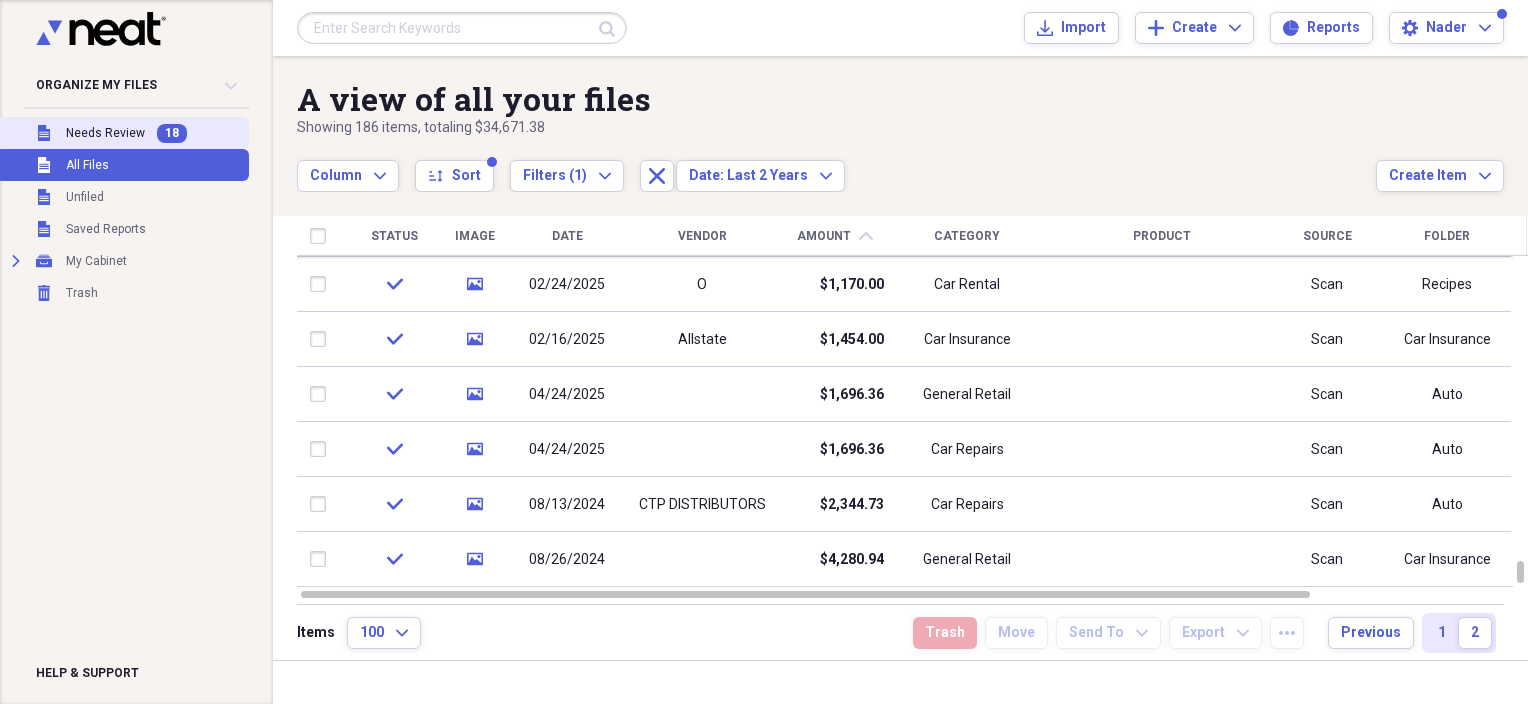 click on "Needs Review" at bounding box center (105, 133) 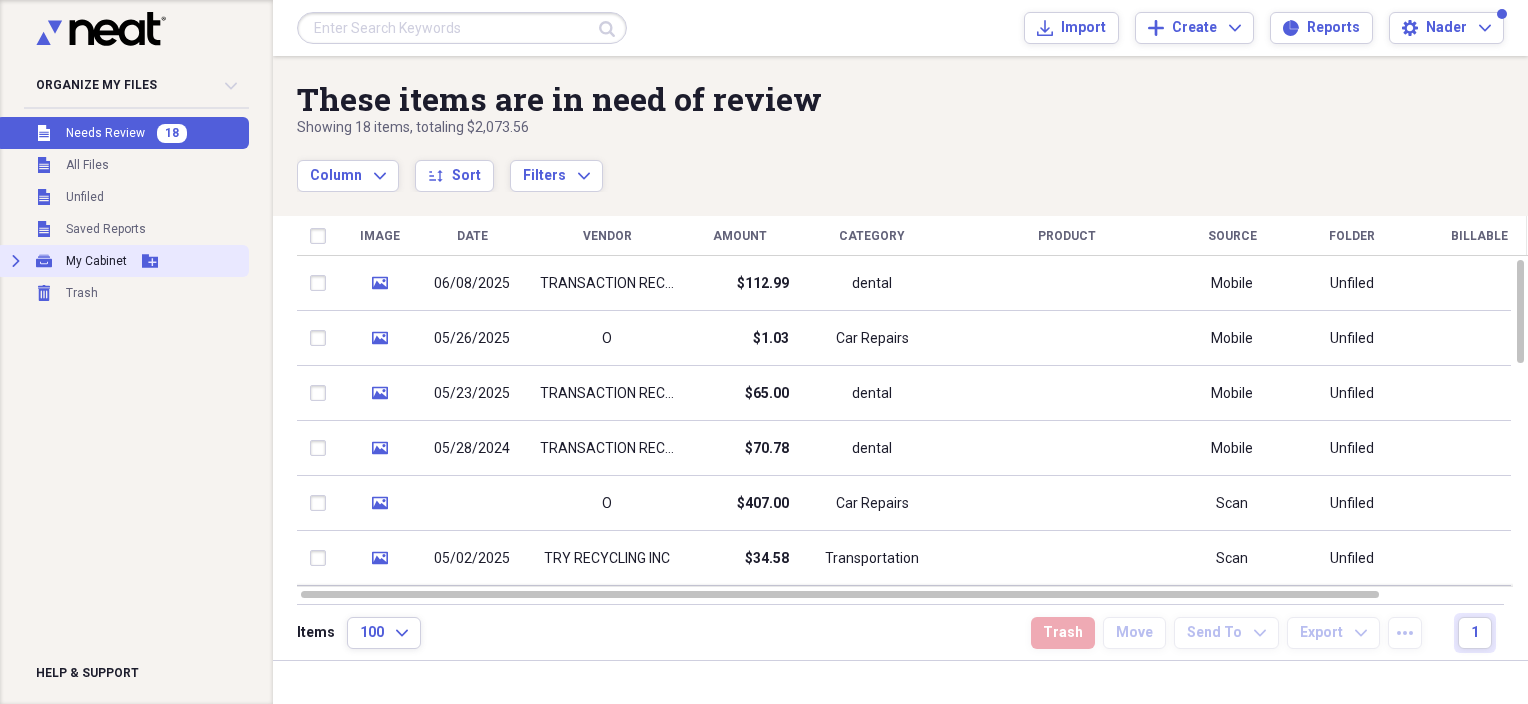 click on "My Cabinet" at bounding box center [96, 261] 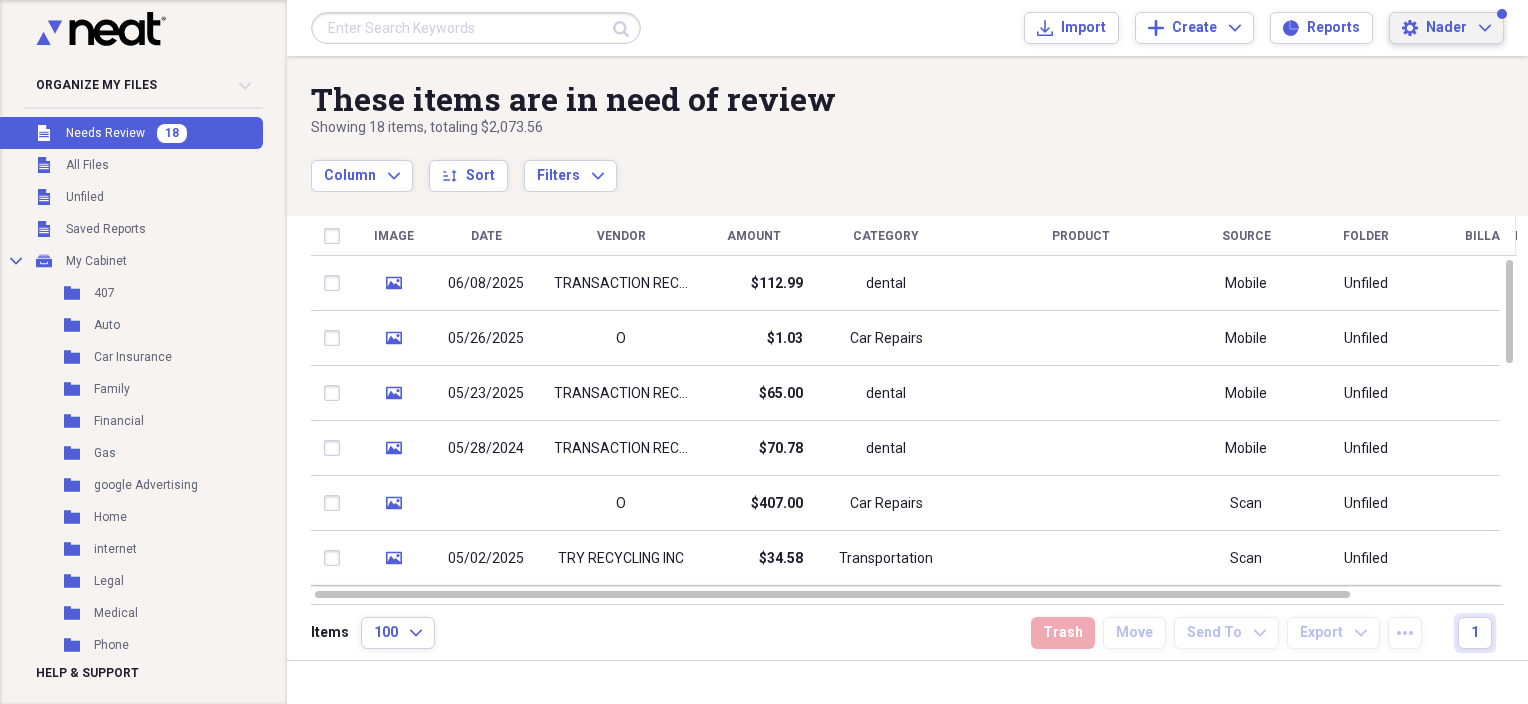 click on "Expand" 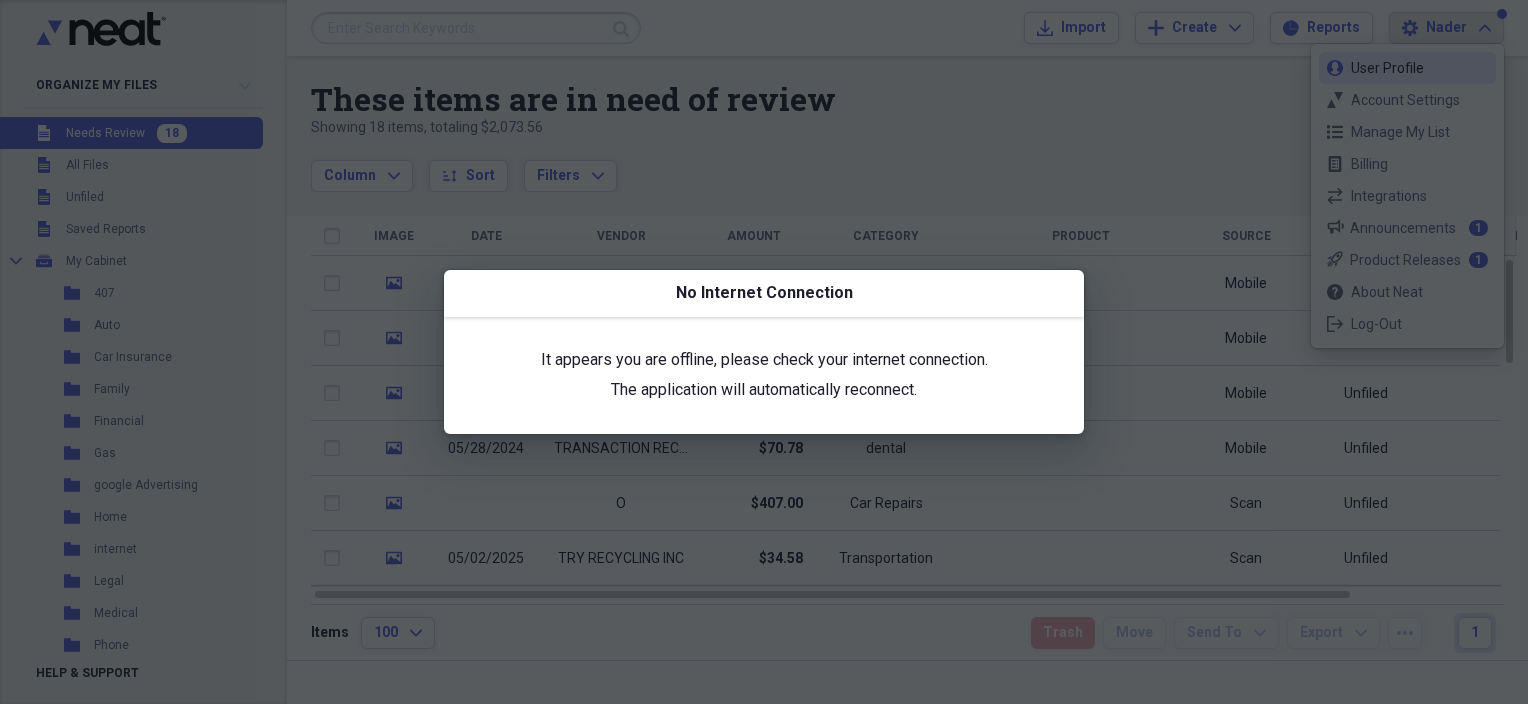 click at bounding box center [764, 352] 